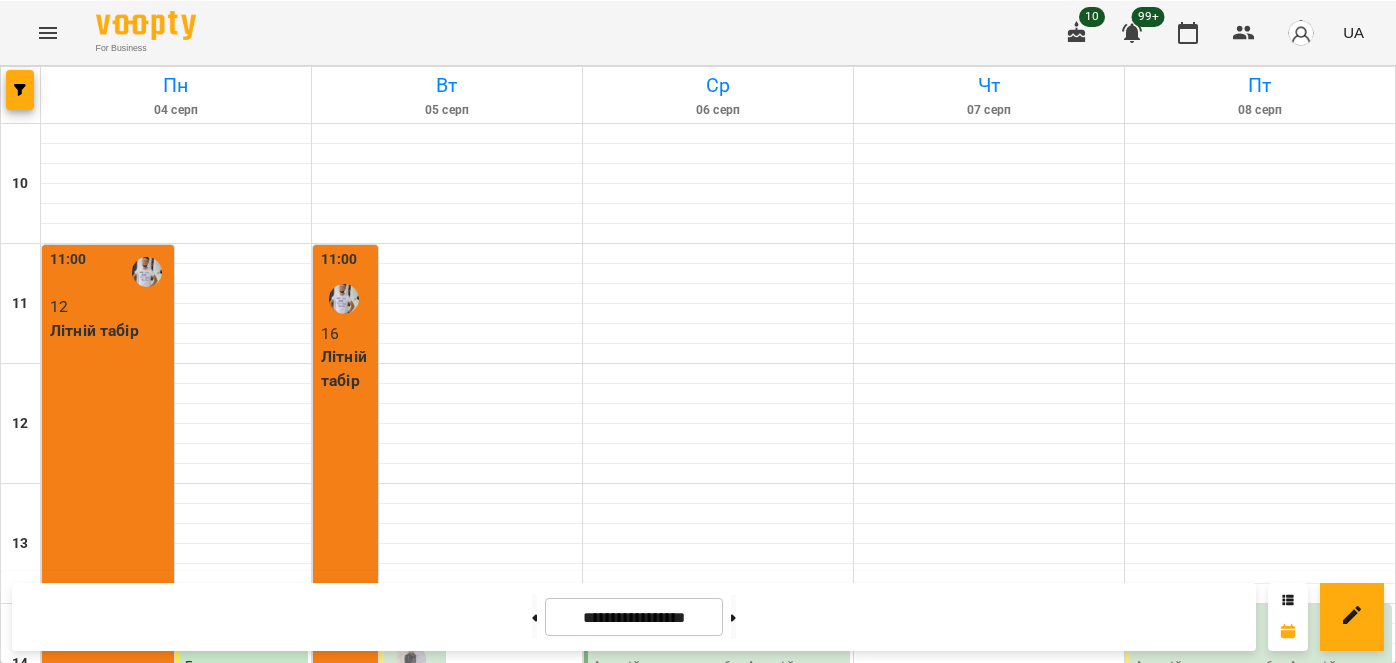 scroll, scrollTop: 0, scrollLeft: 0, axis: both 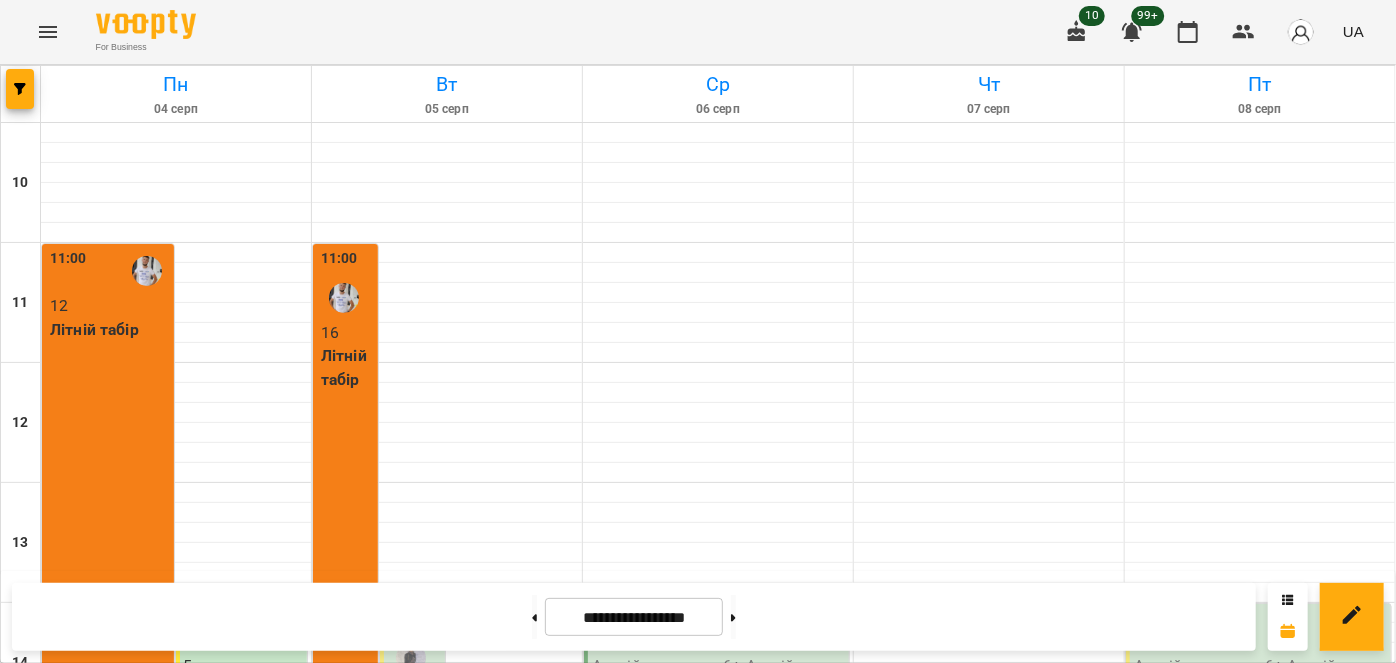 click on "C# програмування  - С# програмування" at bounding box center (447, 1018) 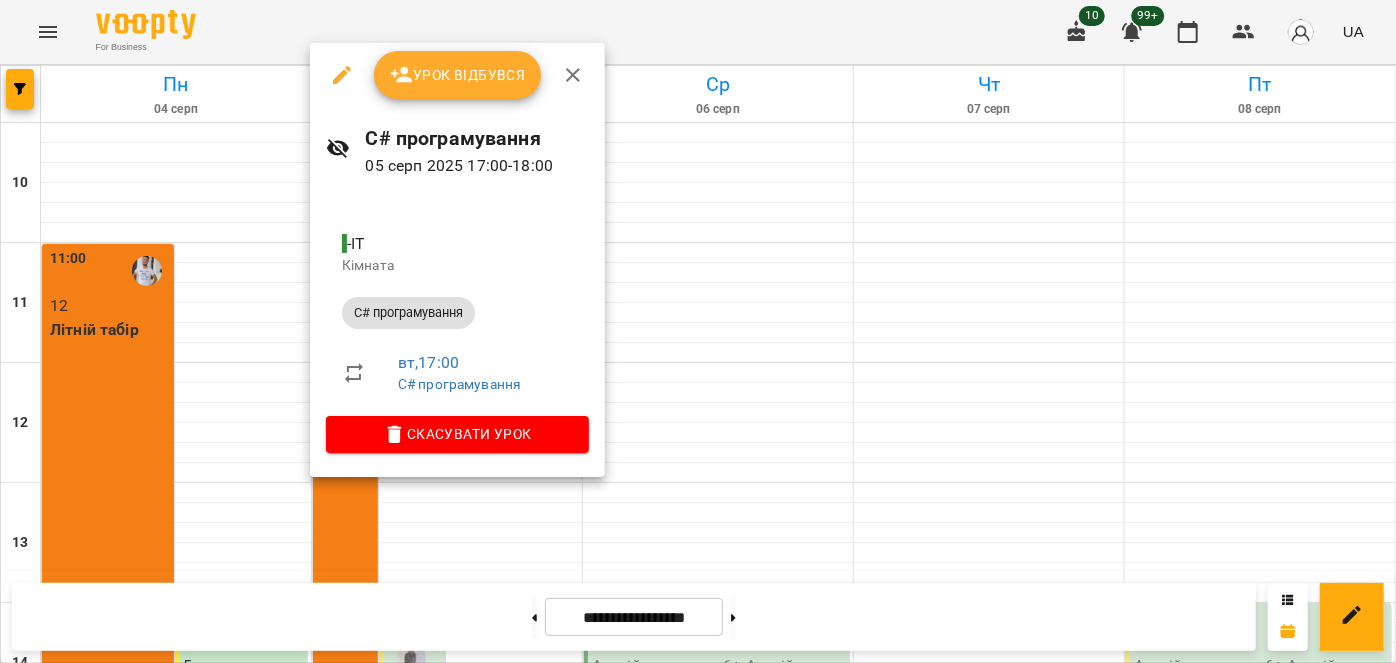click on "Урок відбувся" at bounding box center (458, 75) 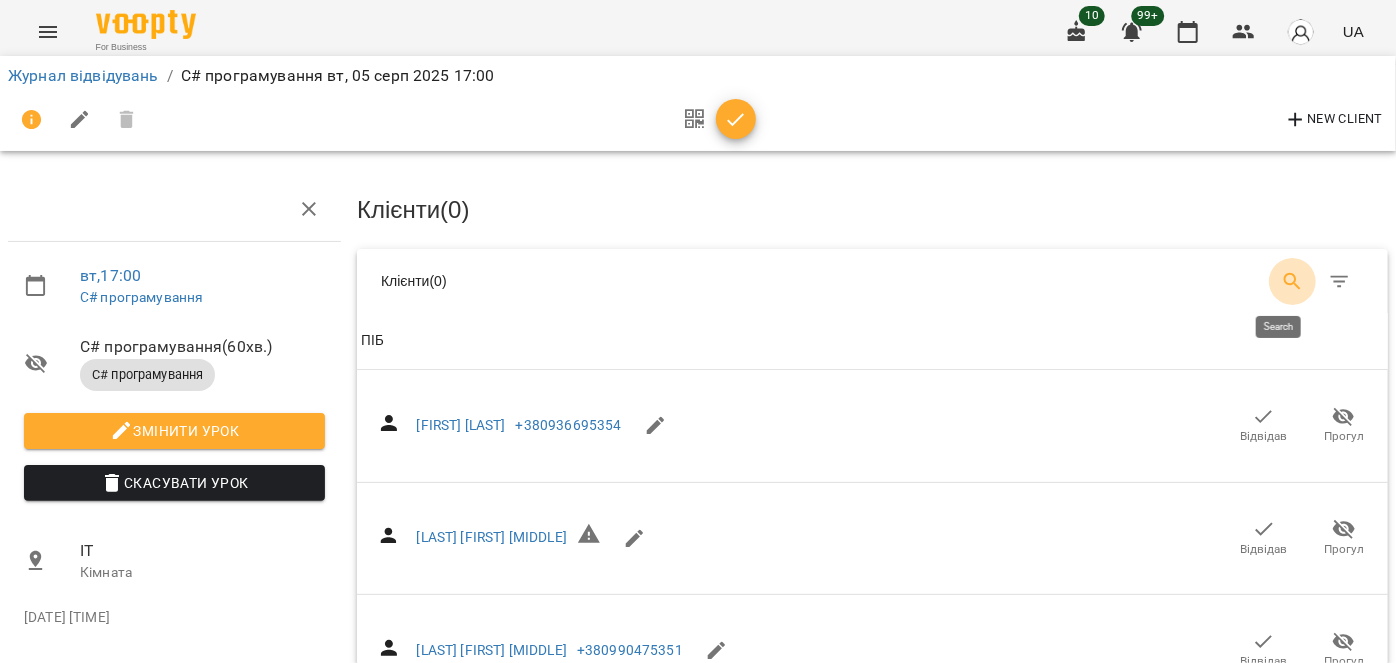 click 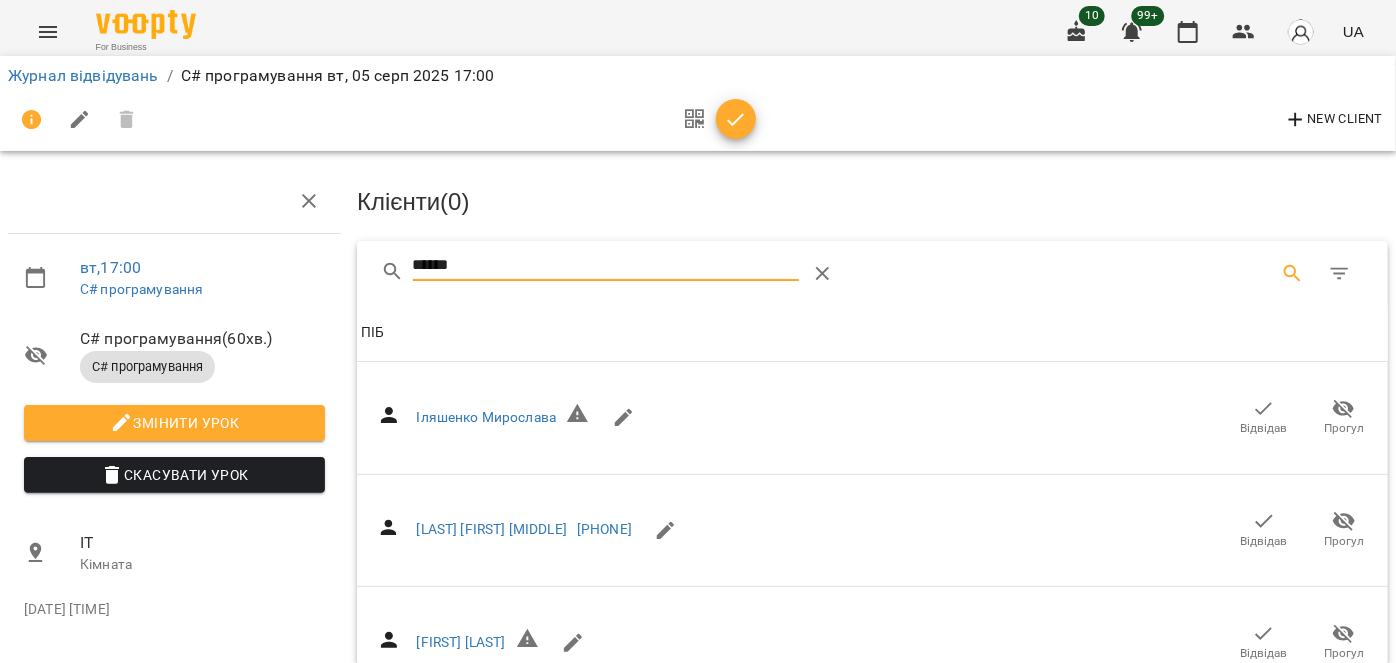 scroll, scrollTop: 234, scrollLeft: 0, axis: vertical 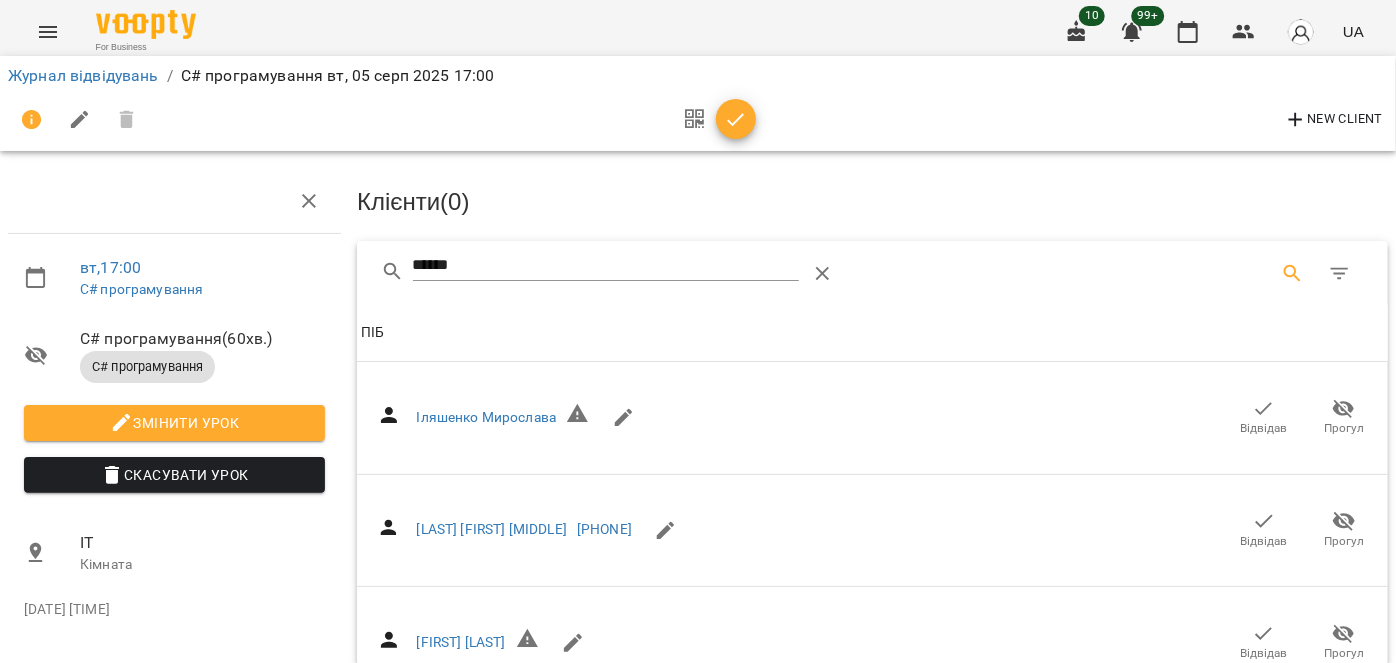 click 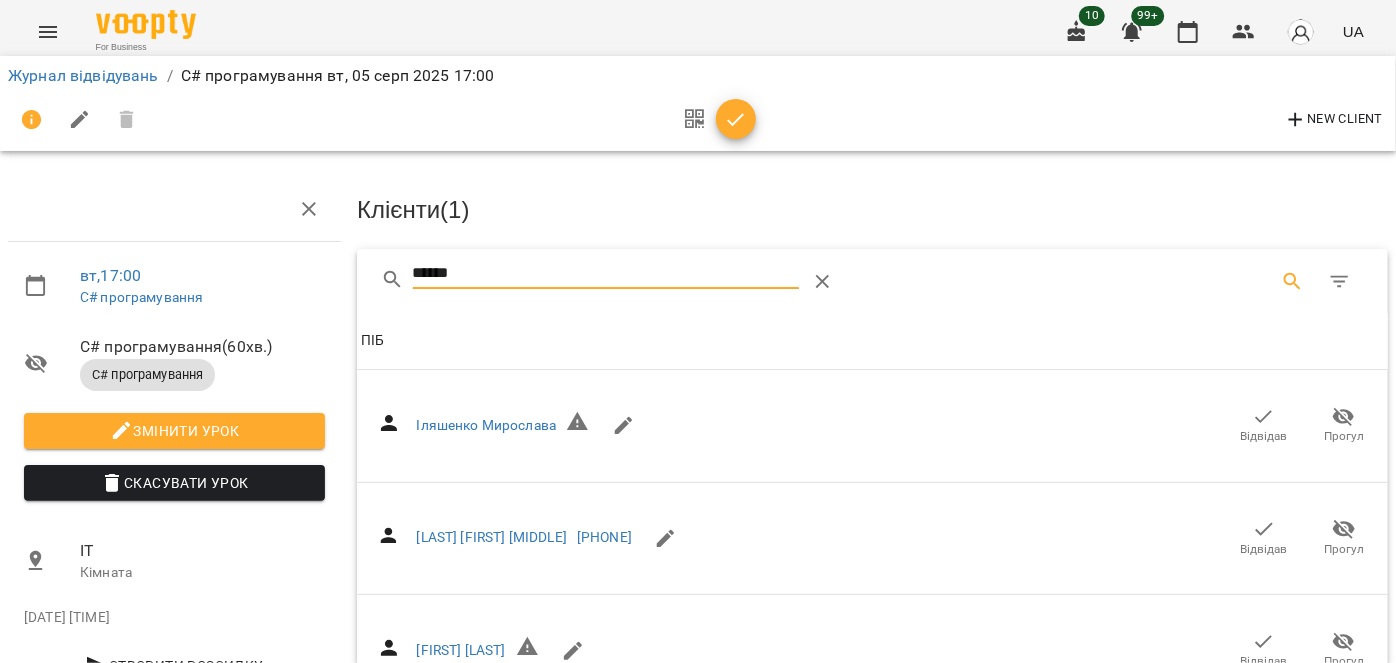 drag, startPoint x: 541, startPoint y: 274, endPoint x: 330, endPoint y: 272, distance: 211.00948 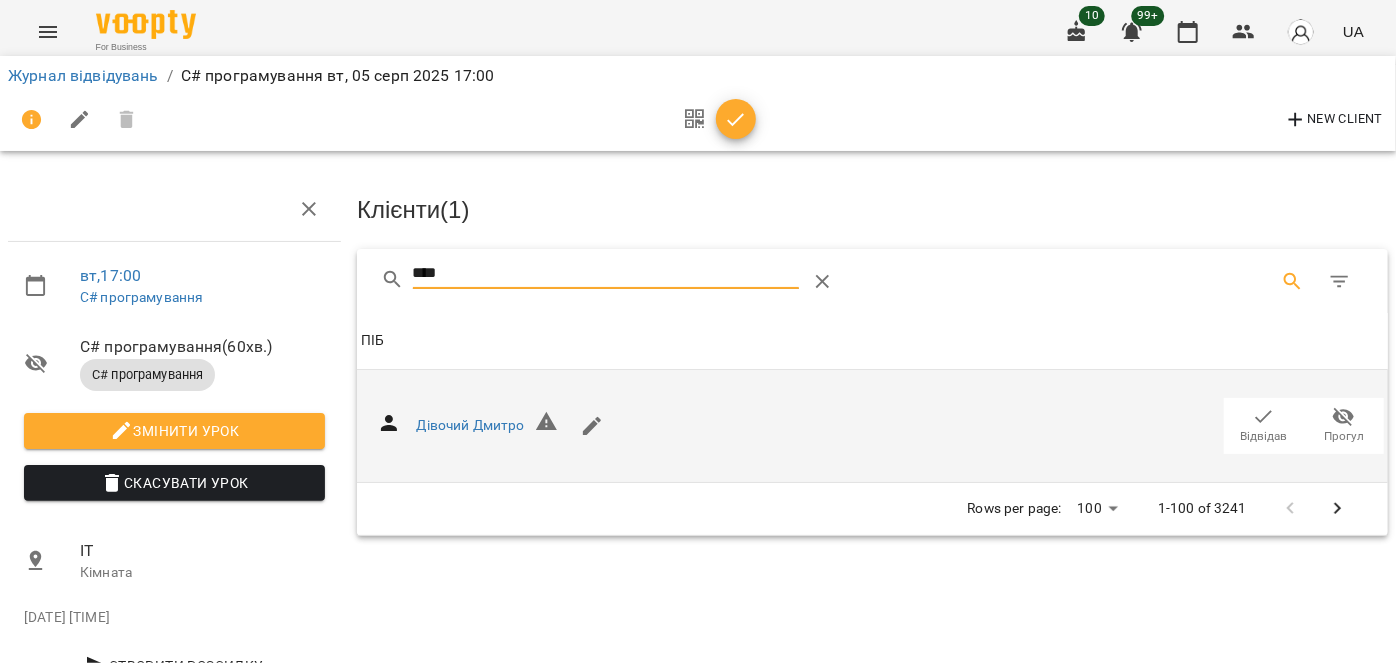 type on "****" 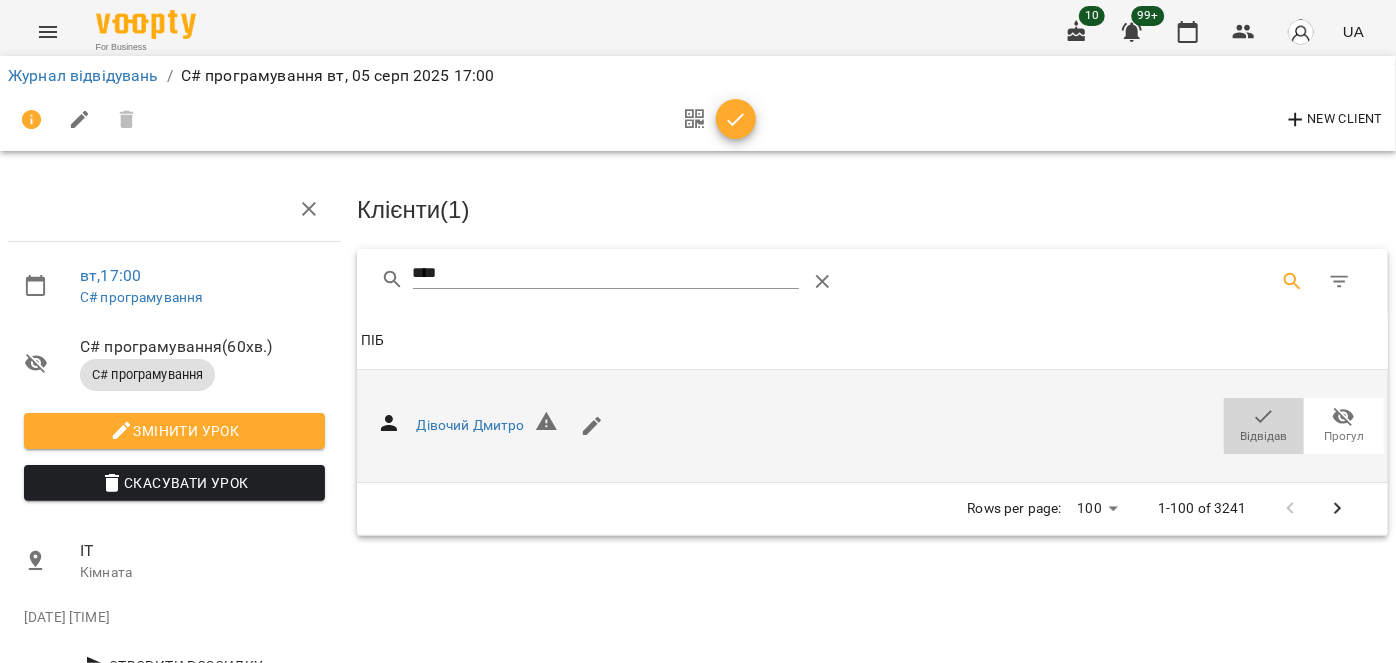 click 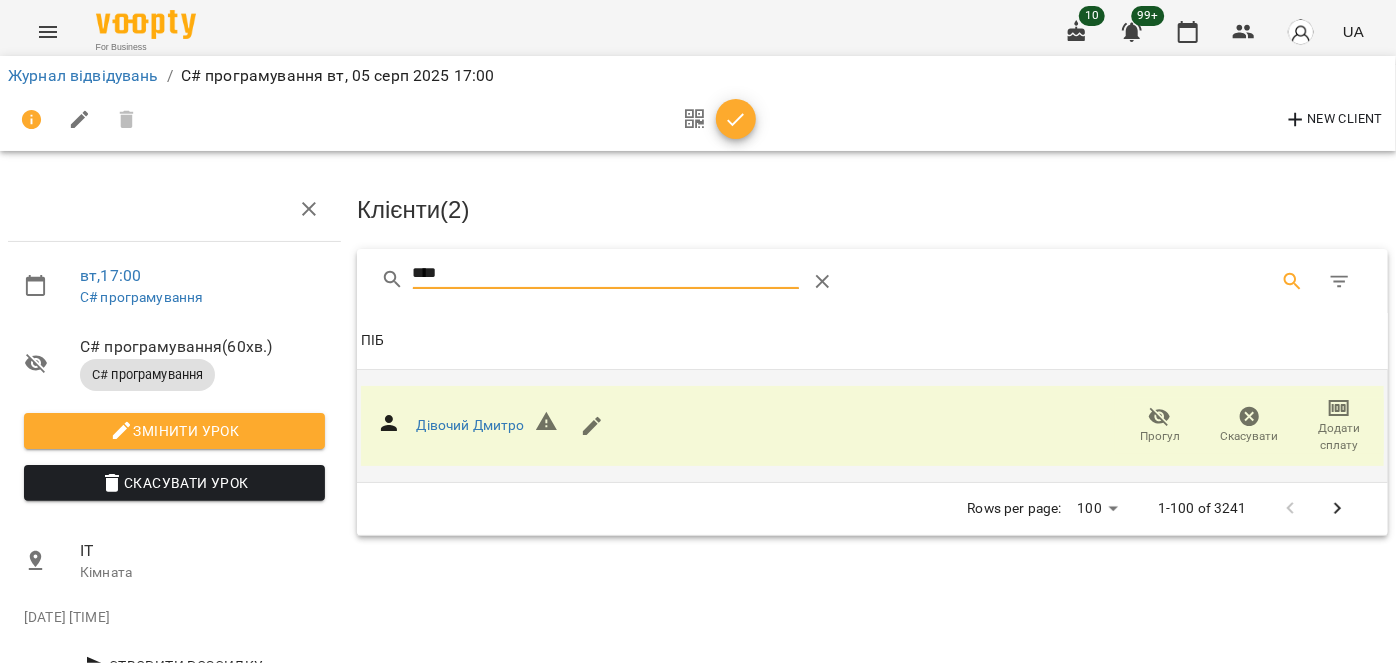 drag, startPoint x: 464, startPoint y: 264, endPoint x: 348, endPoint y: 251, distance: 116.72617 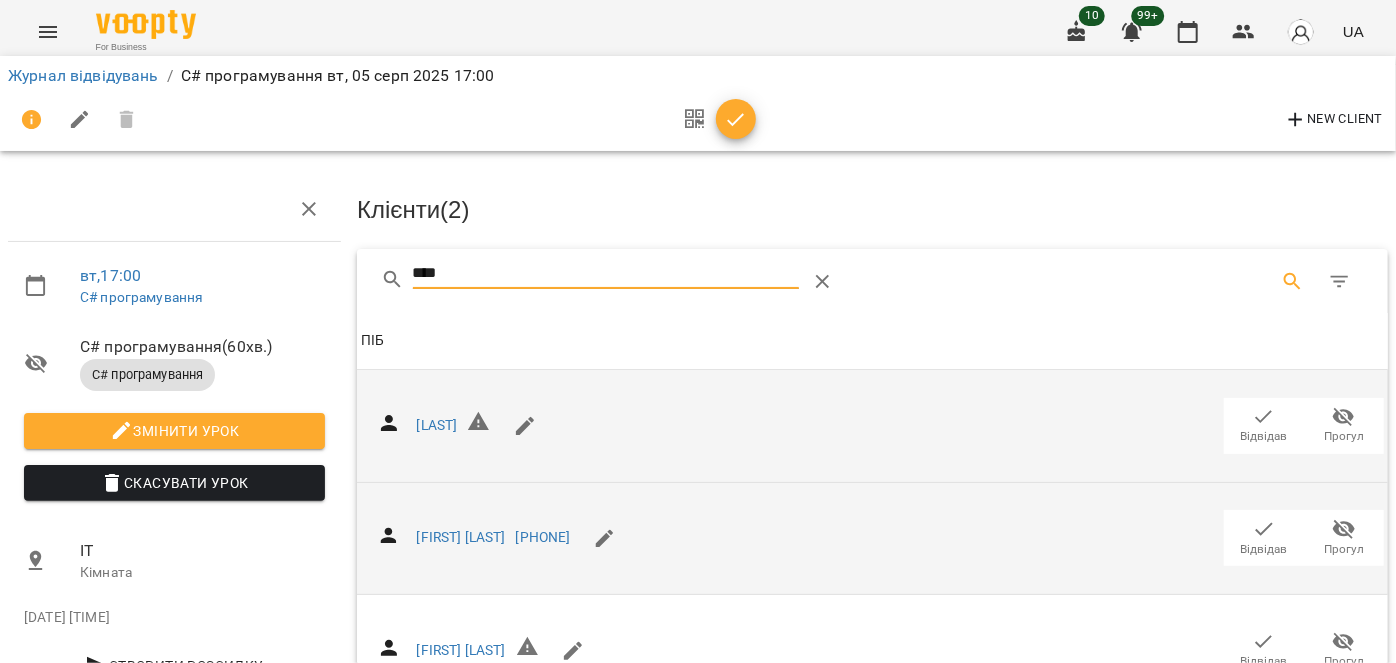 type on "****" 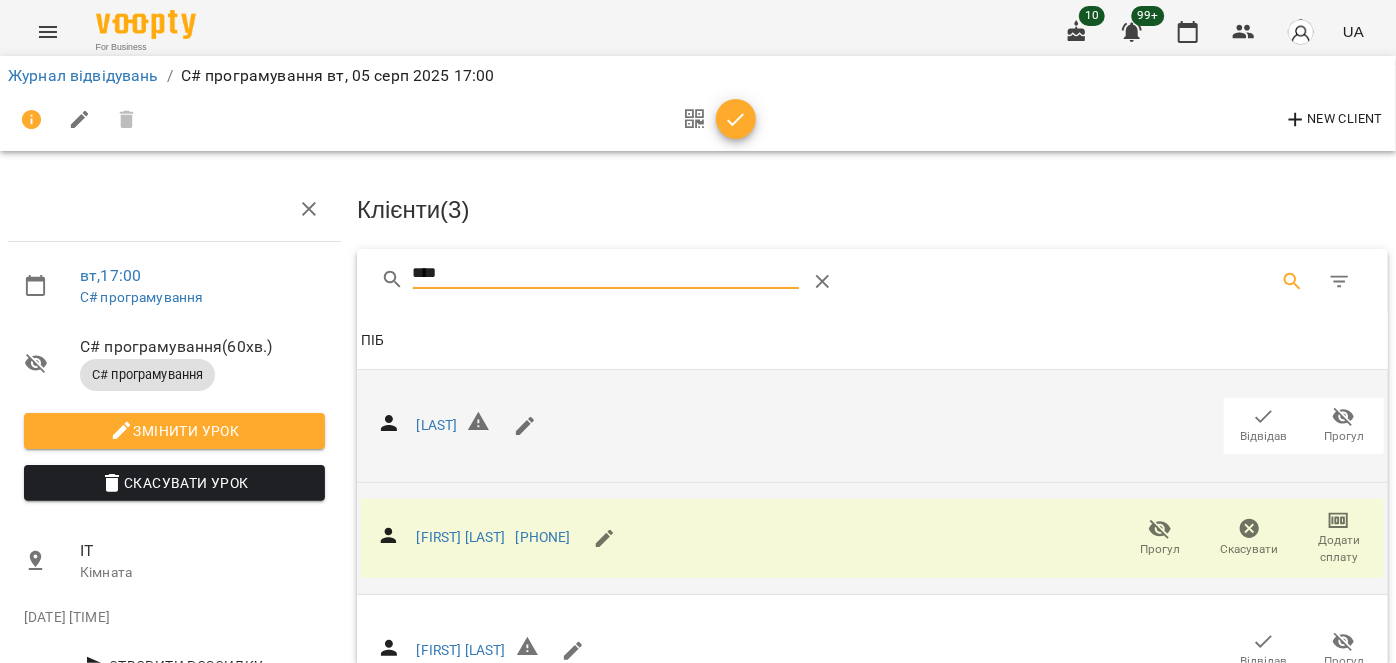 drag, startPoint x: 472, startPoint y: 265, endPoint x: 378, endPoint y: 262, distance: 94.04786 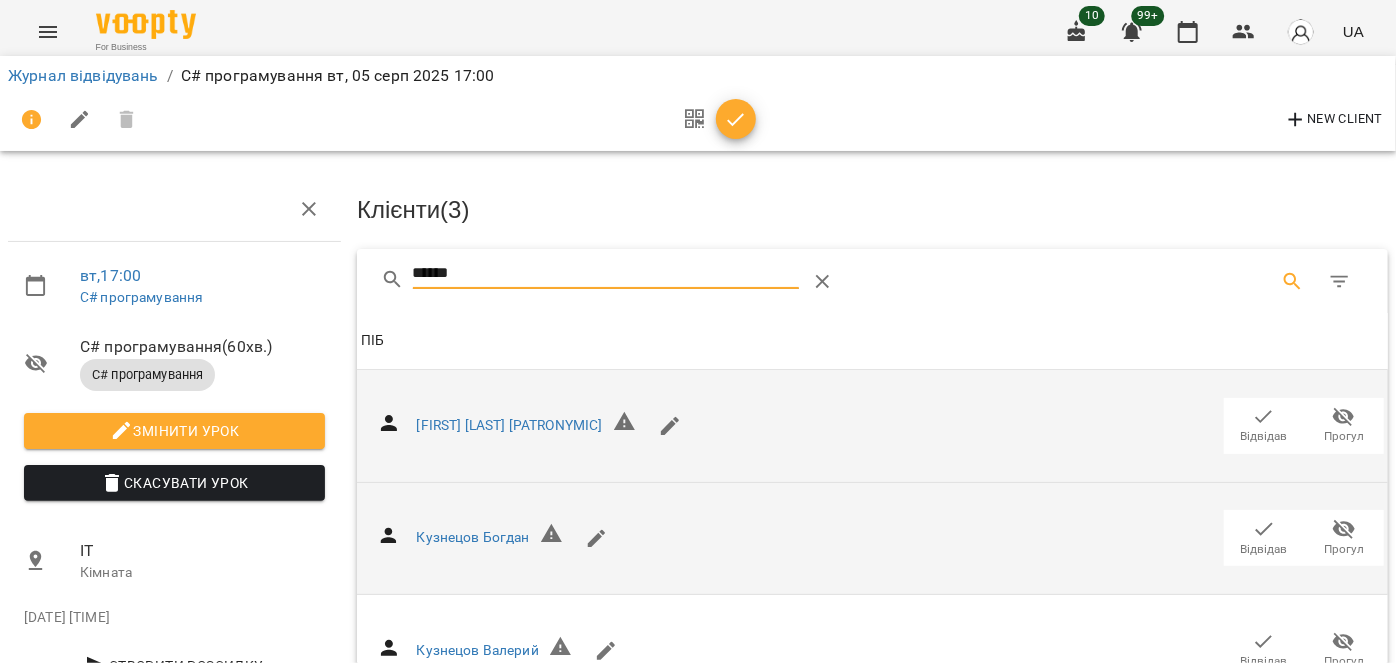 type on "******" 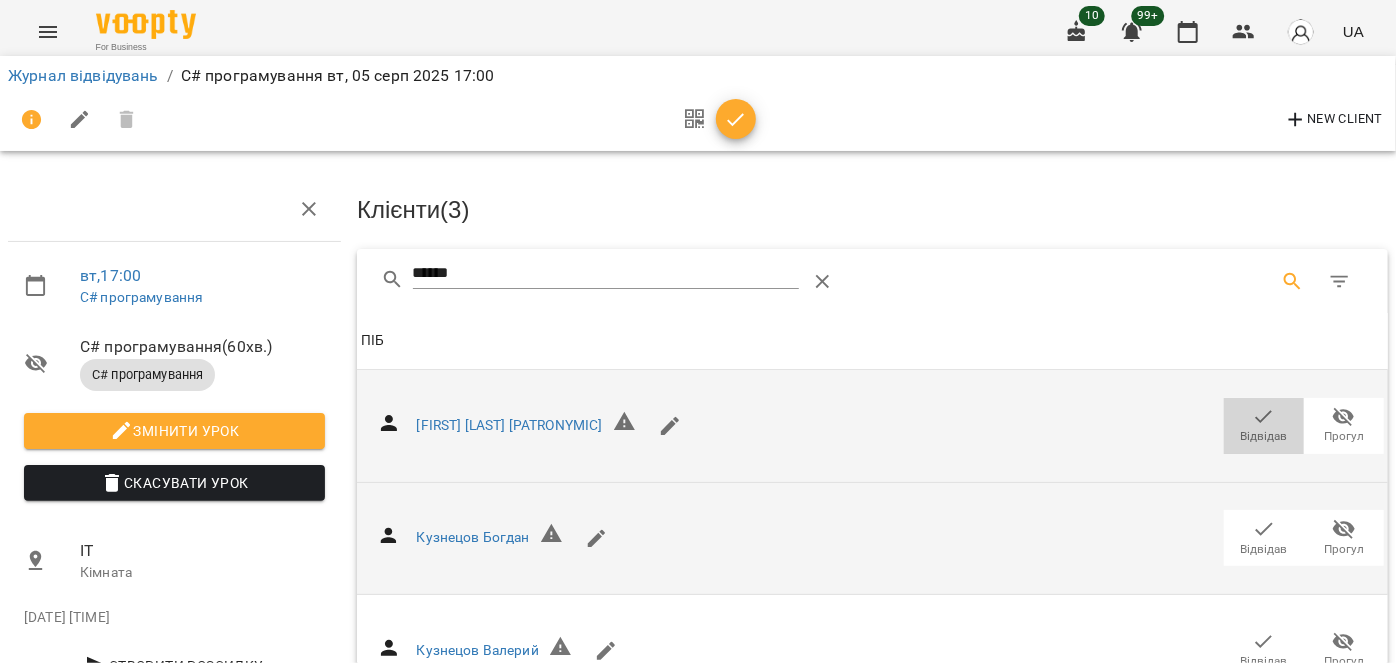 click on "Відвідав" at bounding box center (1264, 436) 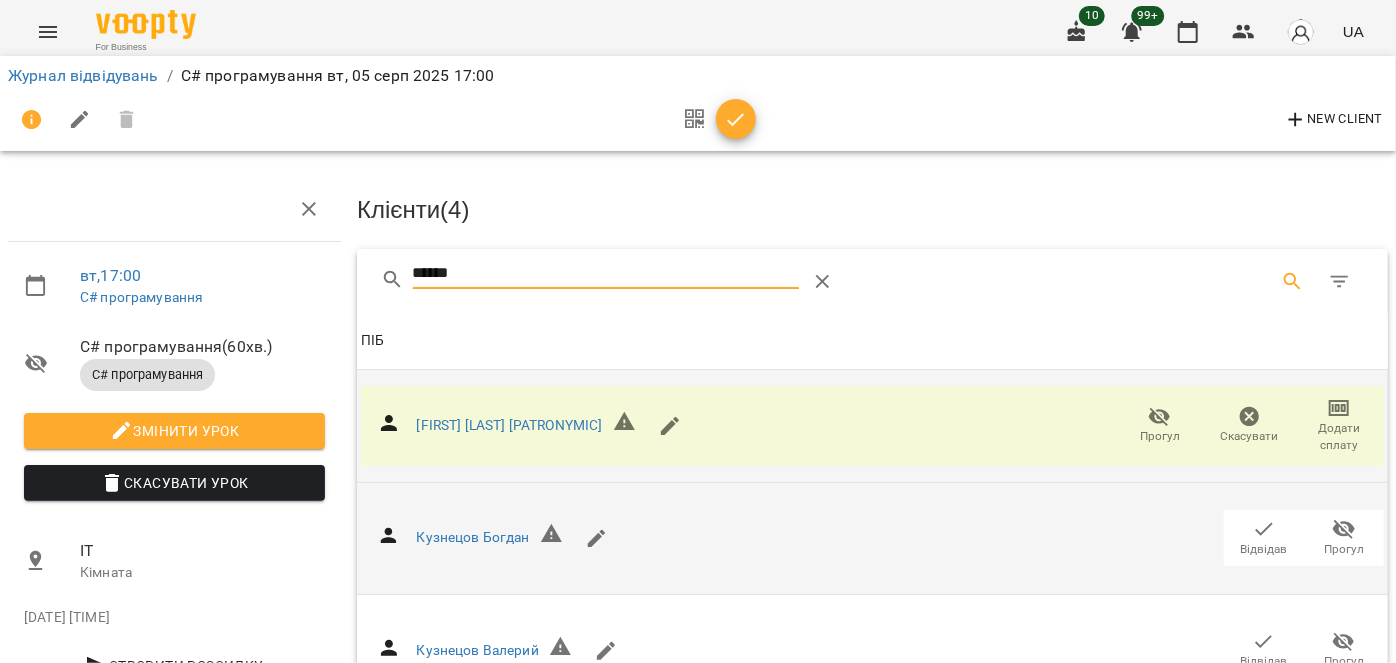 drag, startPoint x: 512, startPoint y: 267, endPoint x: 363, endPoint y: 259, distance: 149.21461 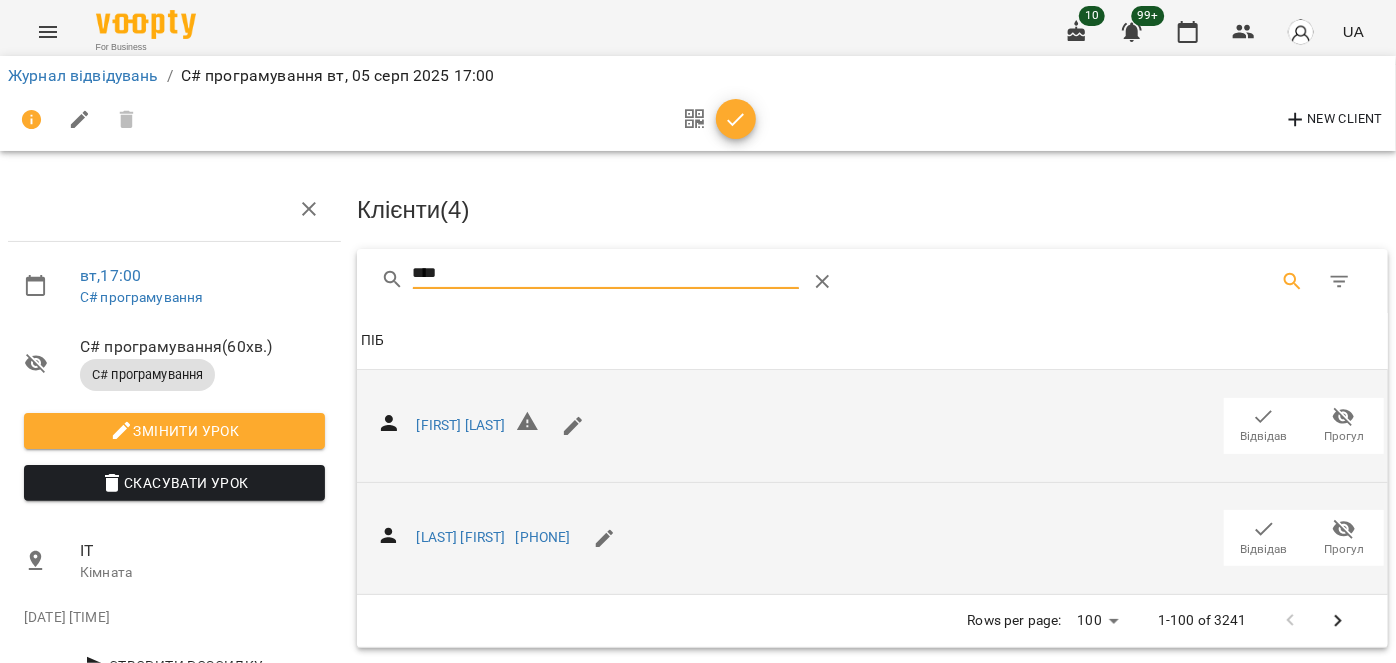 type on "****" 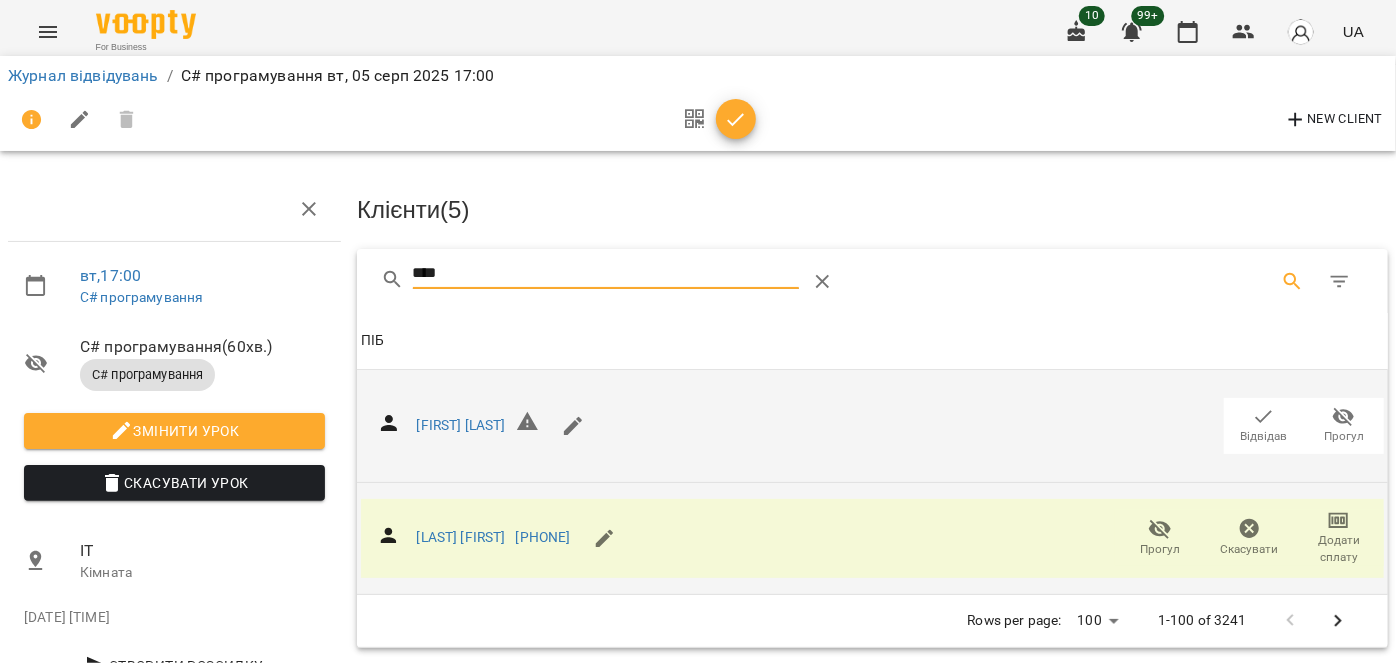 drag, startPoint x: 466, startPoint y: 263, endPoint x: 317, endPoint y: 267, distance: 149.05368 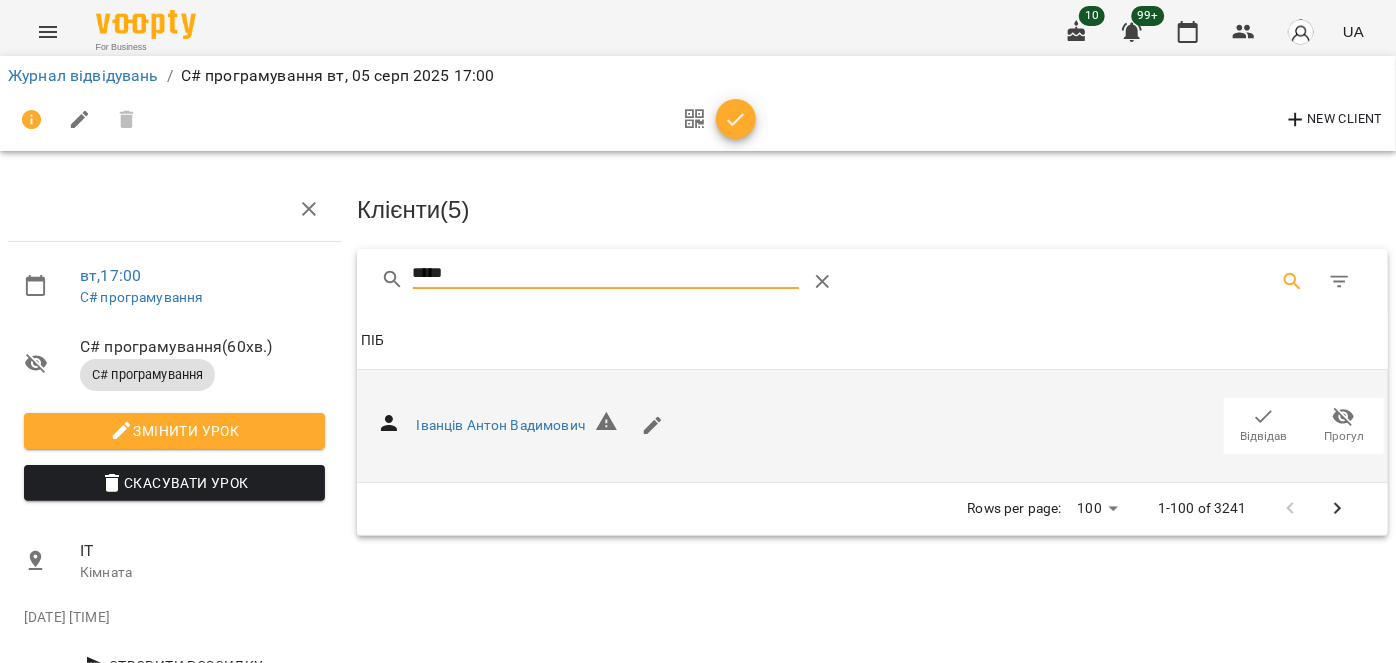 type on "*****" 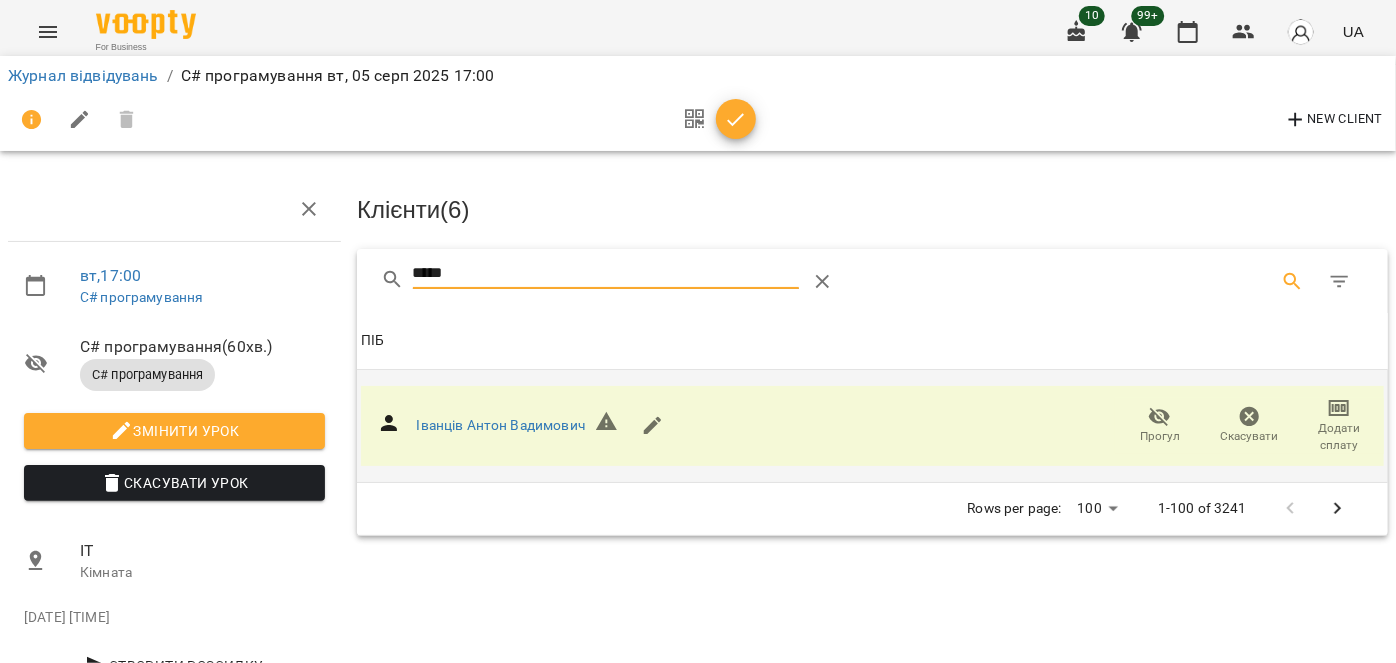 drag, startPoint x: 494, startPoint y: 264, endPoint x: 355, endPoint y: 242, distance: 140.73024 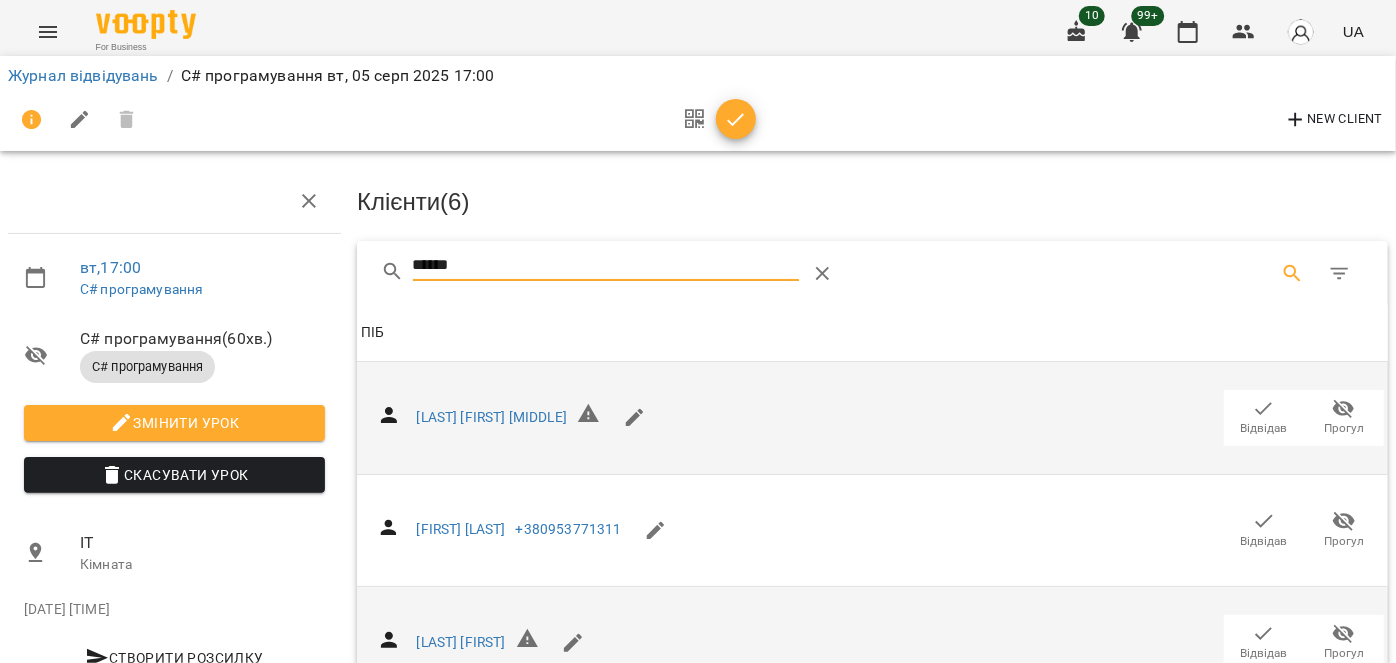 scroll, scrollTop: 181, scrollLeft: 0, axis: vertical 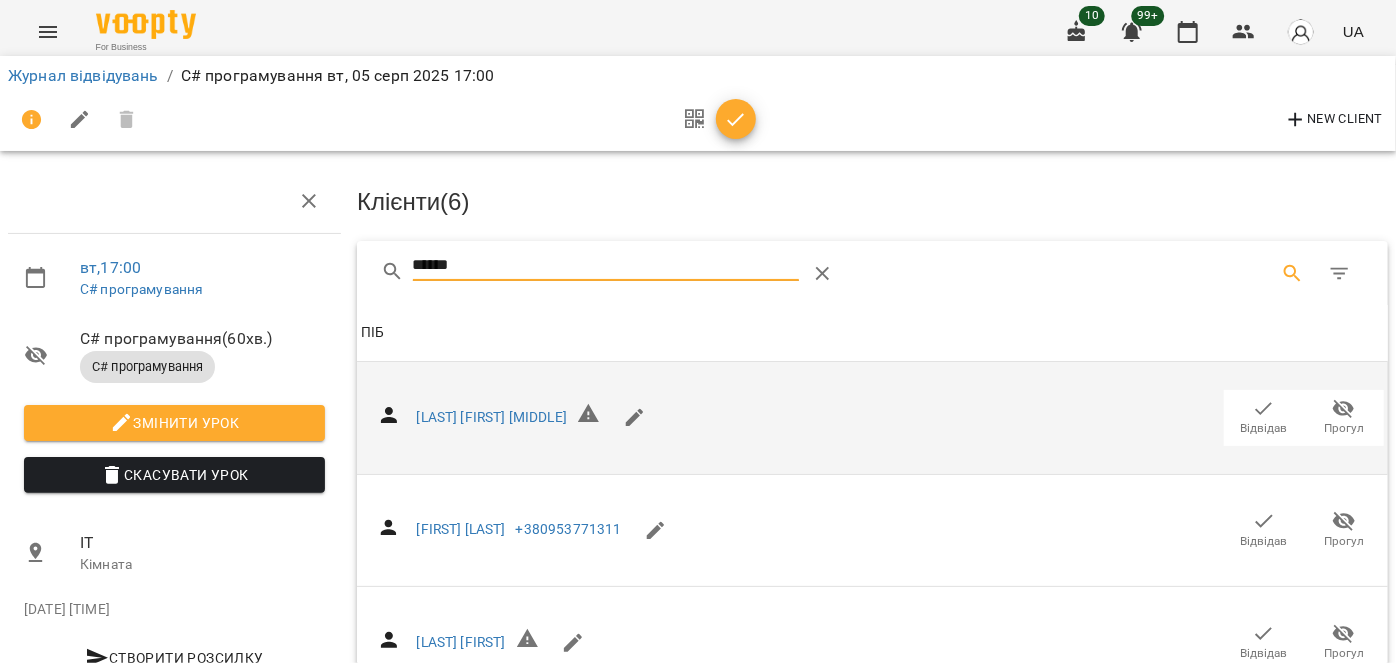 drag, startPoint x: 1263, startPoint y: 465, endPoint x: 794, endPoint y: 135, distance: 573.46405 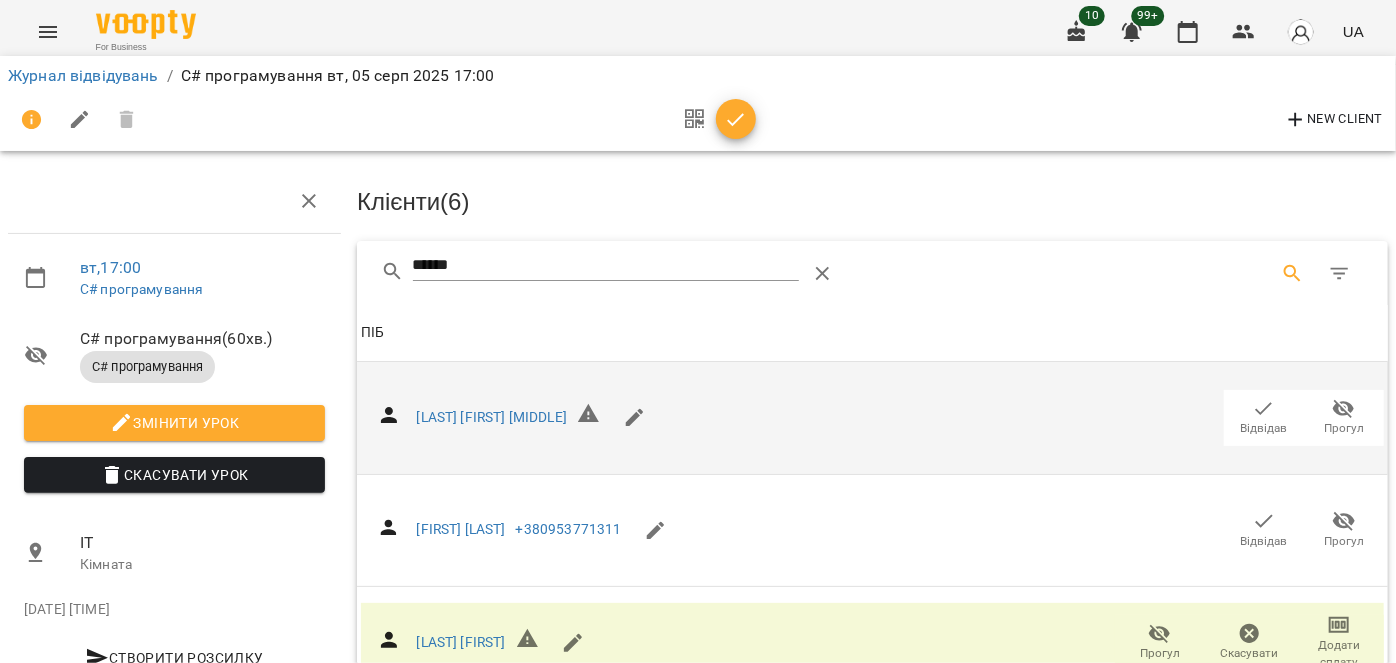 click at bounding box center (736, 119) 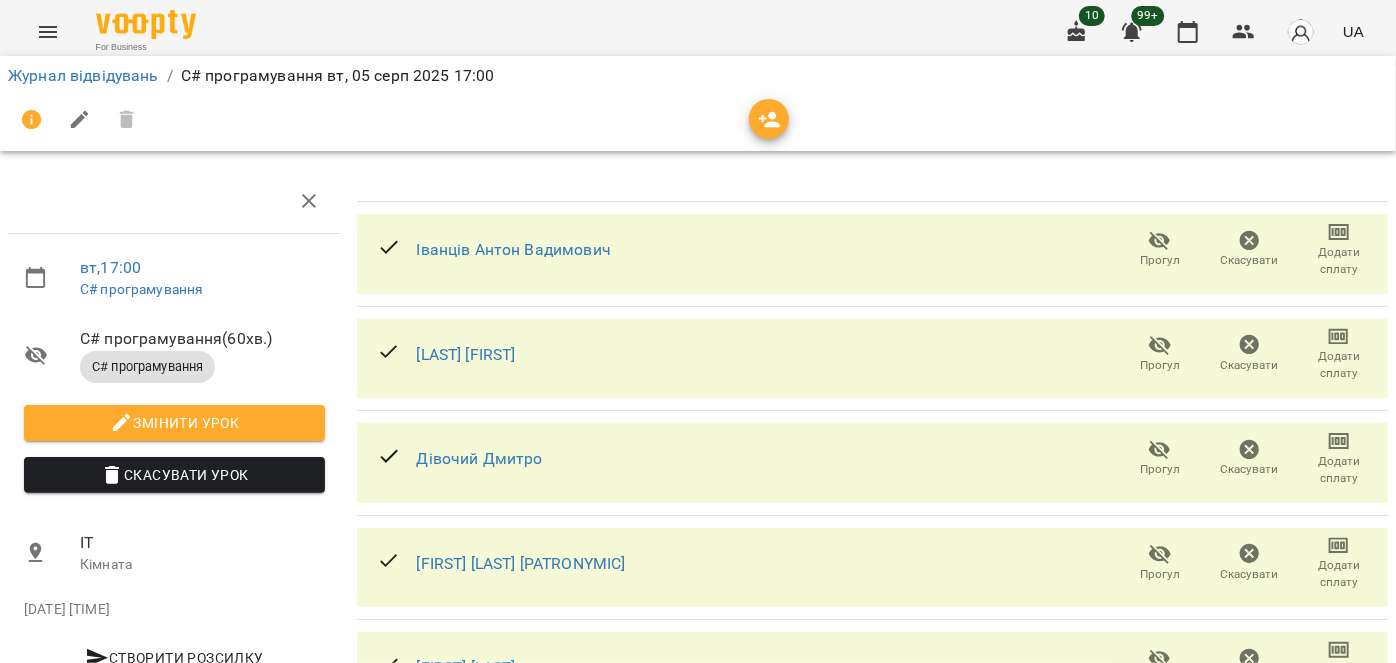 scroll, scrollTop: 0, scrollLeft: 0, axis: both 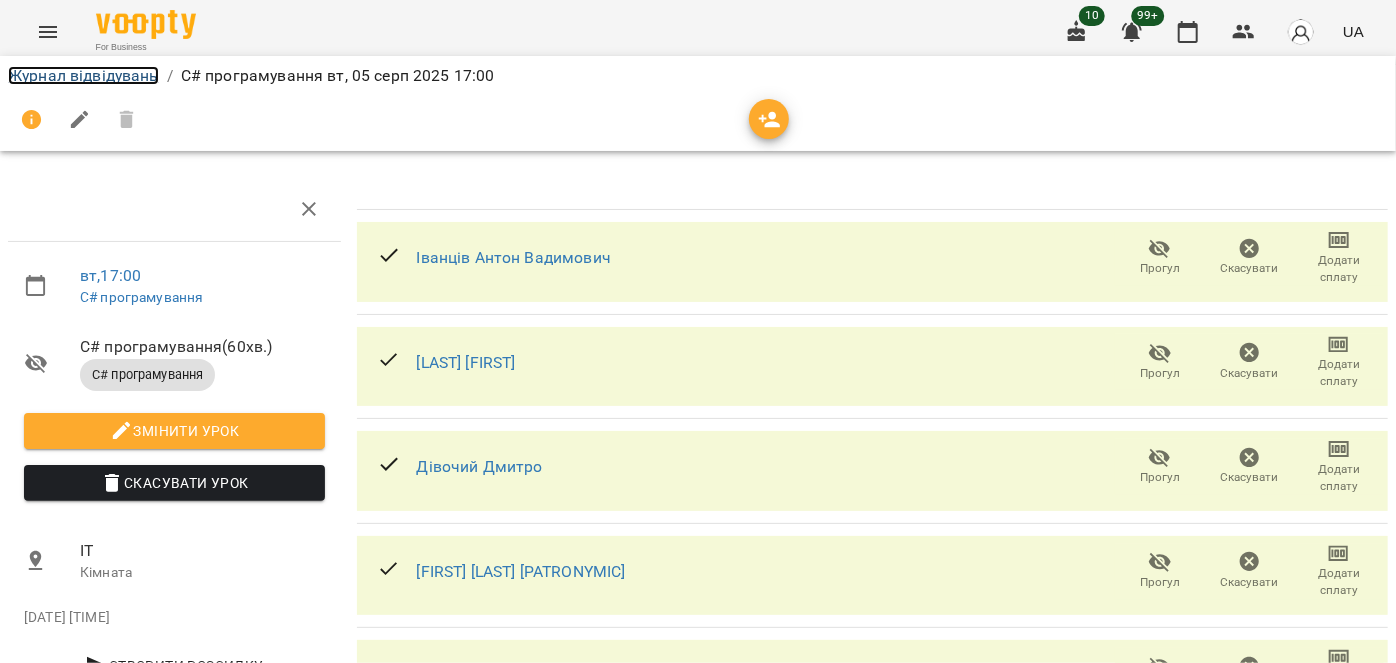 click on "Журнал відвідувань" at bounding box center (83, 75) 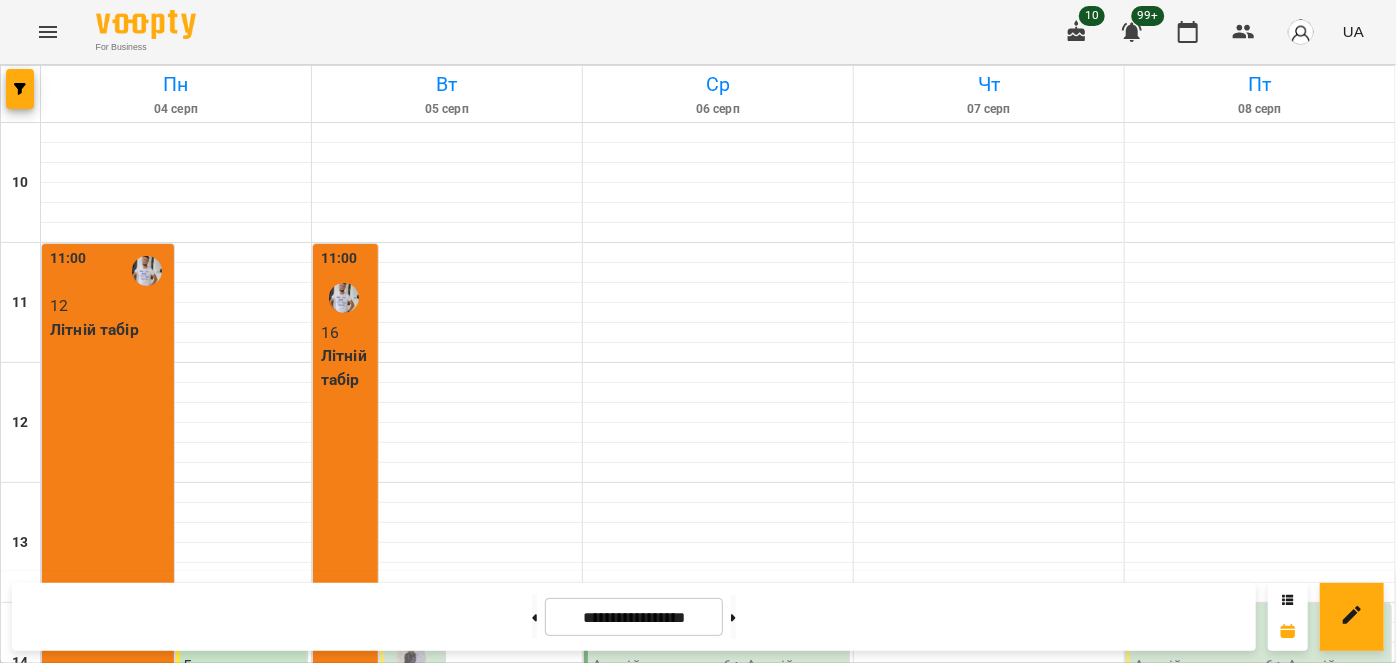 scroll, scrollTop: 294, scrollLeft: 0, axis: vertical 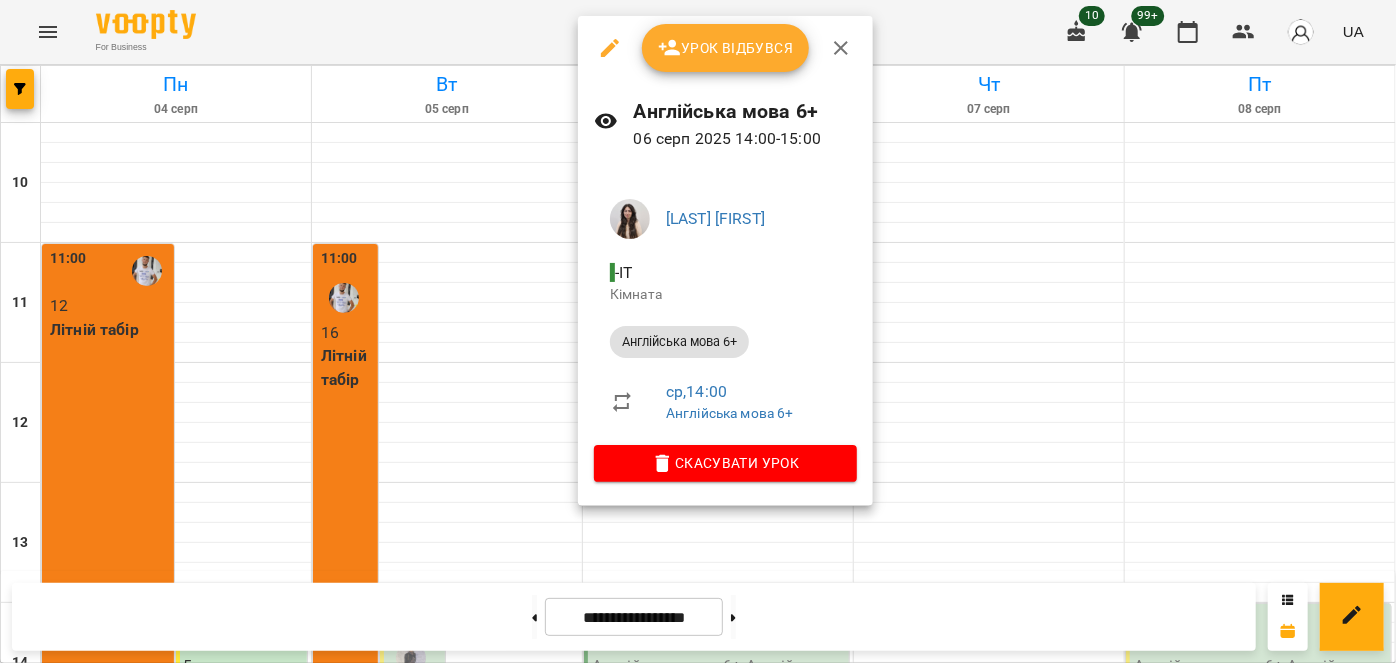 click on "Урок відбувся" at bounding box center [726, 48] 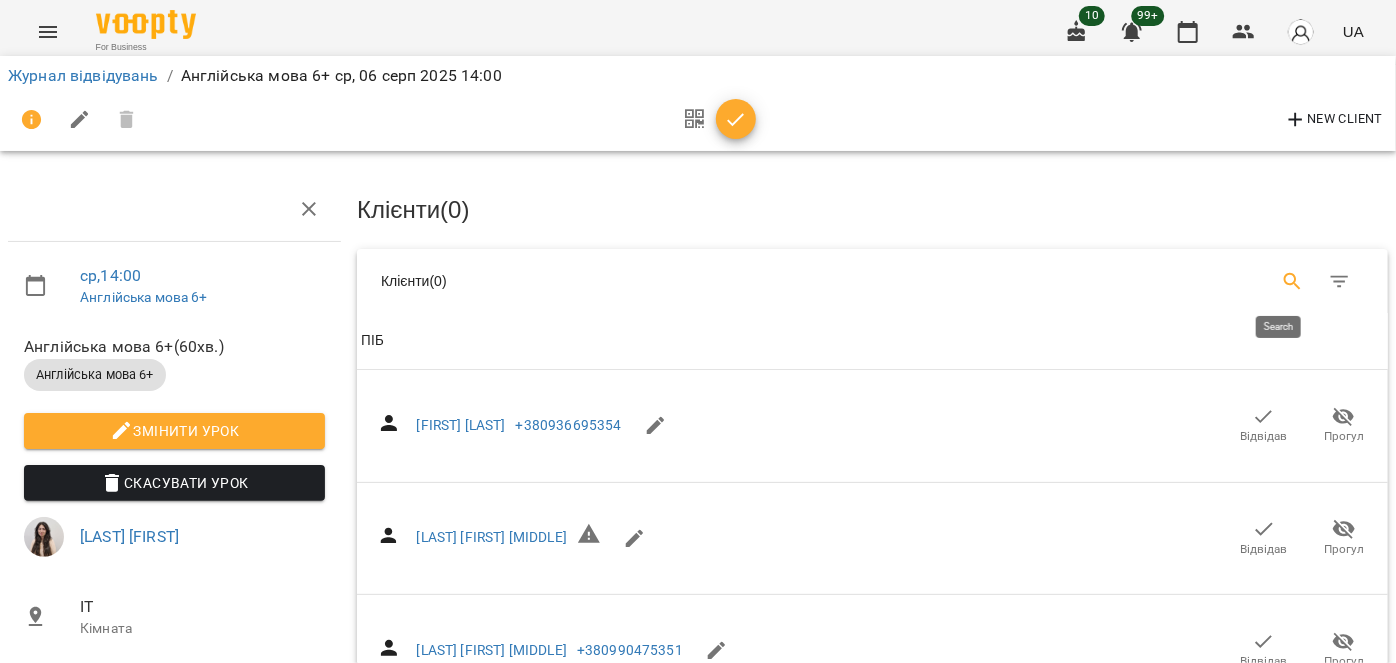 click 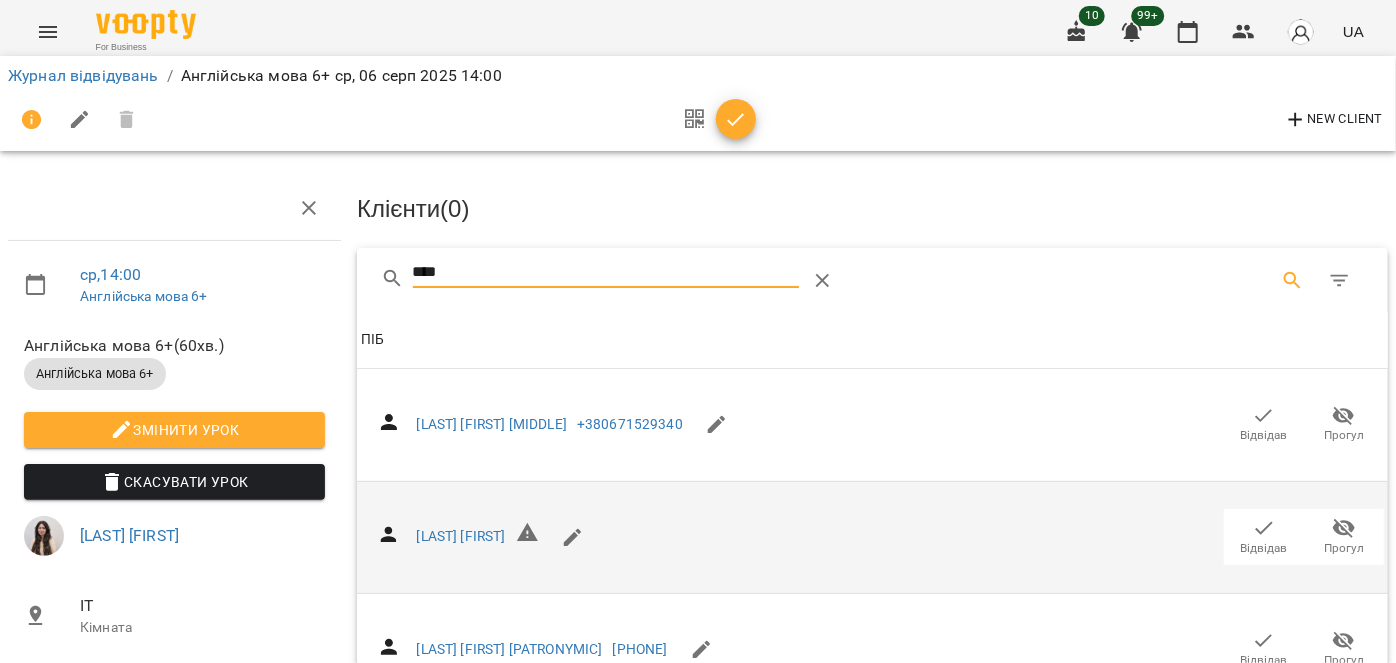 scroll, scrollTop: 0, scrollLeft: 0, axis: both 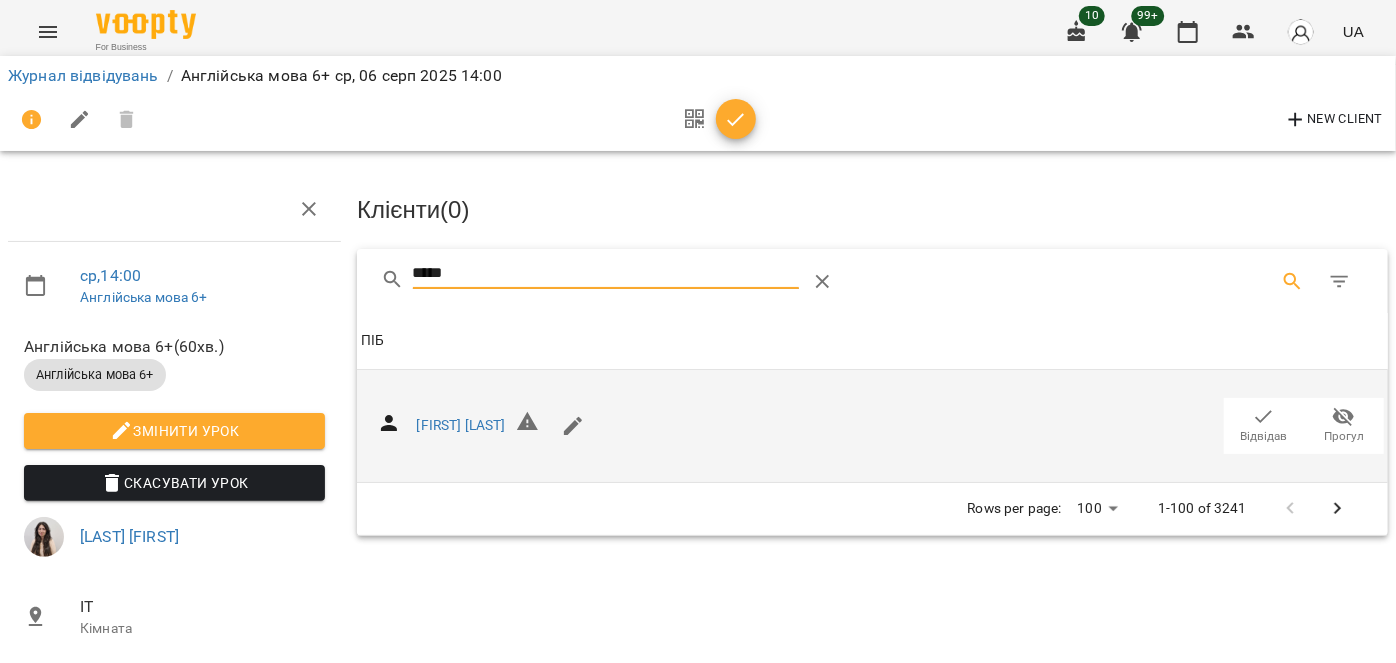 type on "*****" 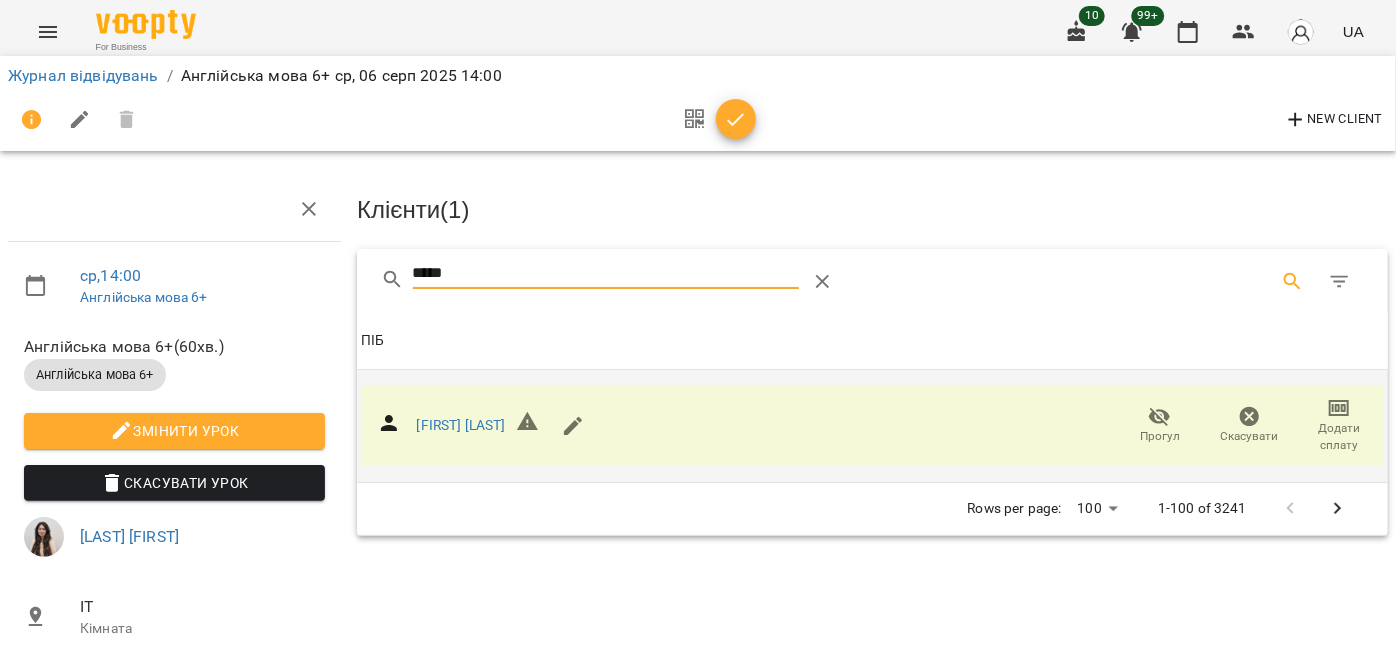 drag, startPoint x: 478, startPoint y: 267, endPoint x: 366, endPoint y: 235, distance: 116.48176 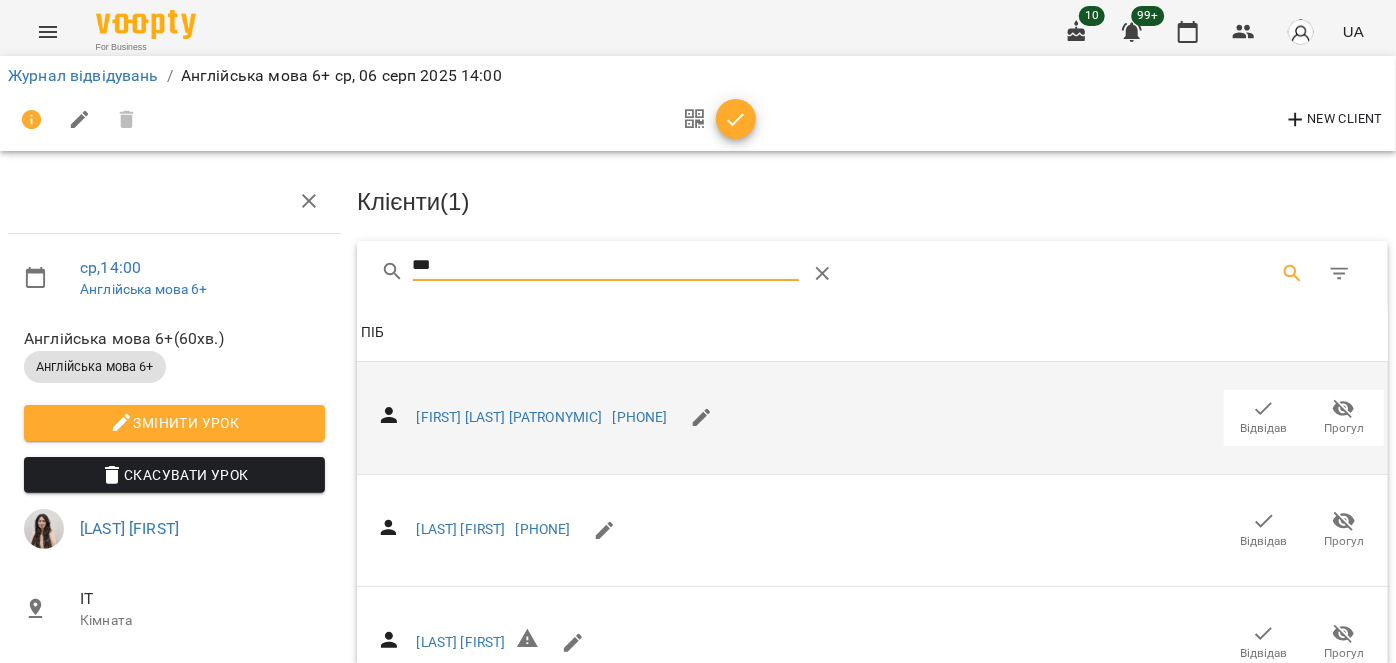 scroll, scrollTop: 272, scrollLeft: 0, axis: vertical 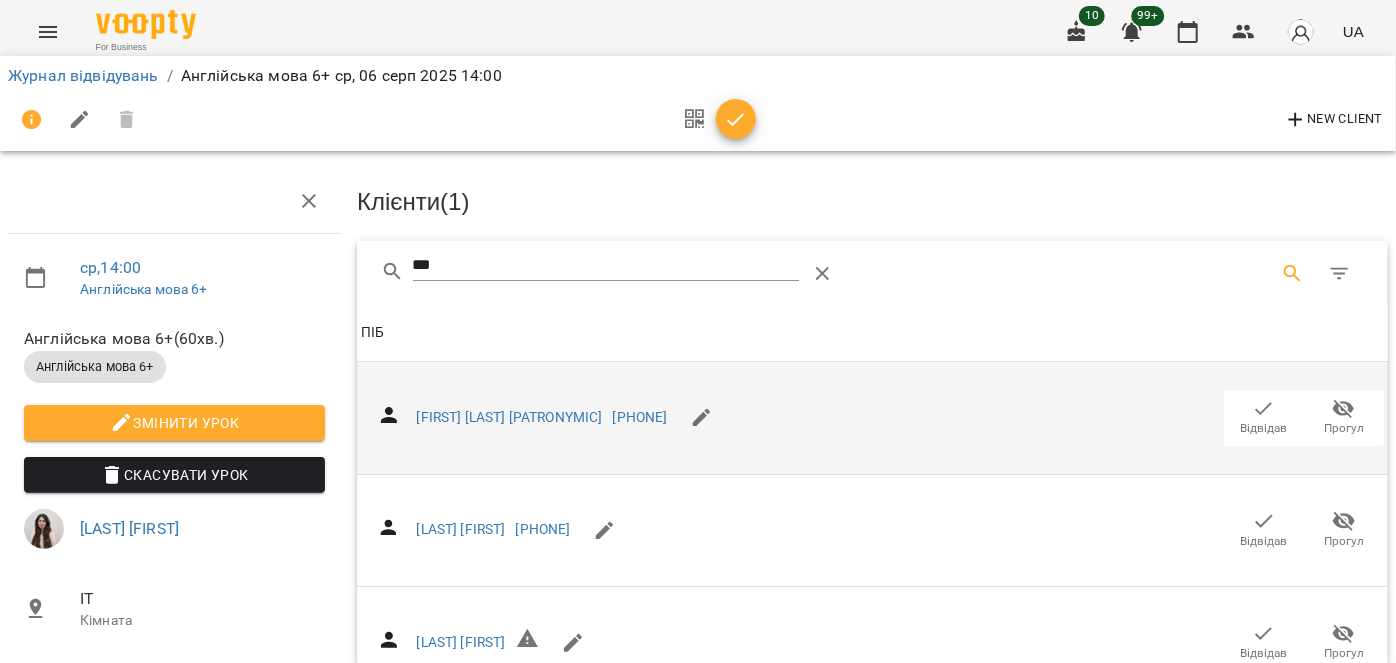 click on "Відвідав" at bounding box center [1264, 766] 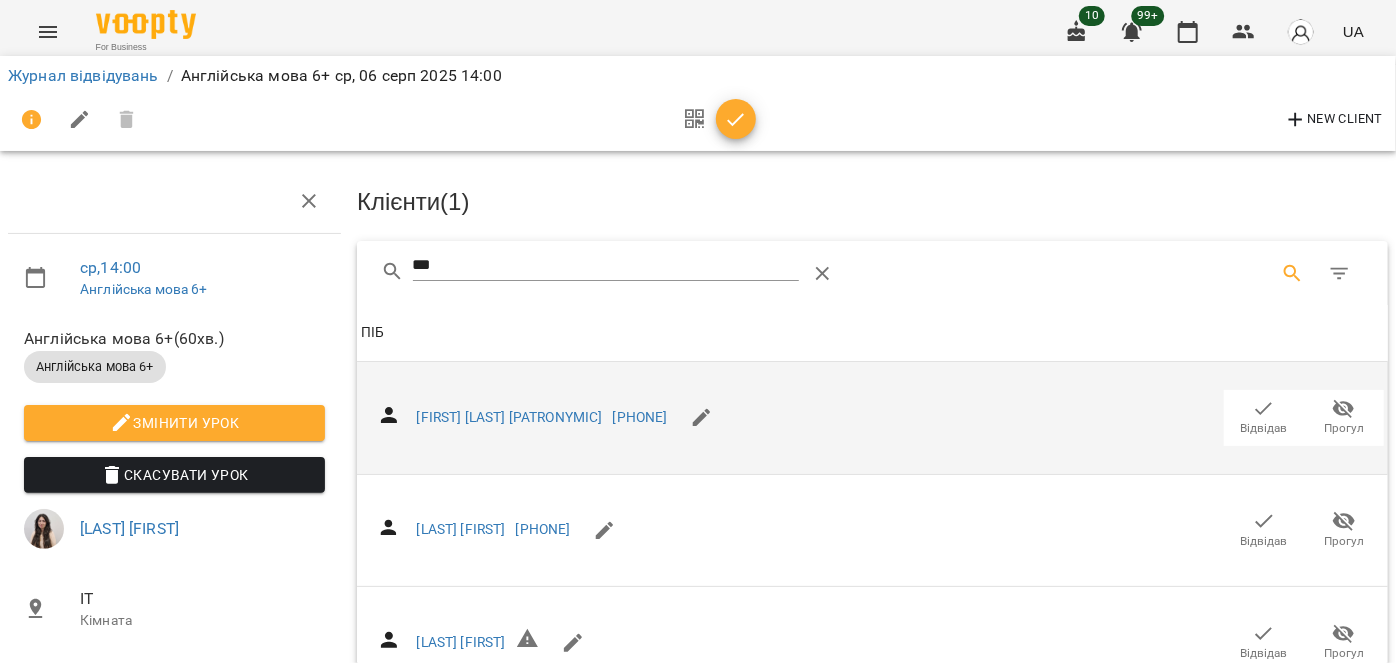 scroll, scrollTop: 90, scrollLeft: 0, axis: vertical 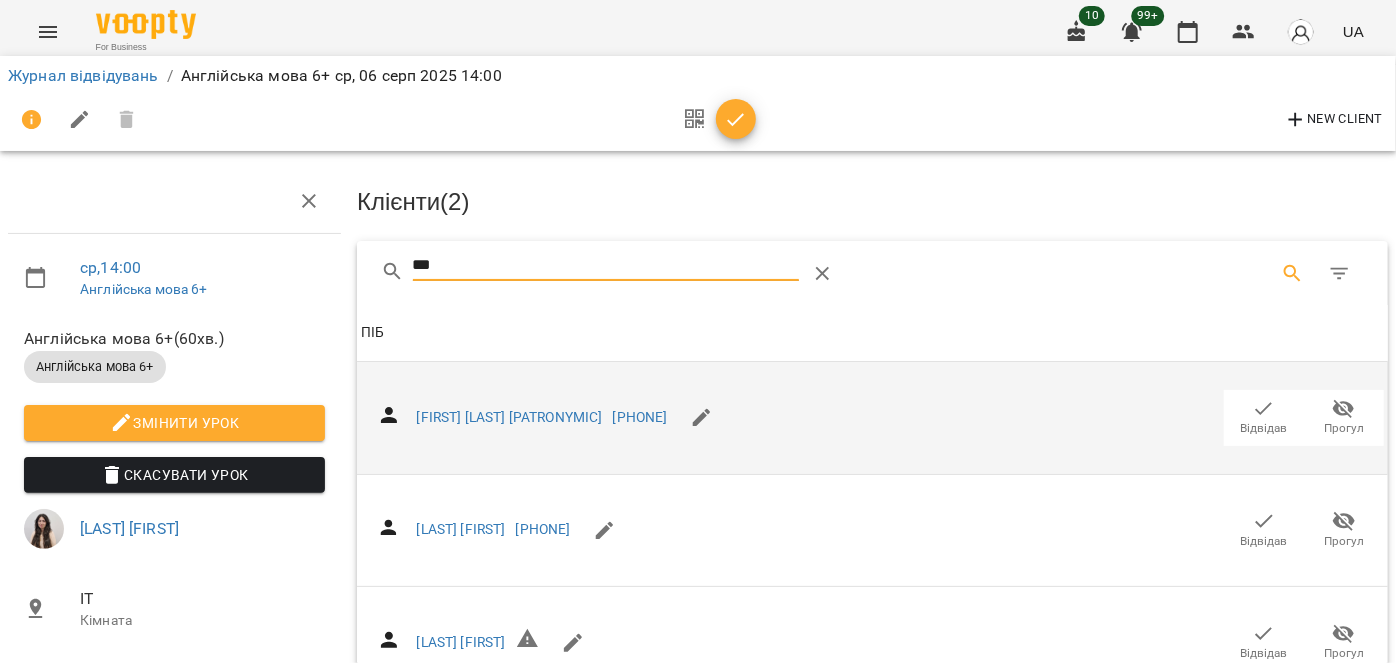 drag, startPoint x: 470, startPoint y: 176, endPoint x: 351, endPoint y: 168, distance: 119.26861 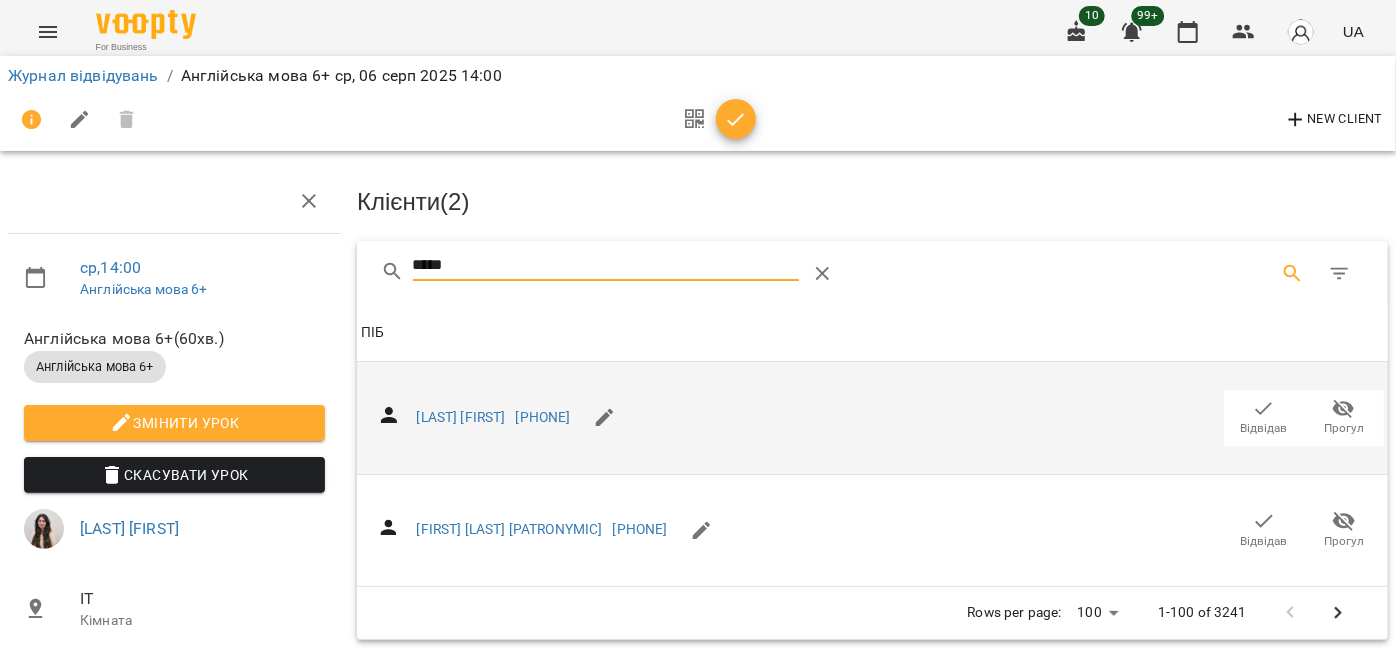 type on "*****" 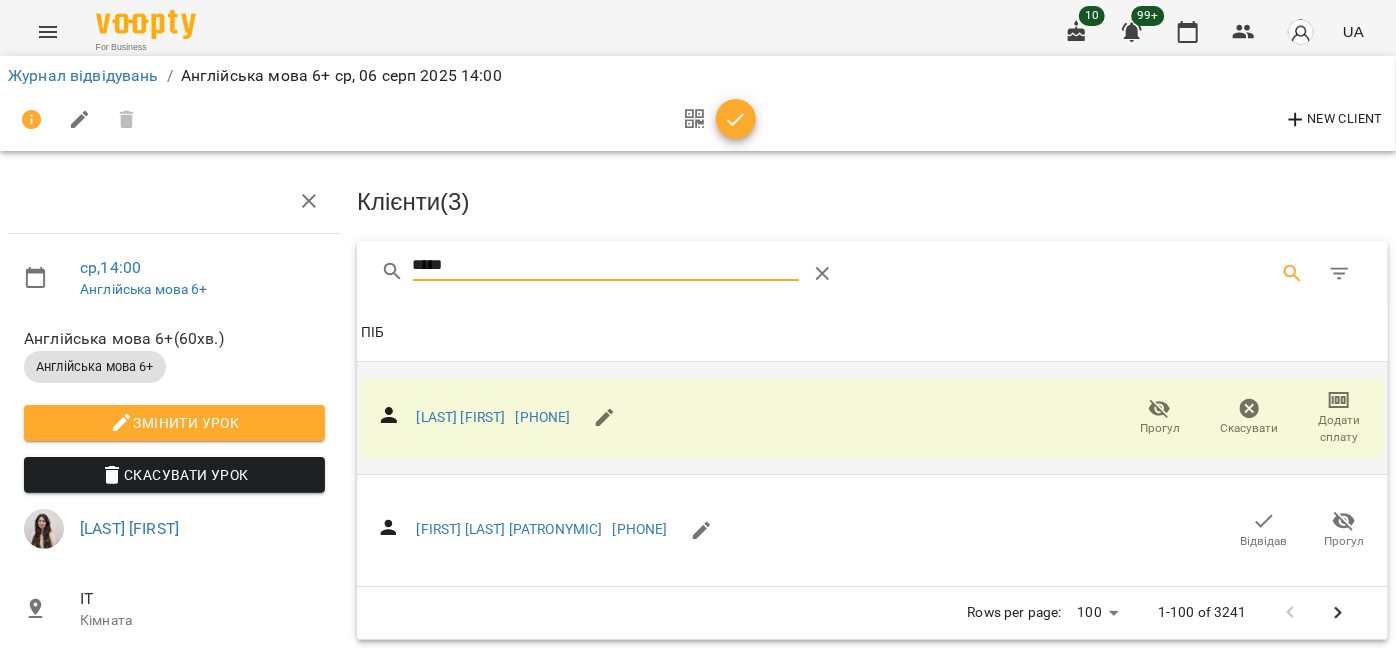 drag, startPoint x: 491, startPoint y: 170, endPoint x: 362, endPoint y: 168, distance: 129.0155 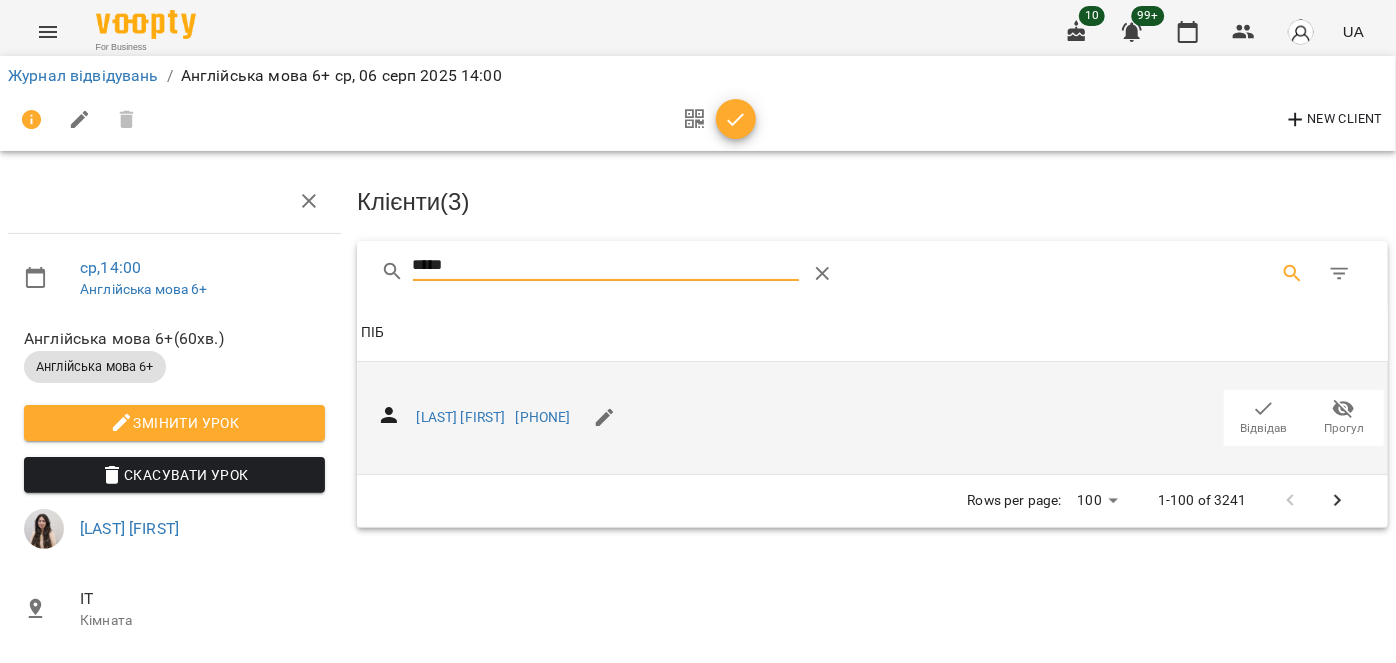 type on "*****" 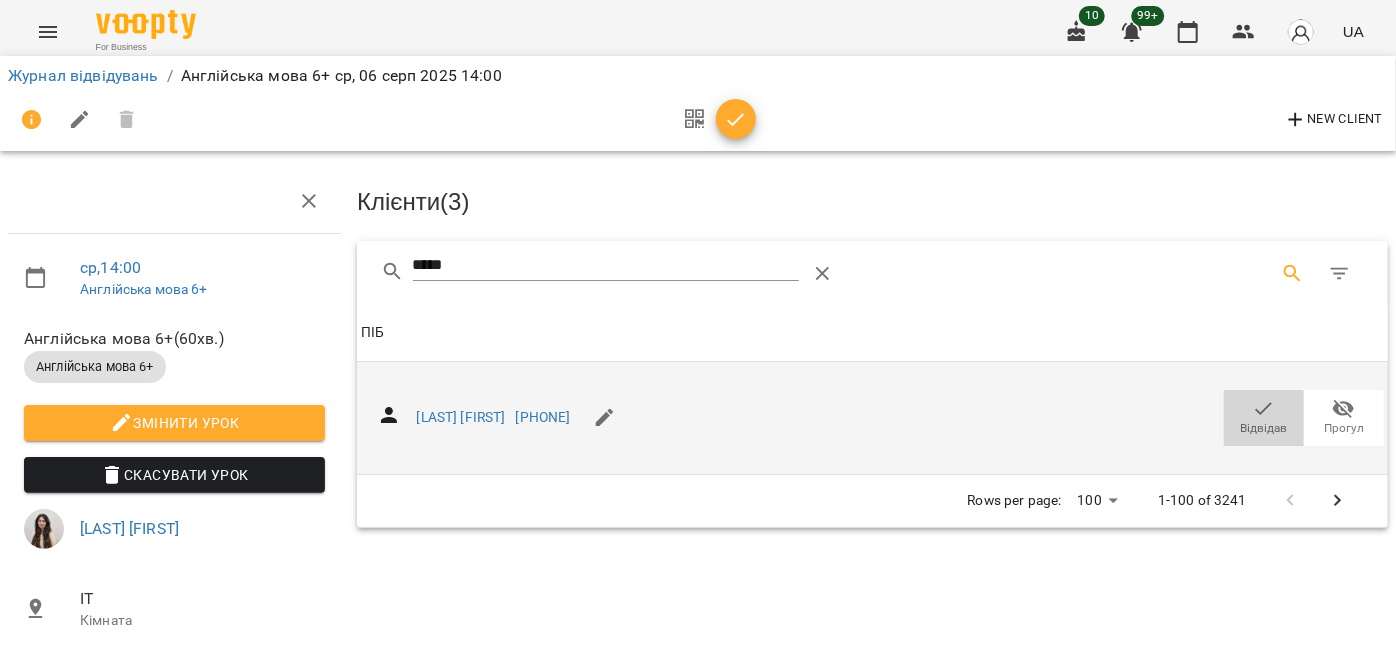 click 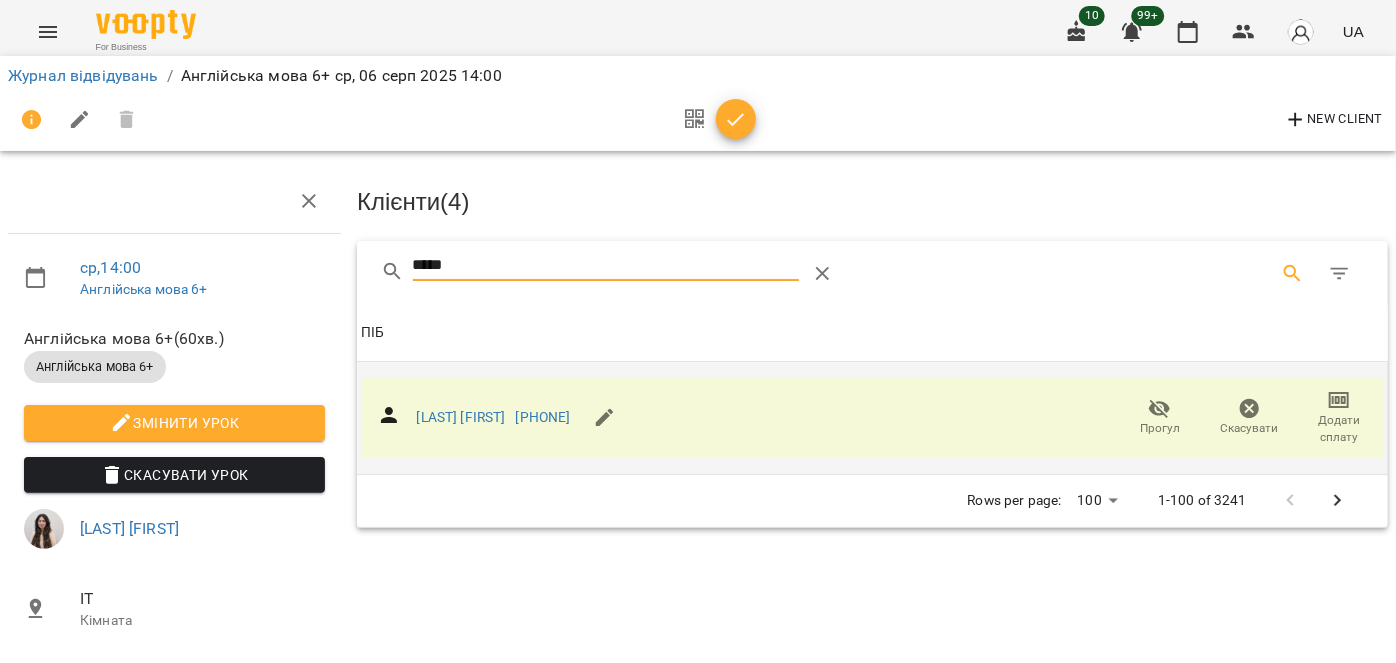 drag, startPoint x: 498, startPoint y: 174, endPoint x: 381, endPoint y: 157, distance: 118.22859 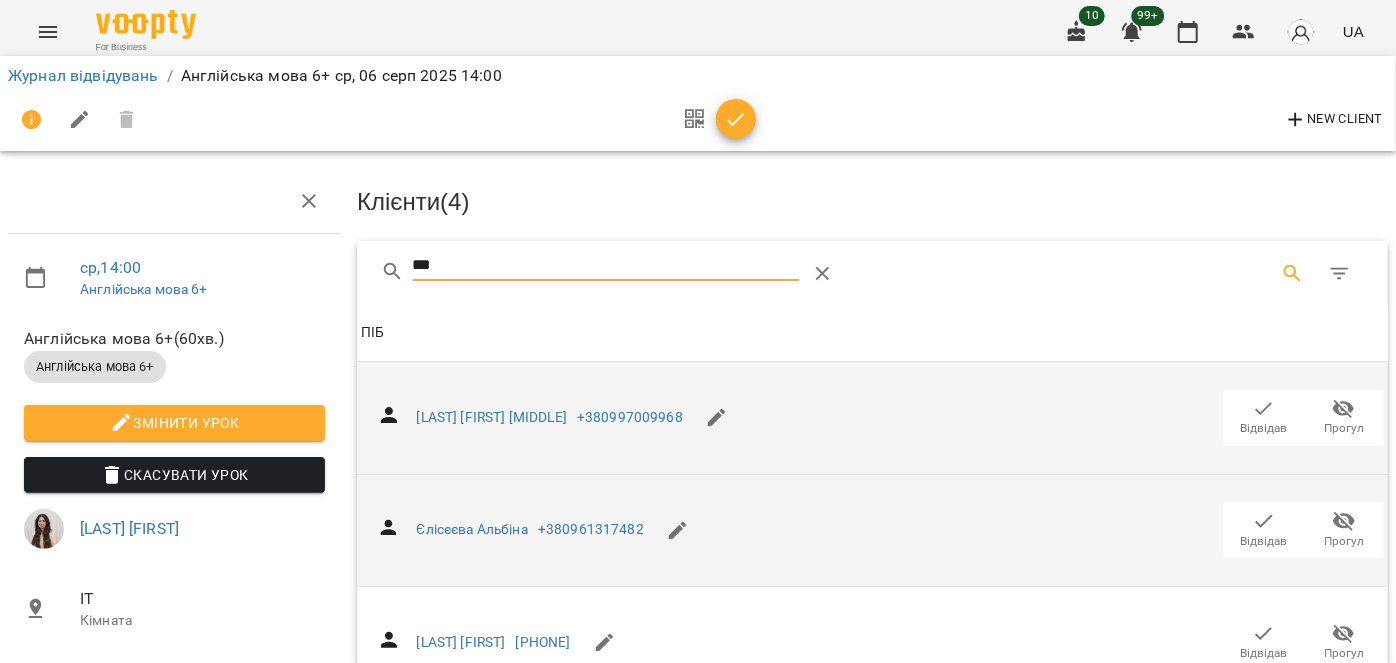 scroll, scrollTop: 0, scrollLeft: 0, axis: both 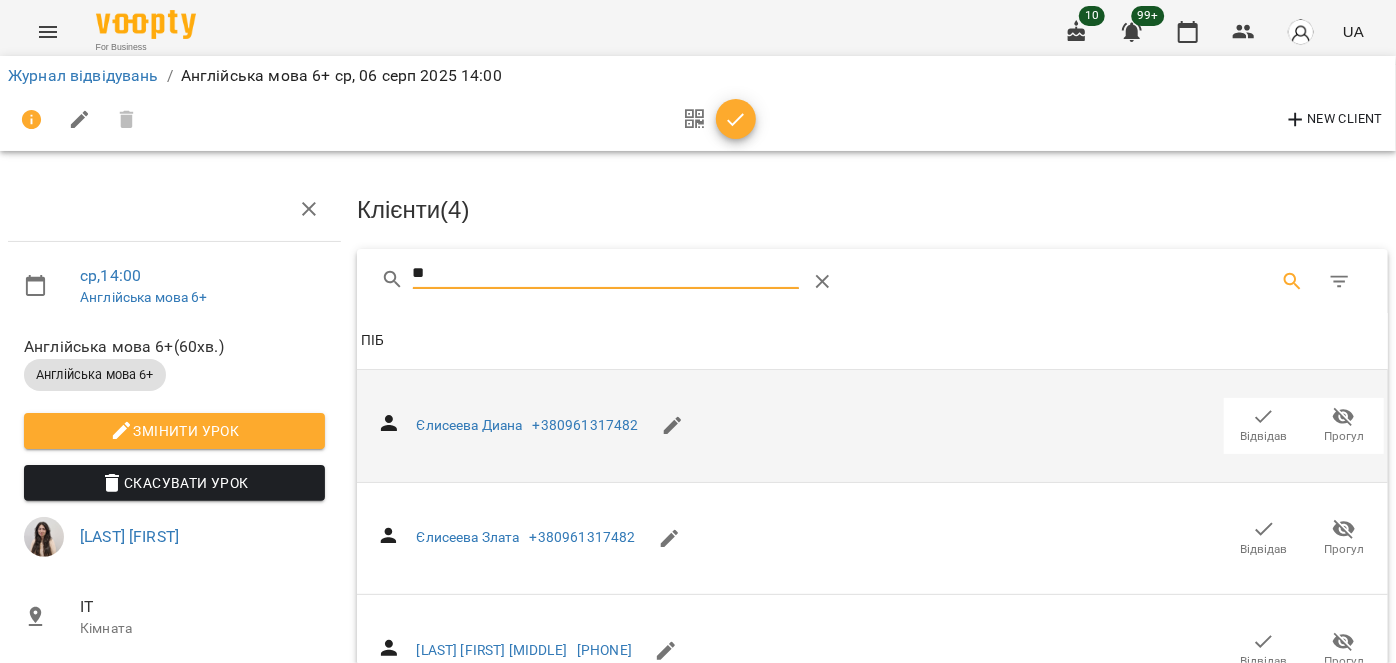 type on "**" 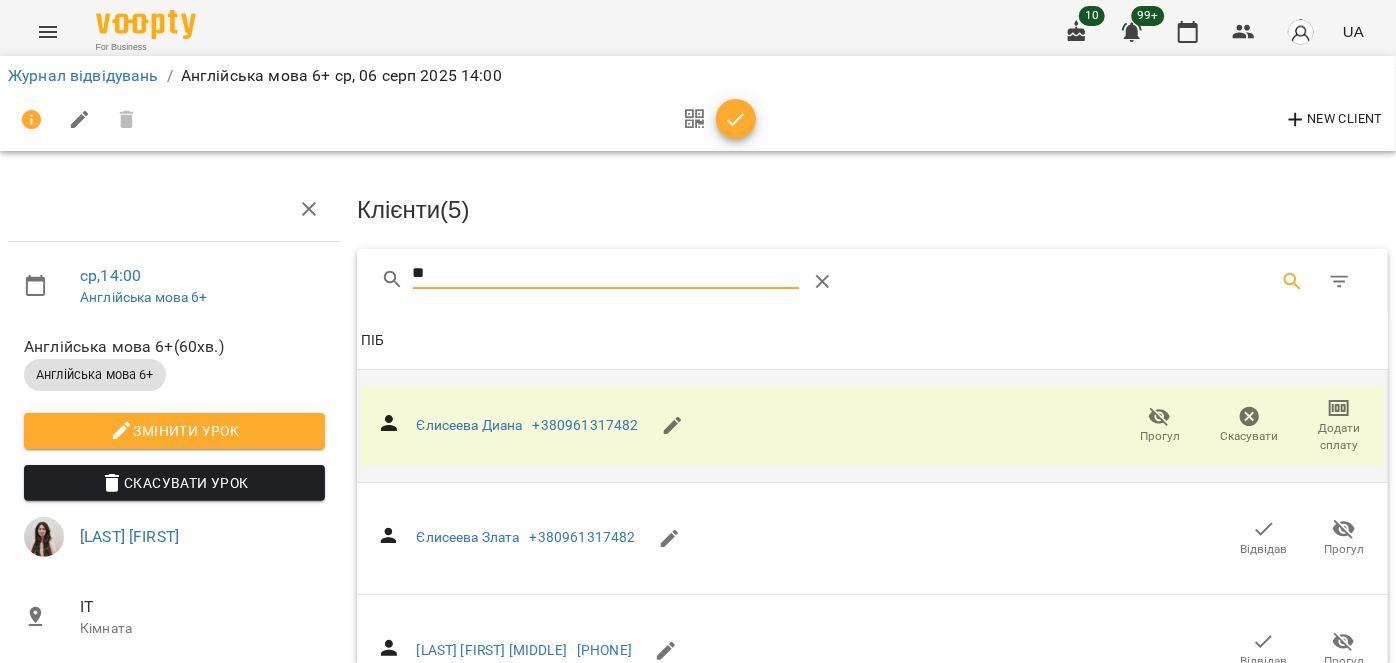 drag, startPoint x: 442, startPoint y: 265, endPoint x: 337, endPoint y: 264, distance: 105.00476 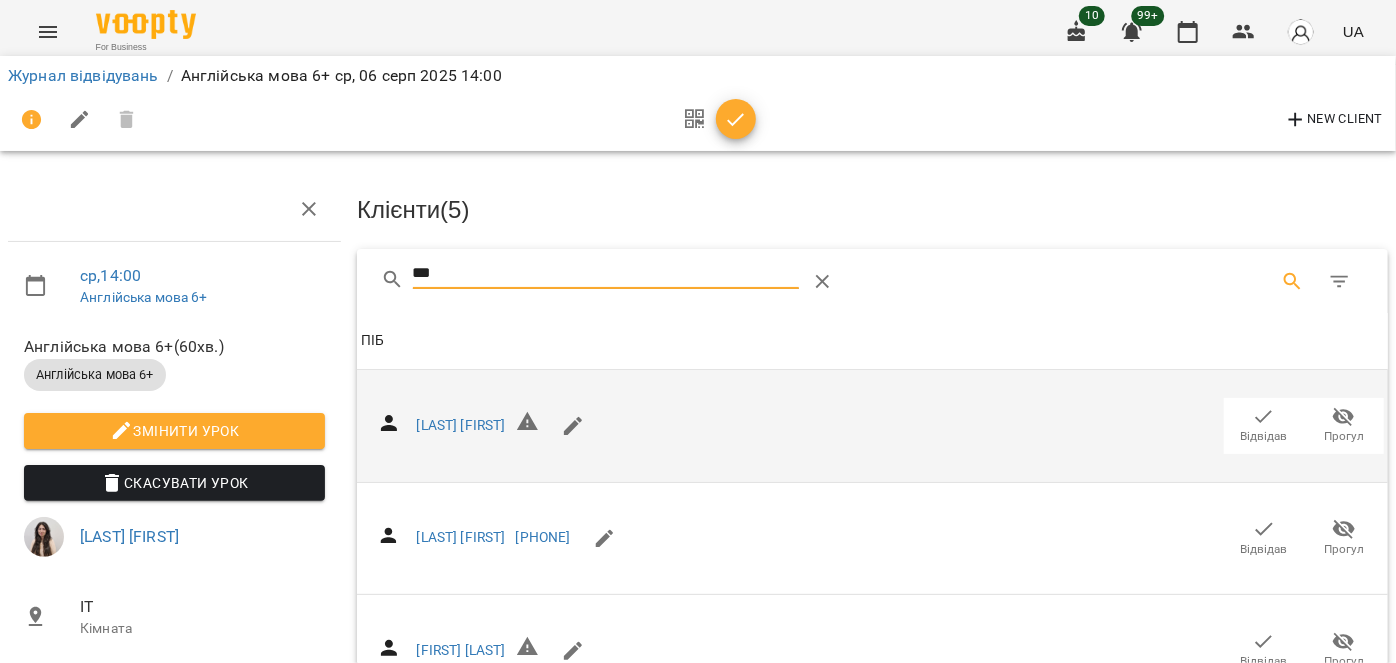 type on "***" 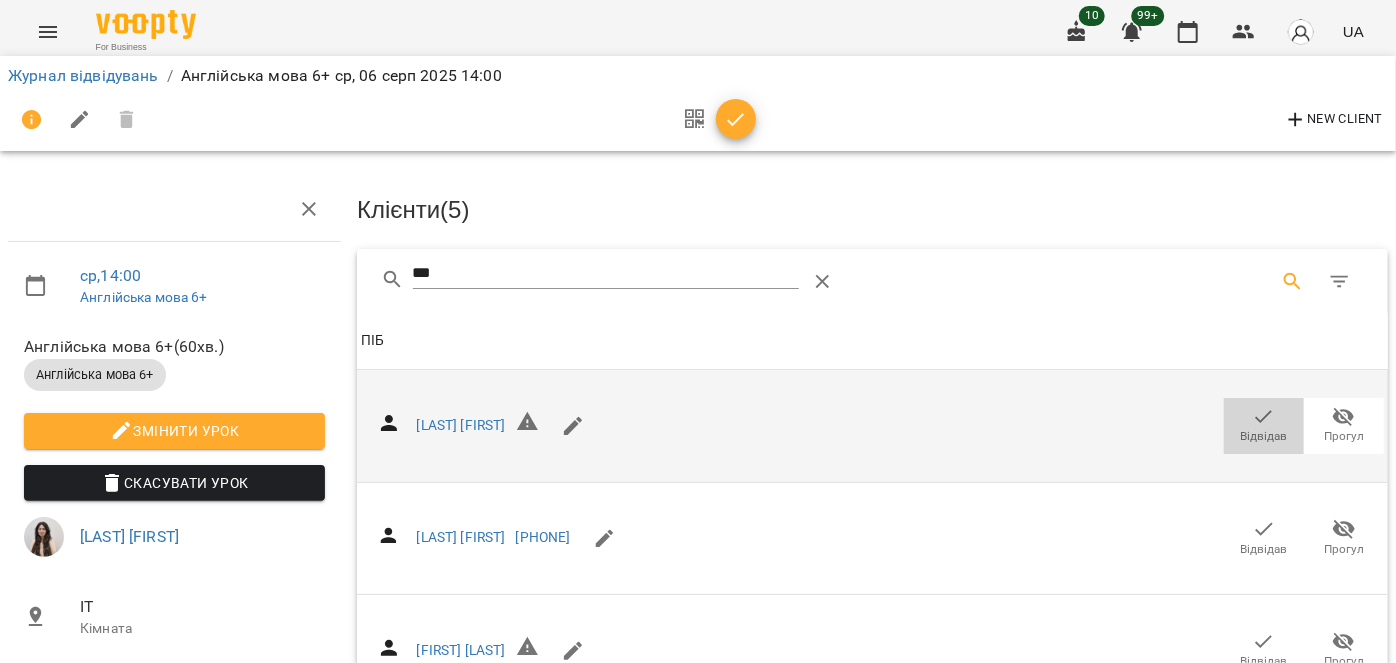click 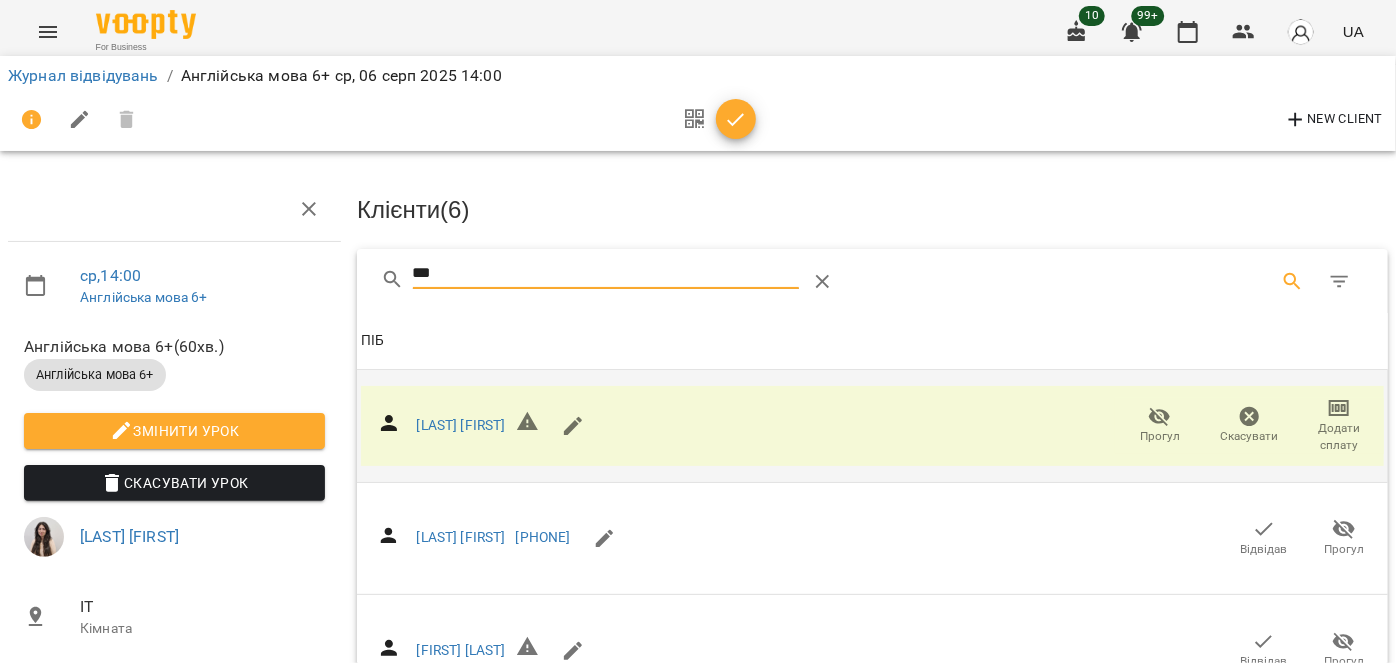 drag, startPoint x: 474, startPoint y: 265, endPoint x: 352, endPoint y: 264, distance: 122.0041 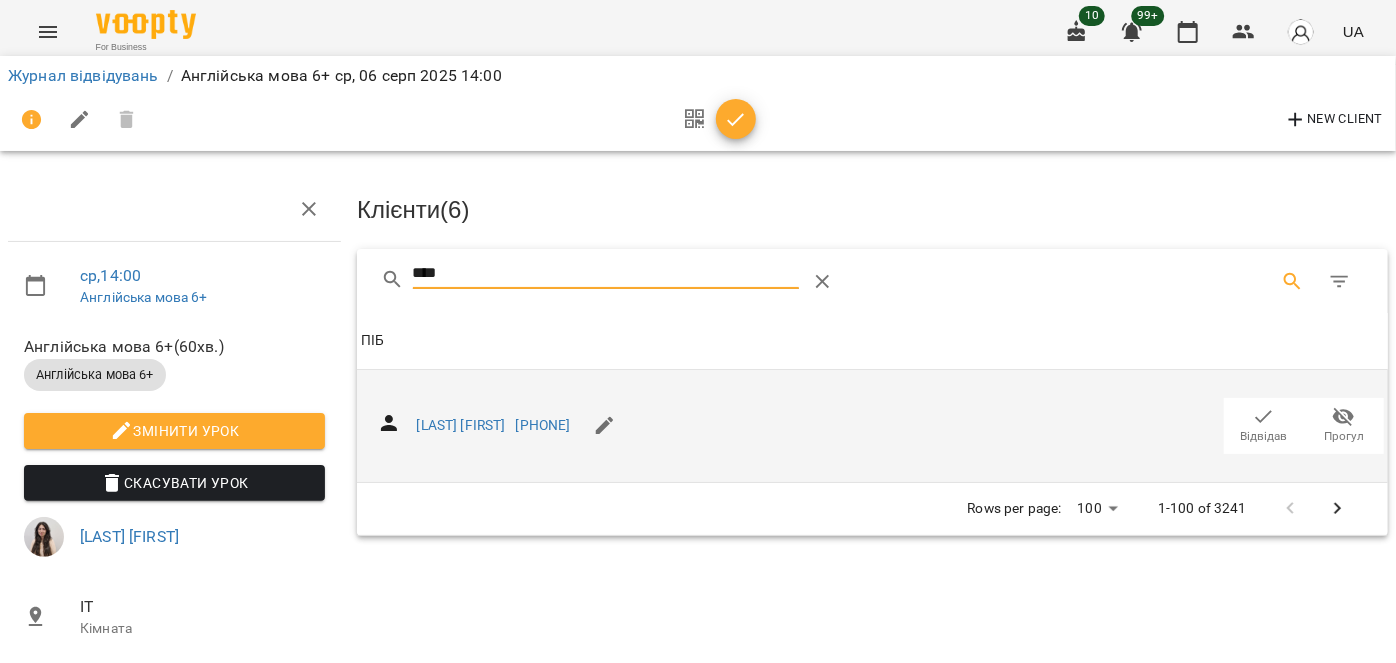 type on "****" 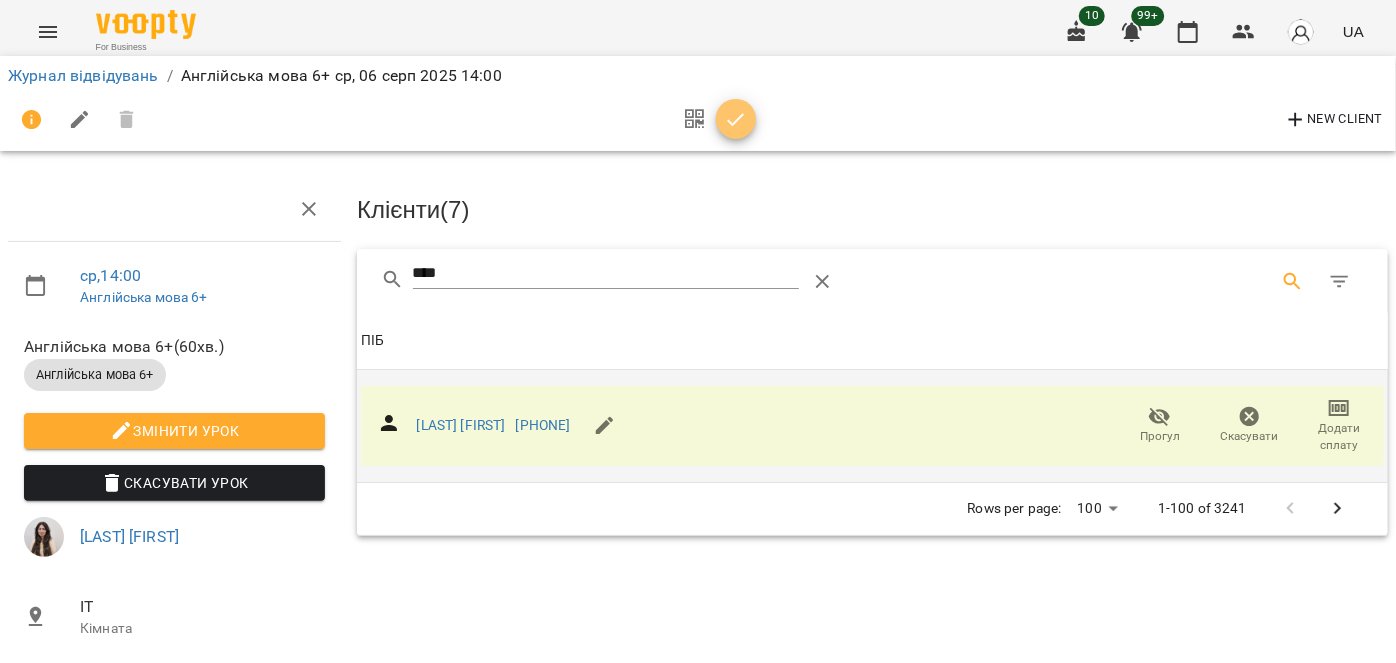 click 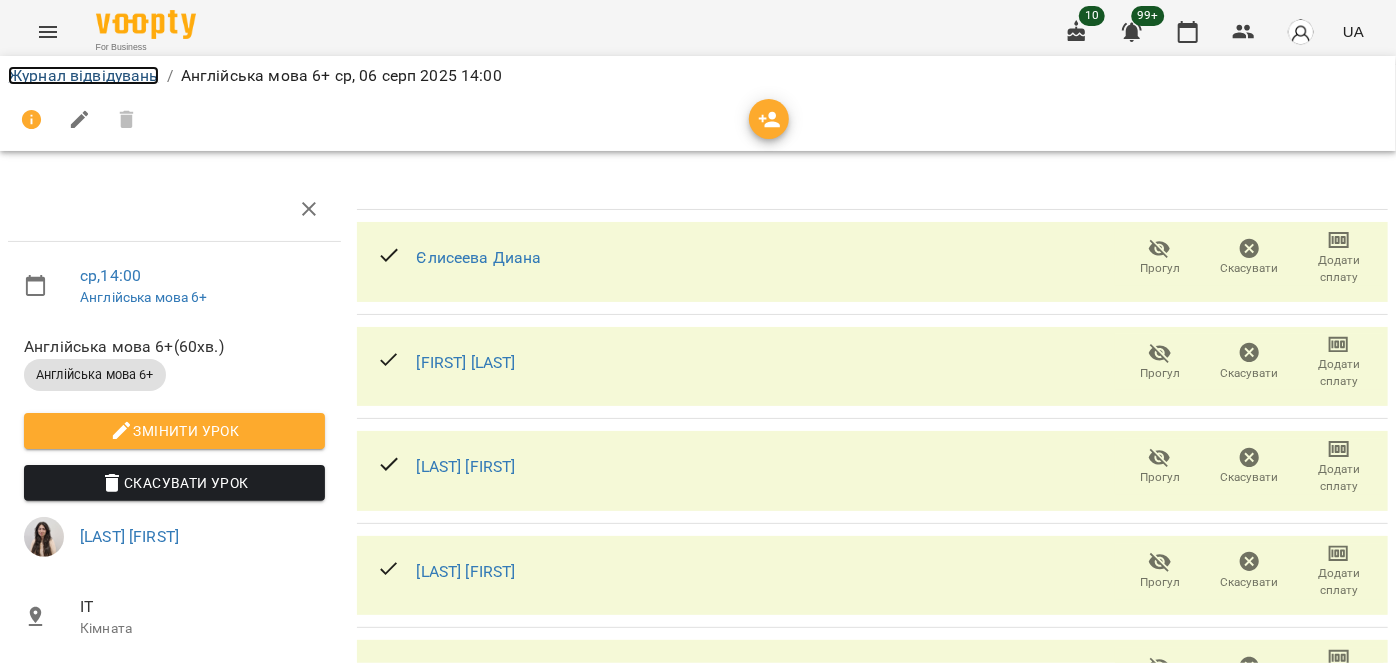 click on "Журнал відвідувань" at bounding box center [83, 75] 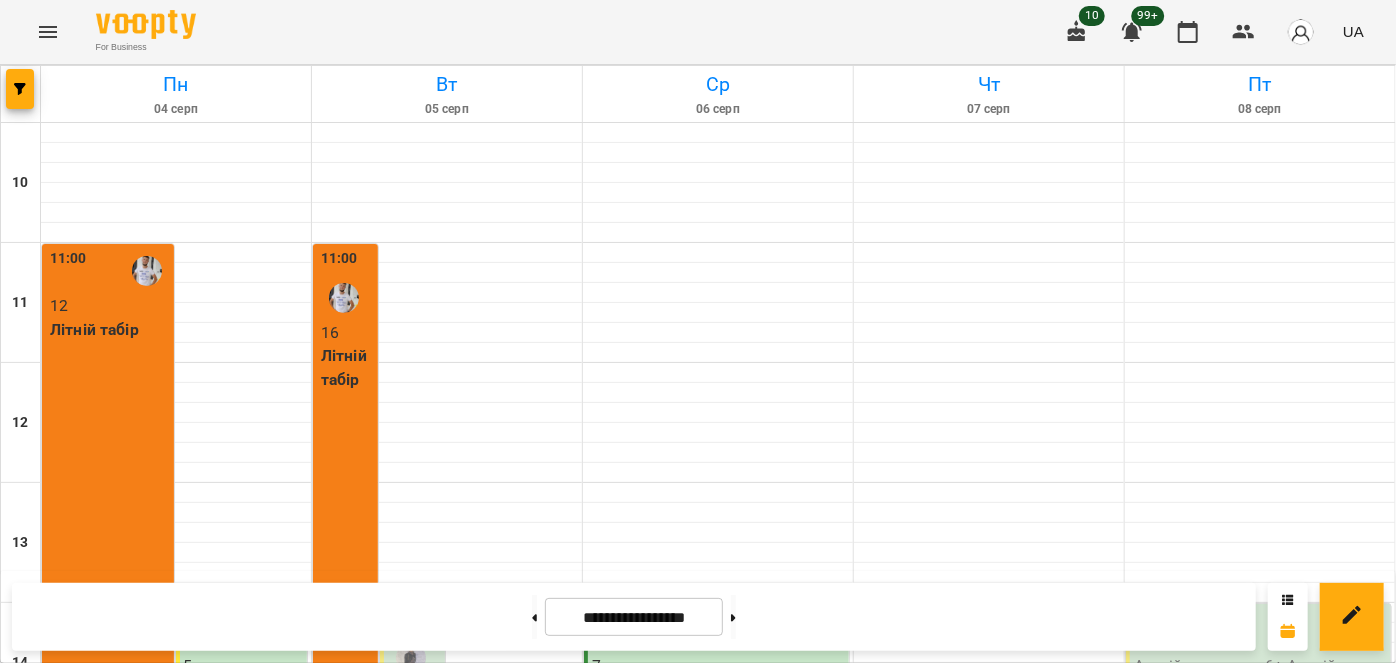 scroll, scrollTop: 454, scrollLeft: 0, axis: vertical 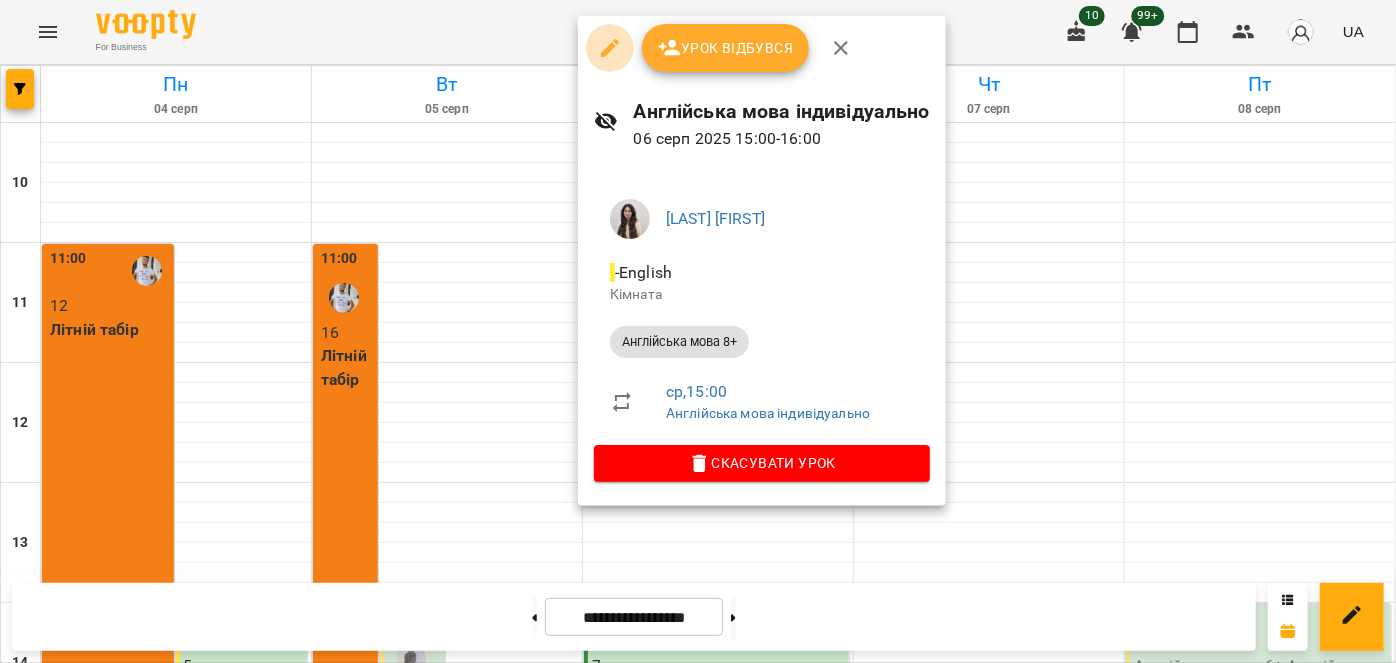 click 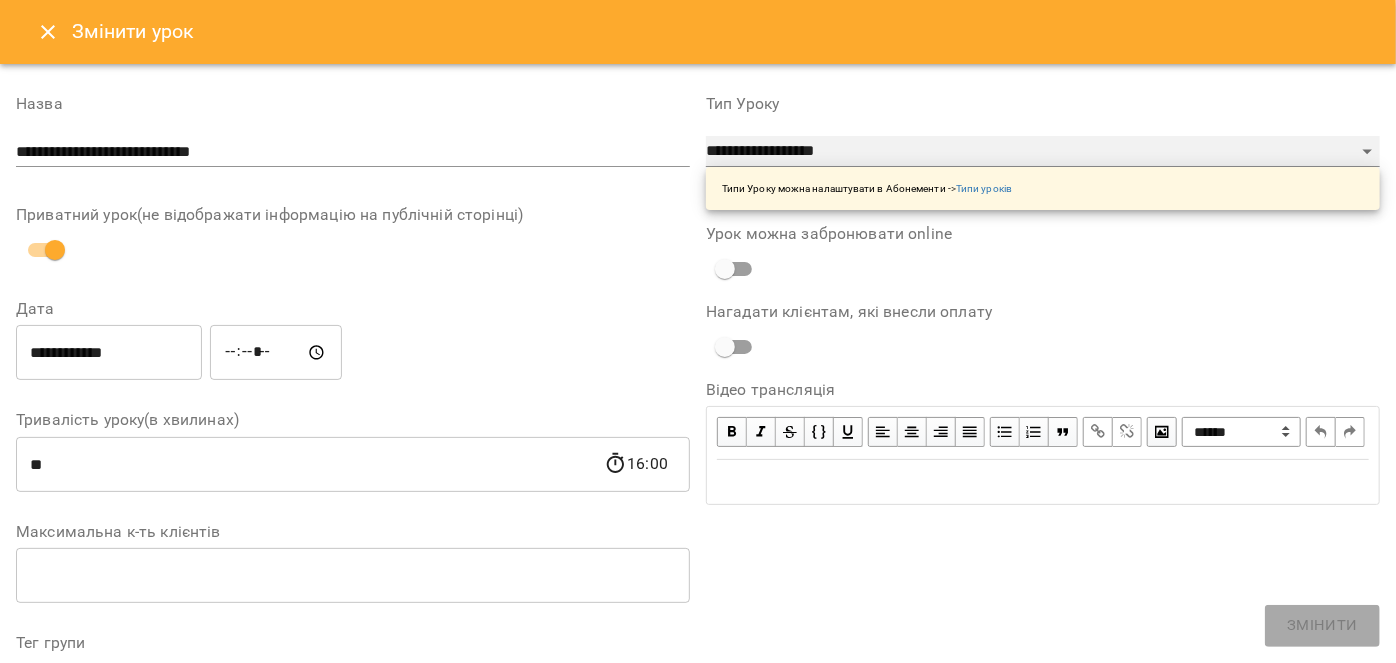 click on "**********" at bounding box center (1043, 152) 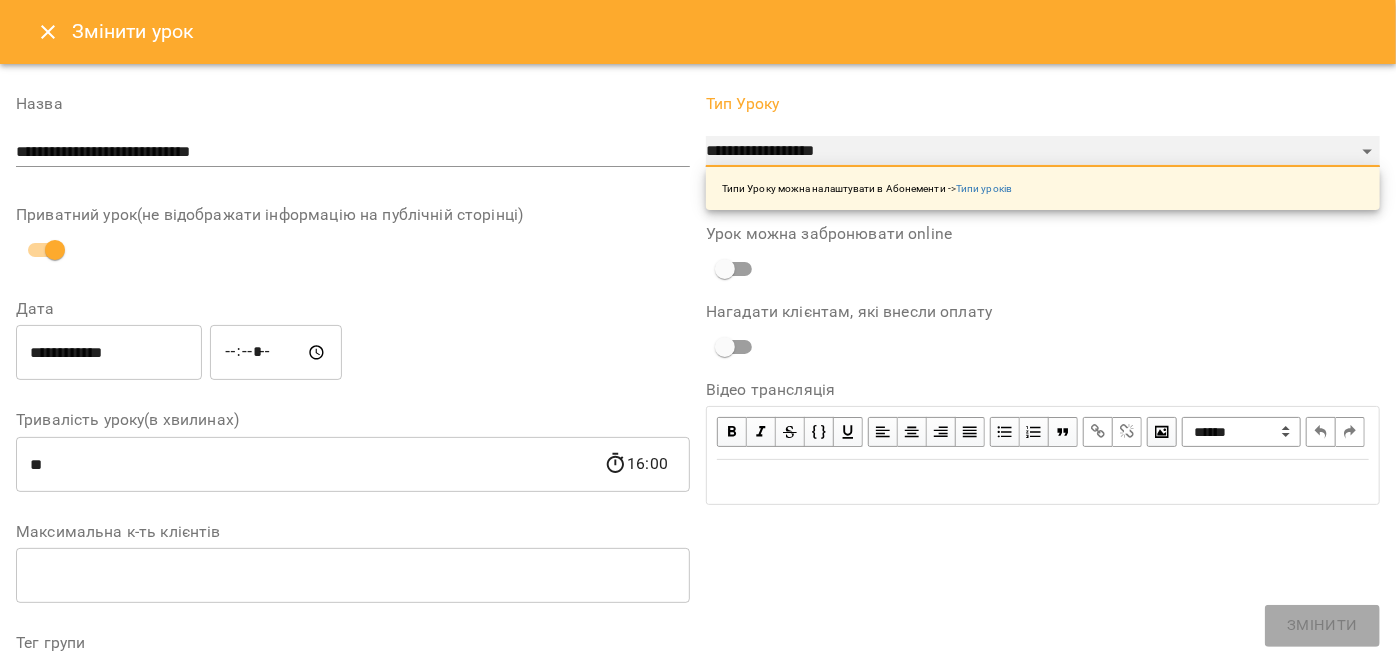 select on "**********" 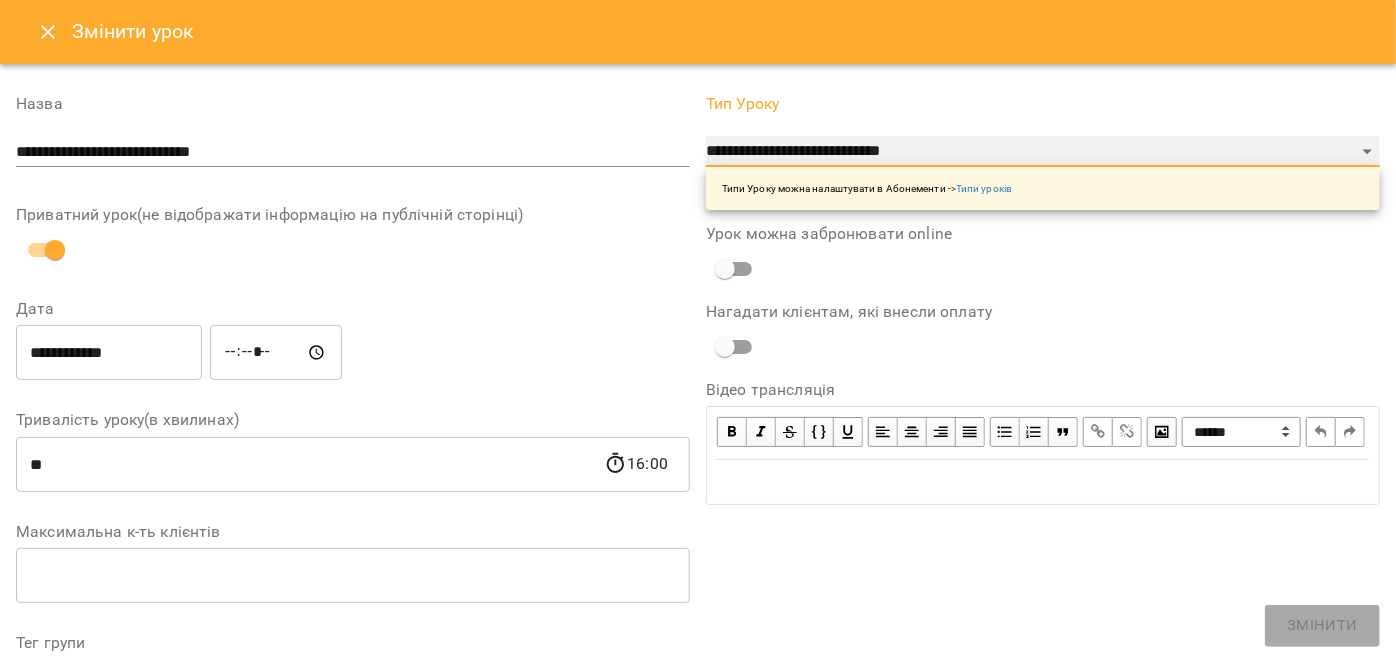 click on "**********" at bounding box center [1043, 152] 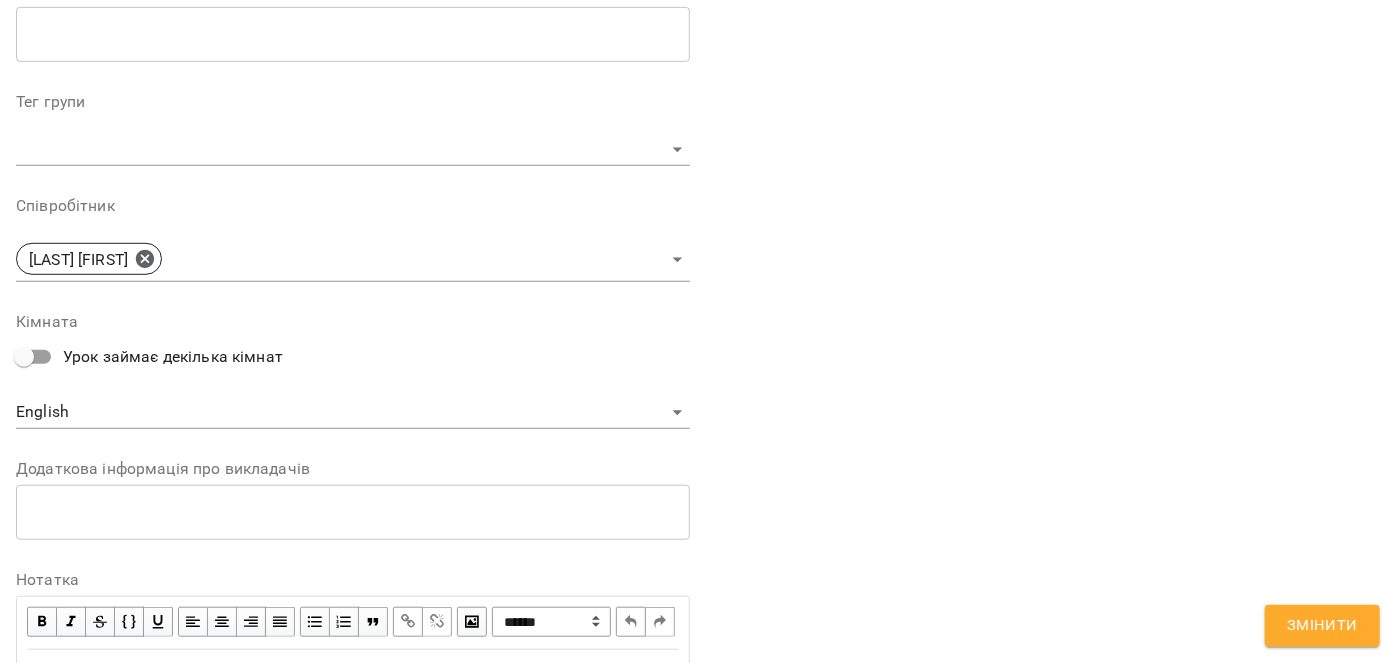 scroll, scrollTop: 545, scrollLeft: 0, axis: vertical 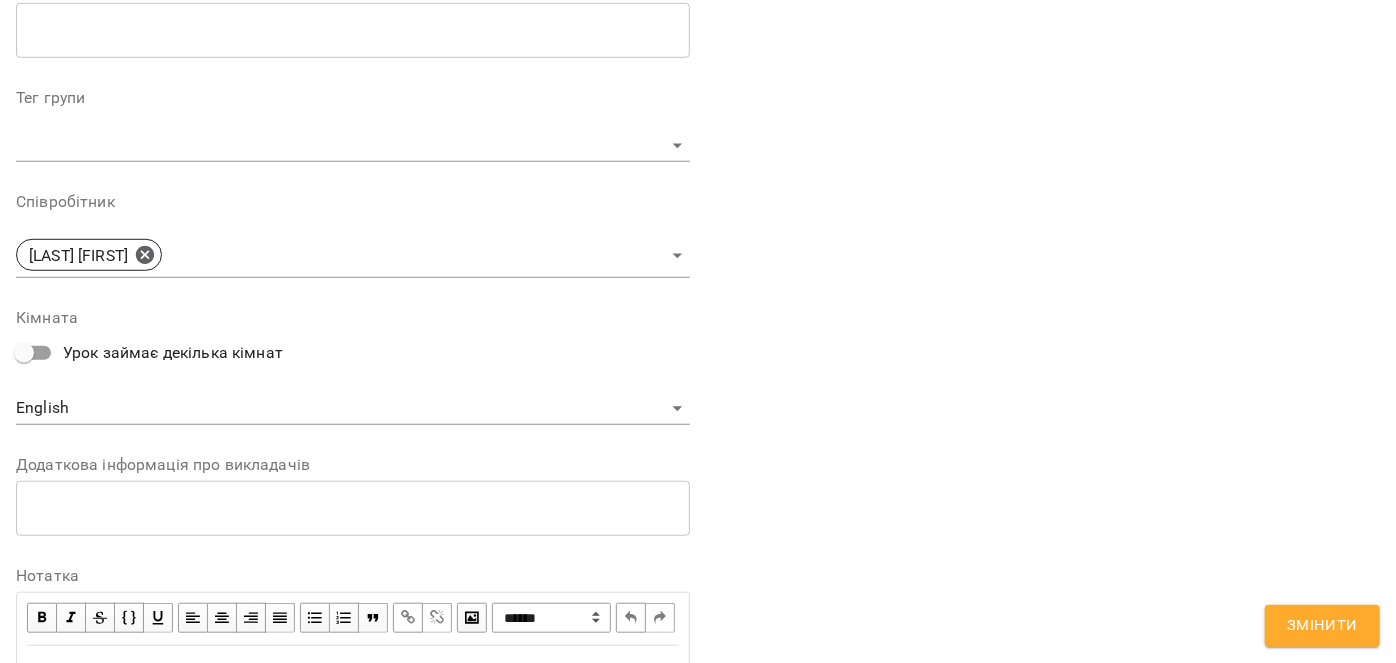 click on "Змінити" at bounding box center [1322, 626] 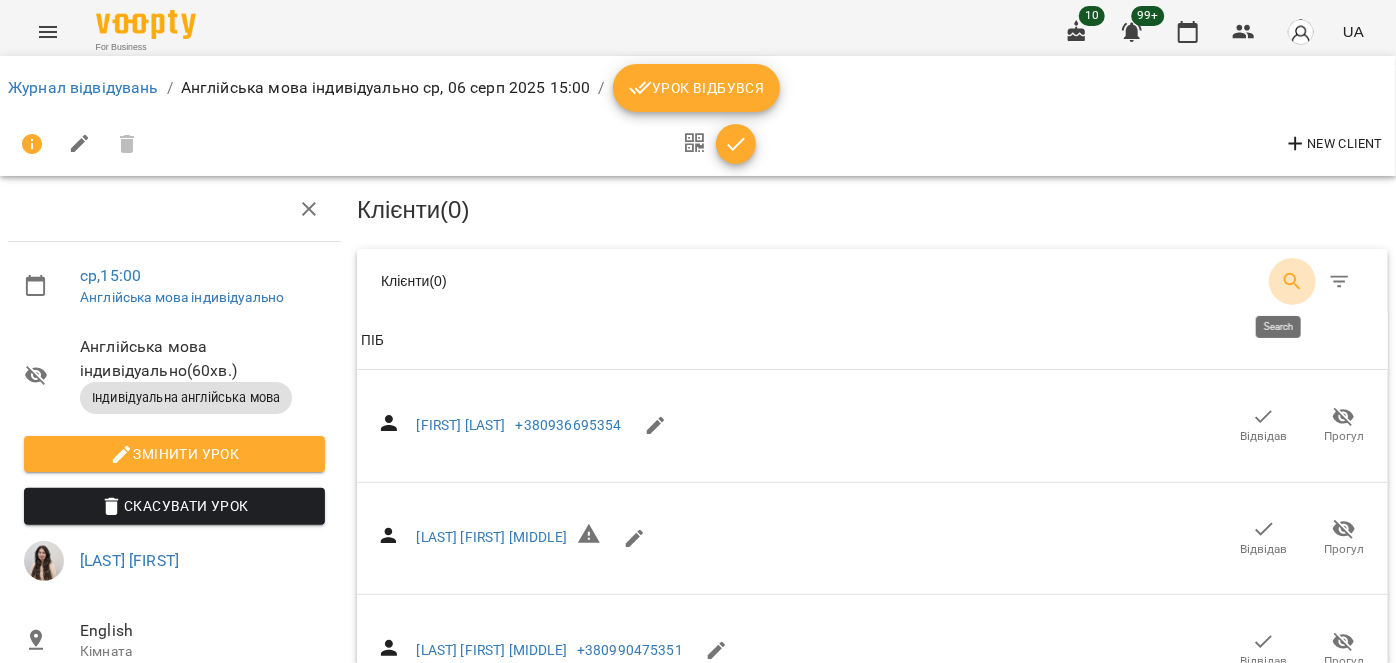 click 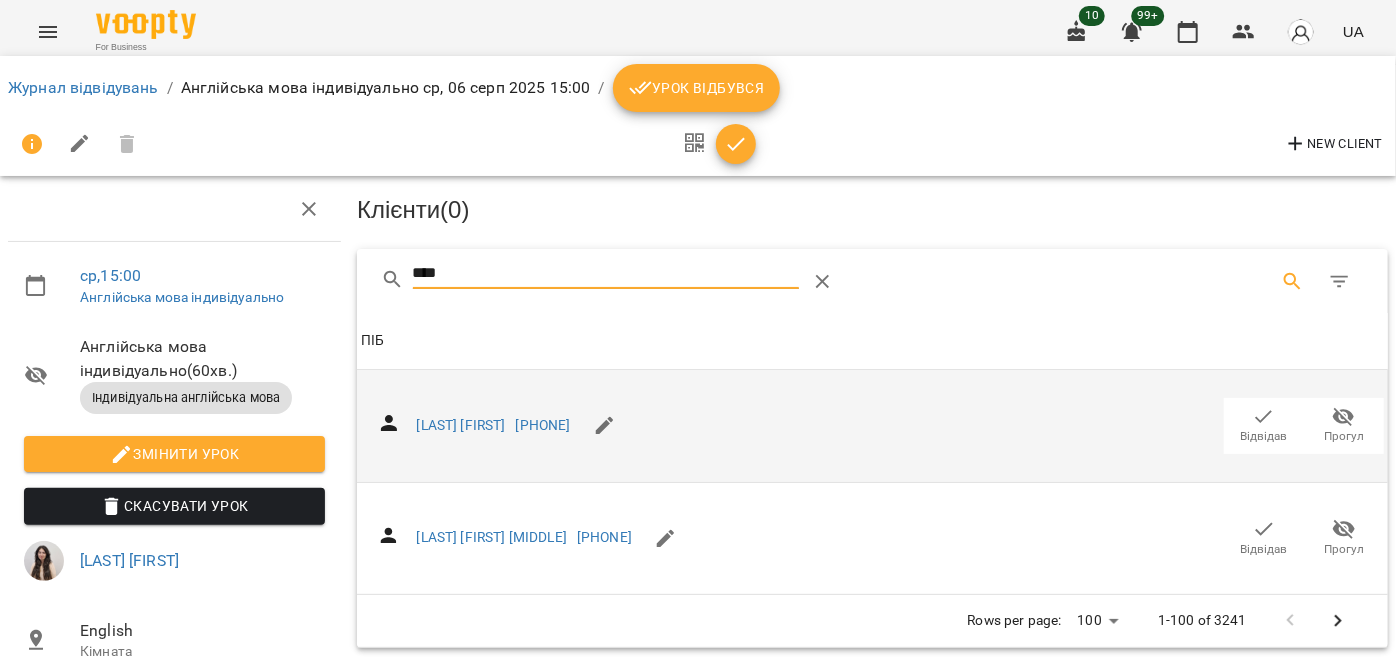 type on "****" 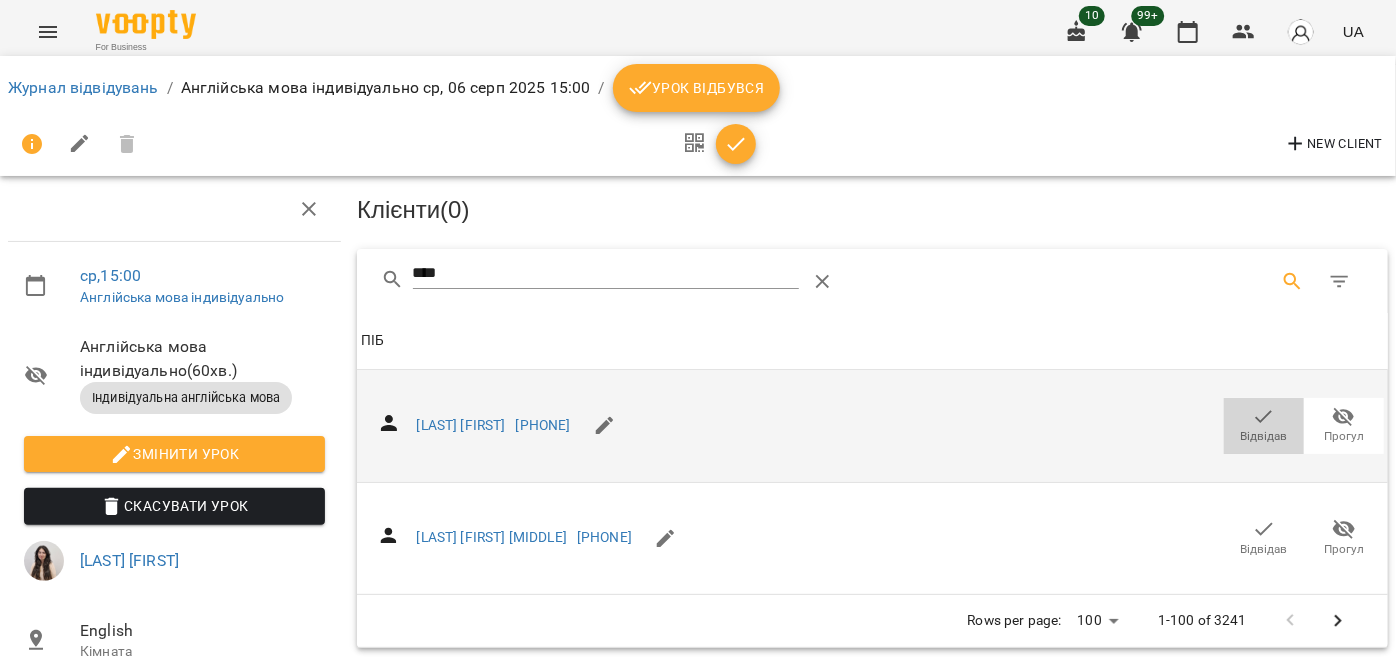 click 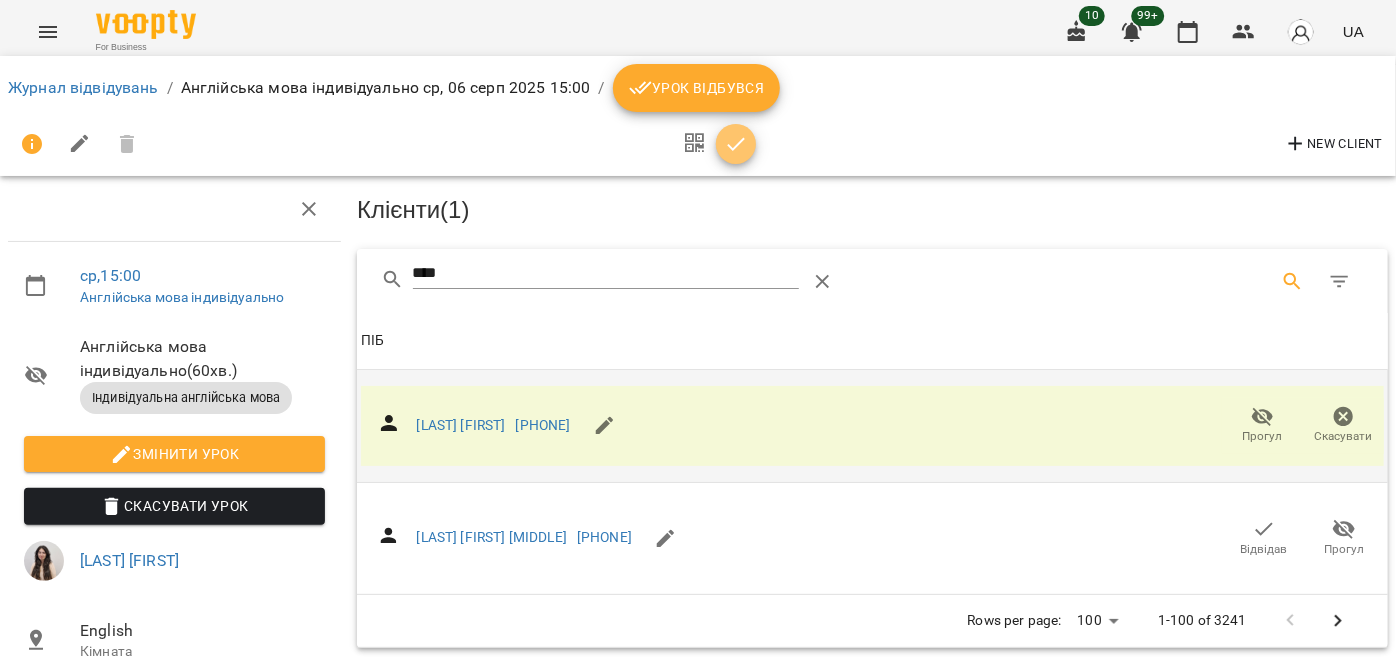 click 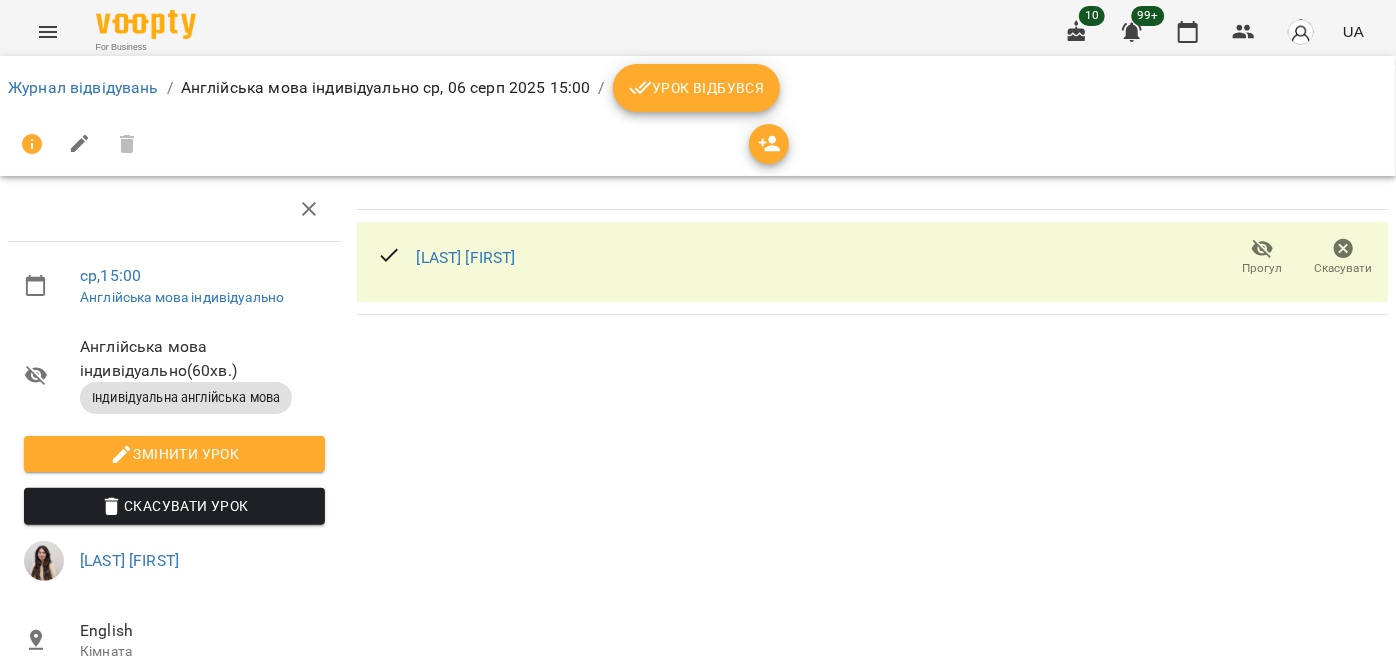 click on "Урок відбувся" at bounding box center [697, 88] 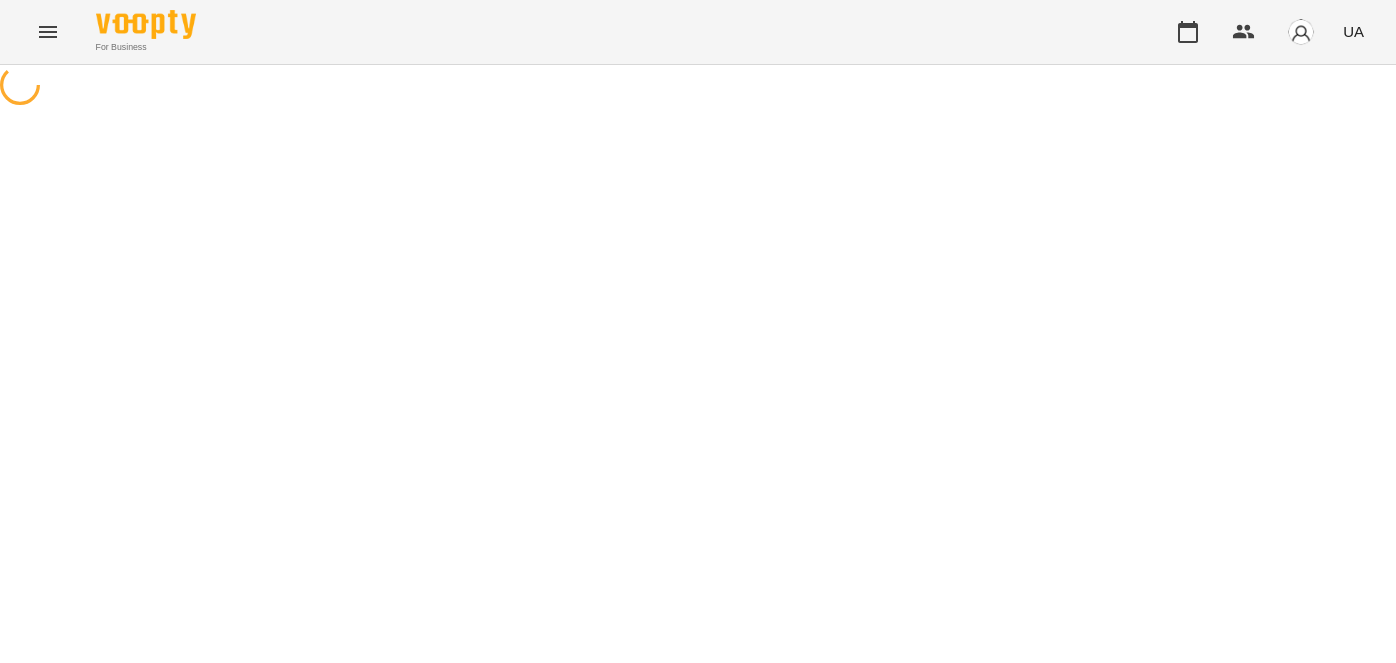 scroll, scrollTop: 0, scrollLeft: 0, axis: both 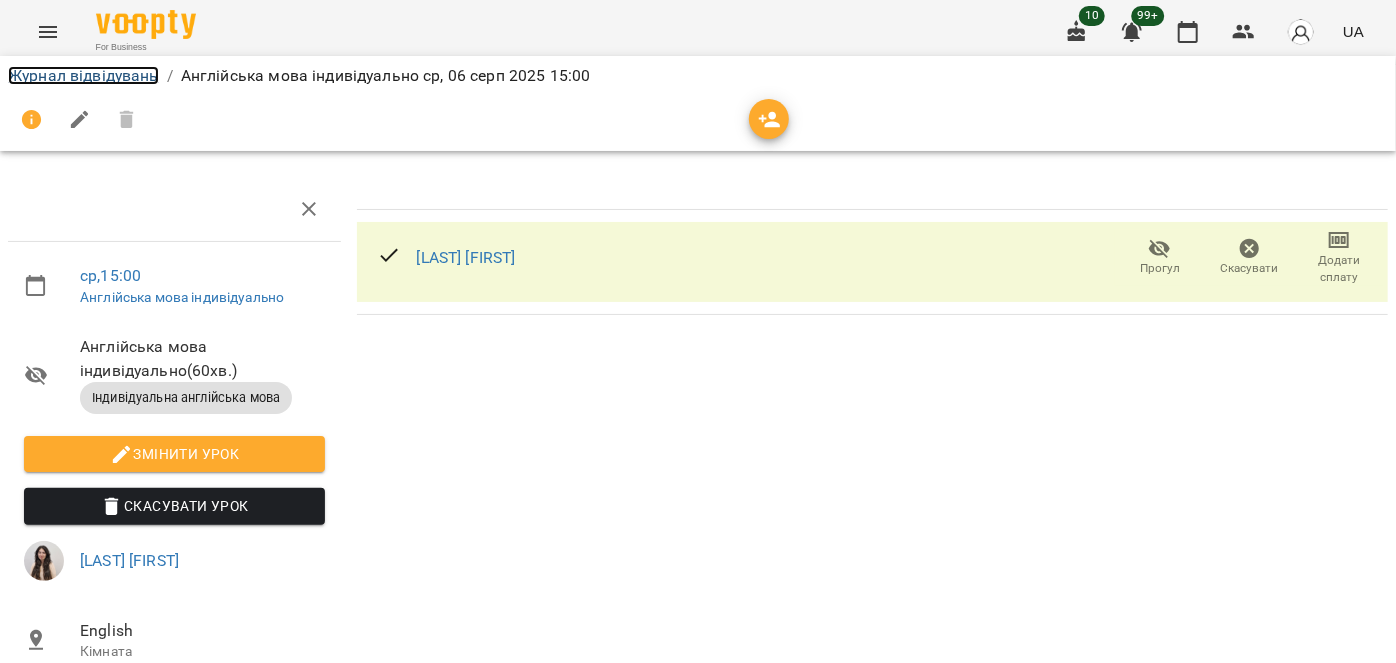 click on "Журнал відвідувань" at bounding box center [83, 75] 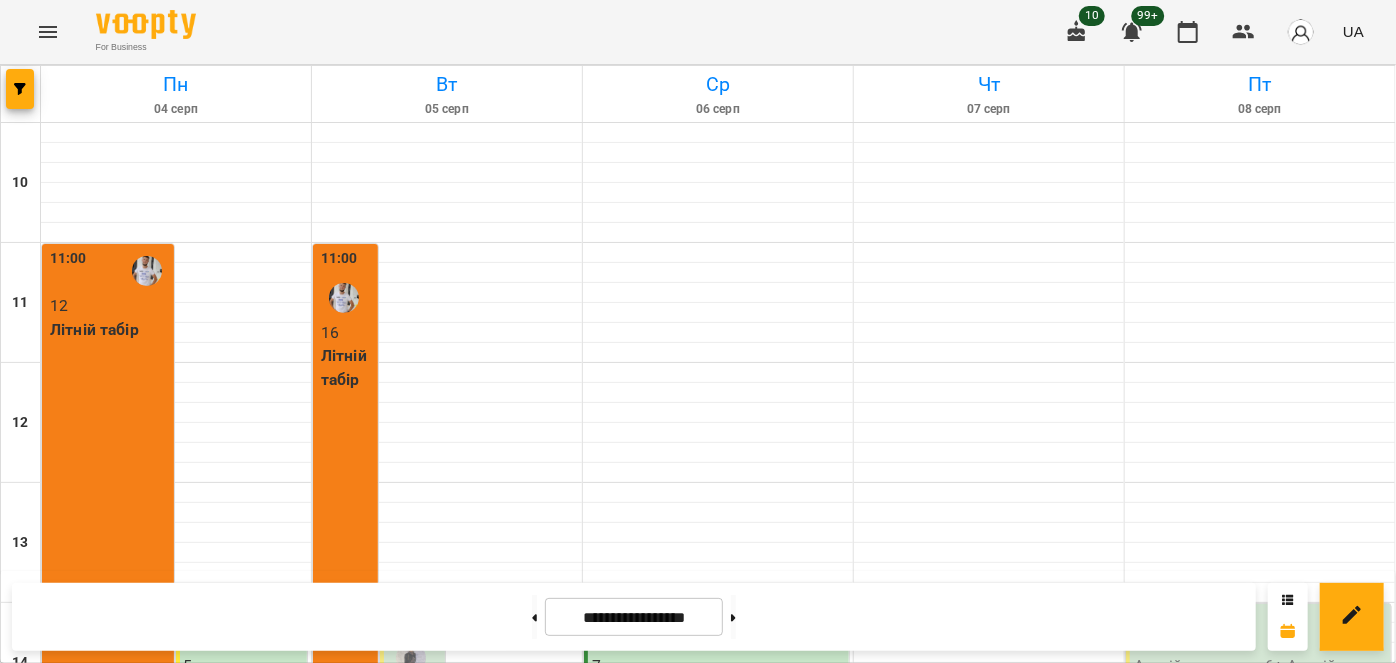 scroll, scrollTop: 454, scrollLeft: 0, axis: vertical 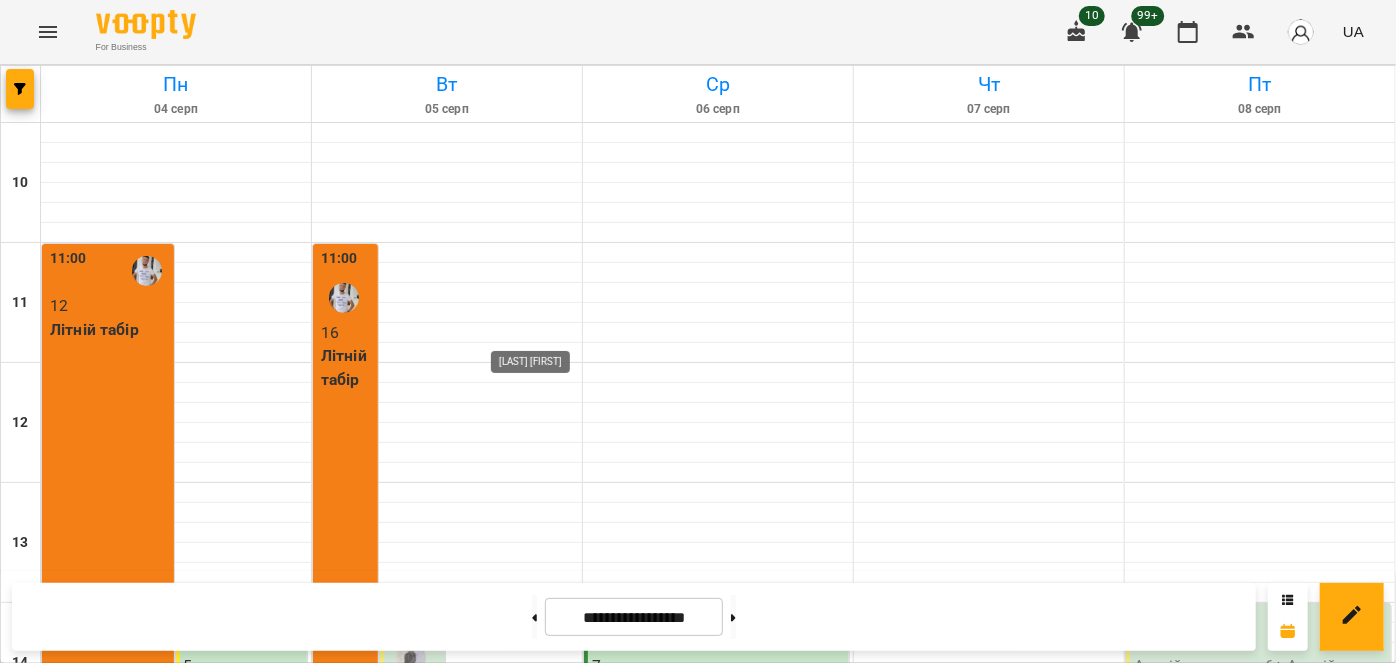 click at bounding box center (544, 778) 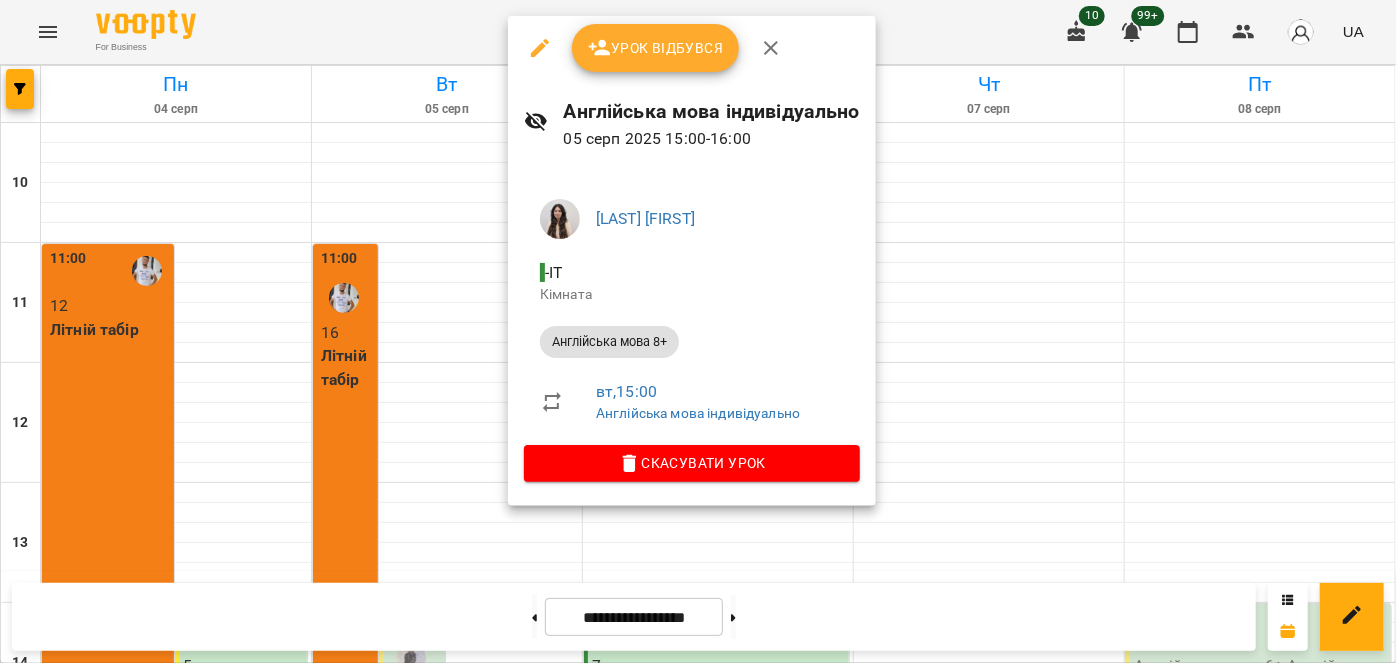click 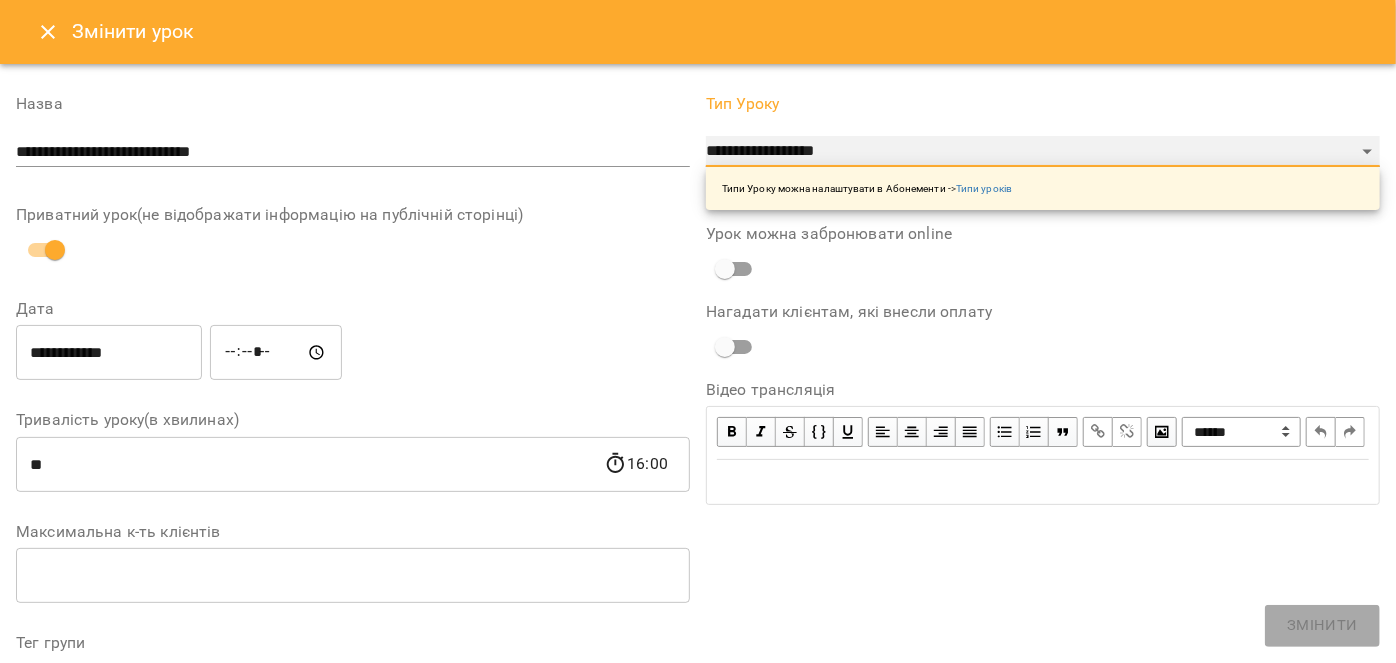 click on "**********" at bounding box center [1043, 152] 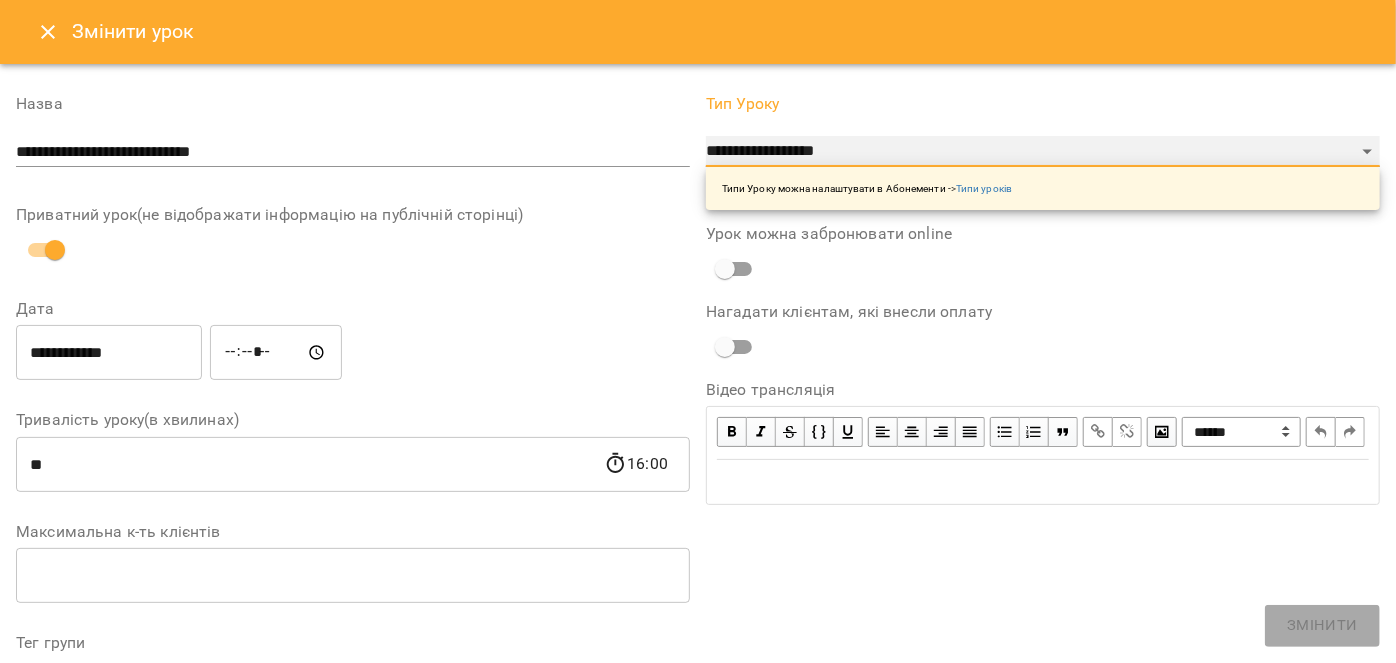 select on "**********" 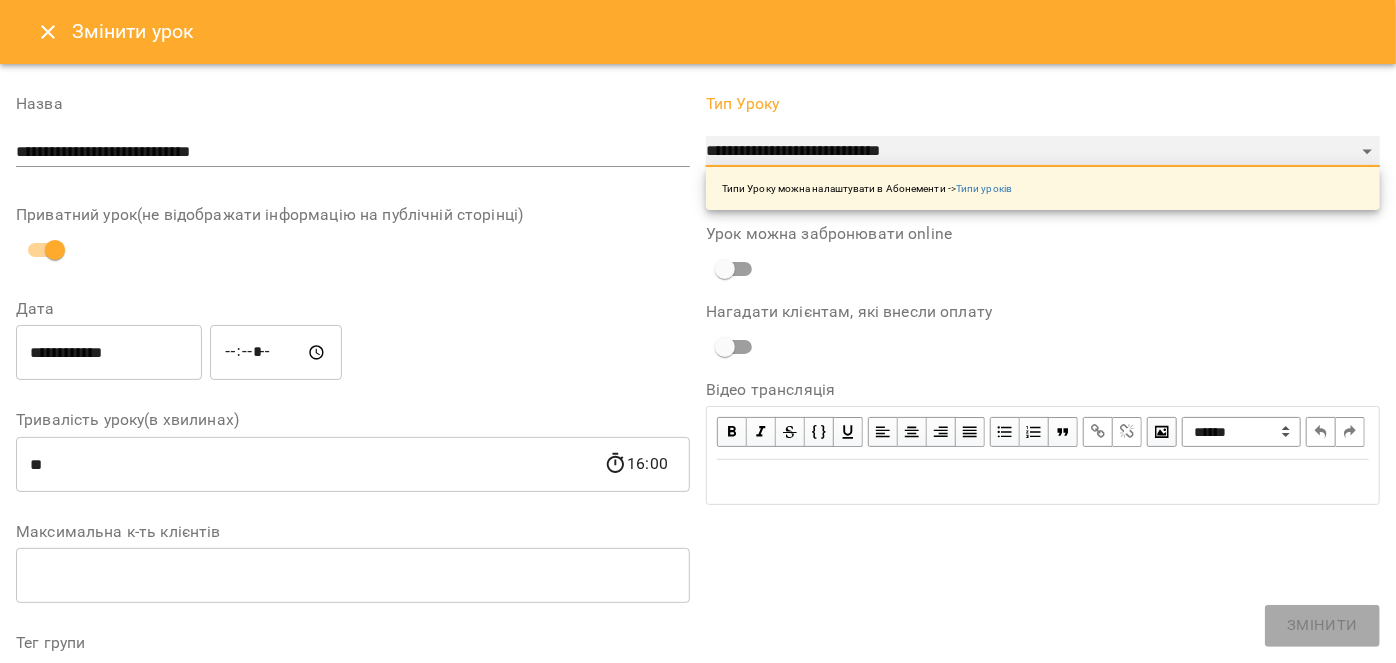click on "**********" at bounding box center (1043, 152) 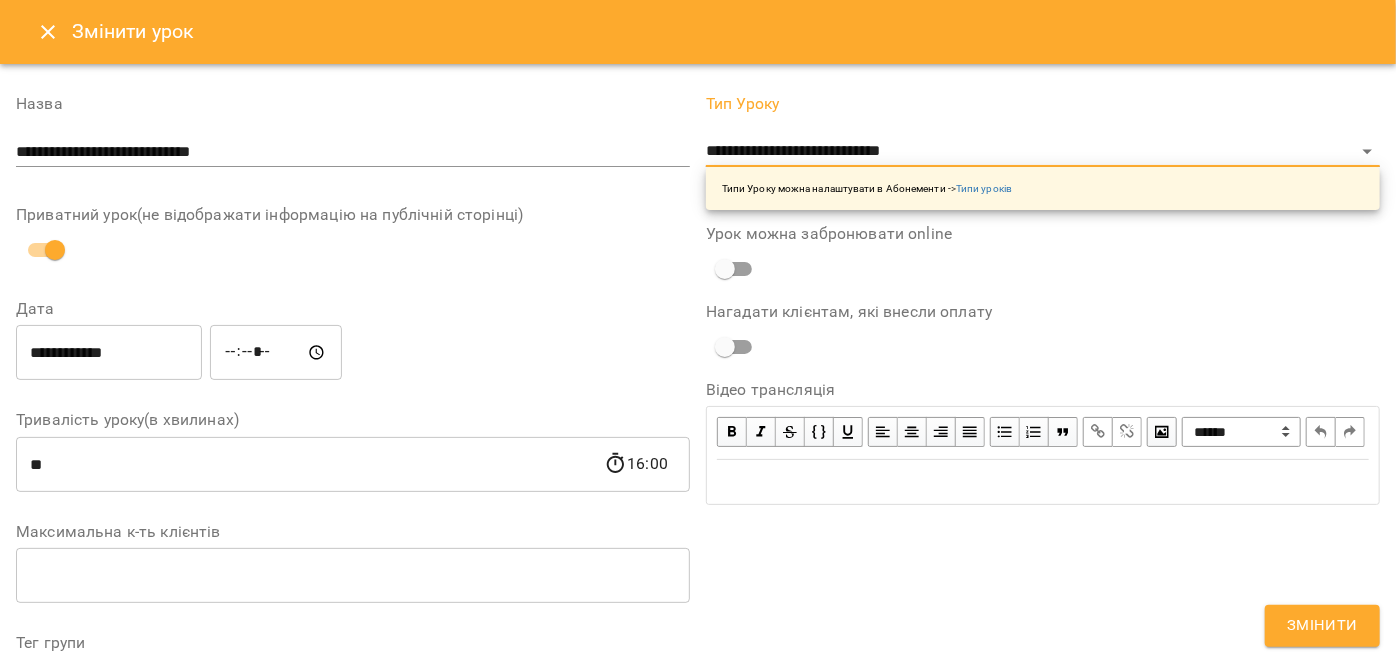 click on "**********" at bounding box center (353, 135) 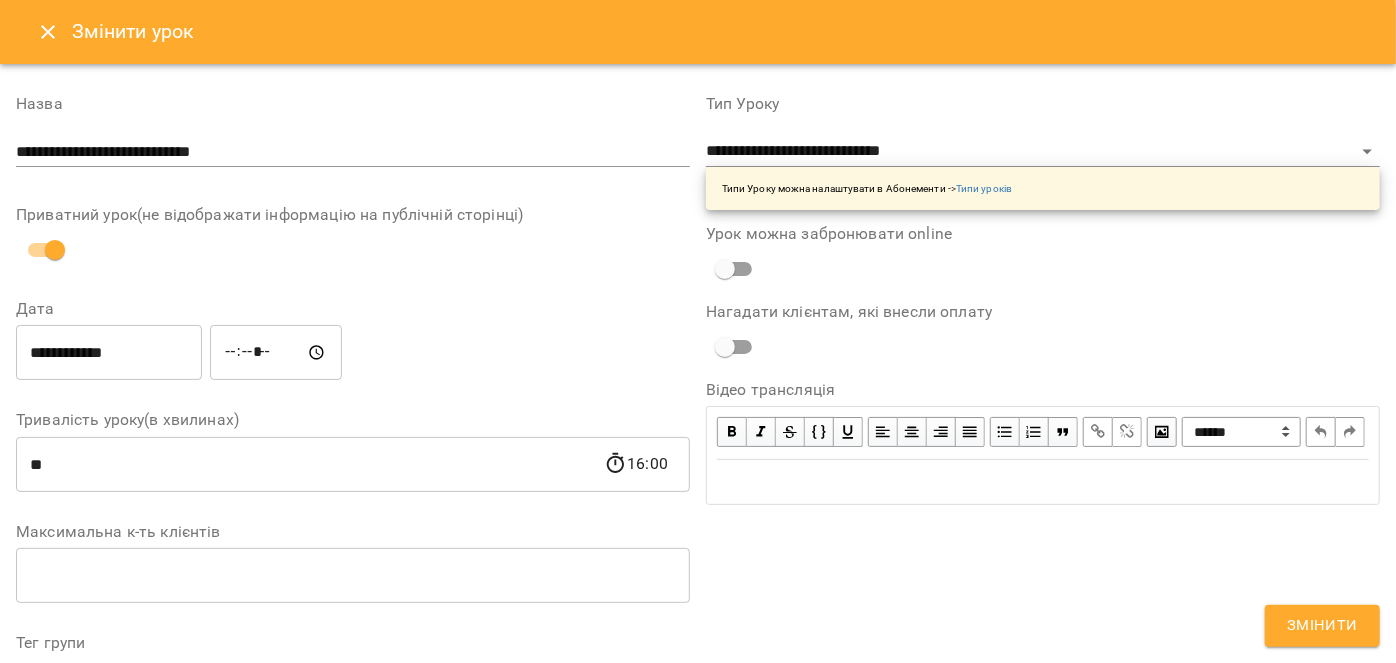click on "**********" at bounding box center (353, 152) 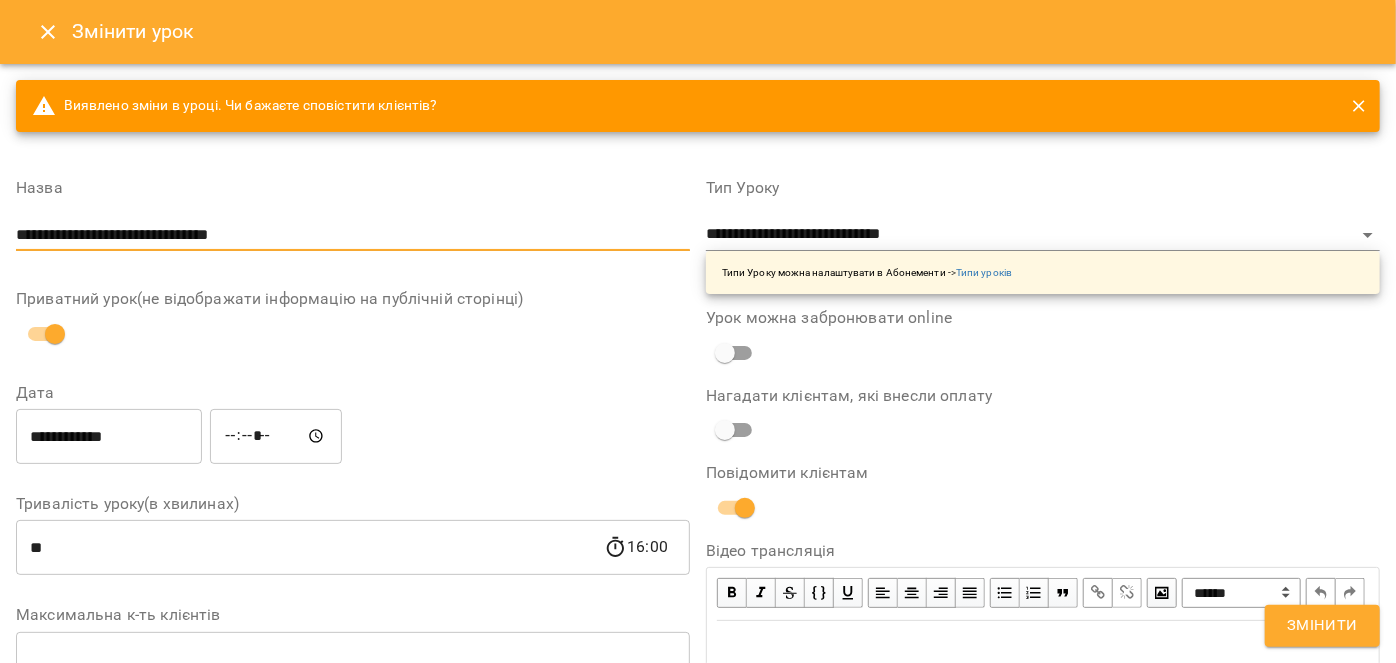 type on "**********" 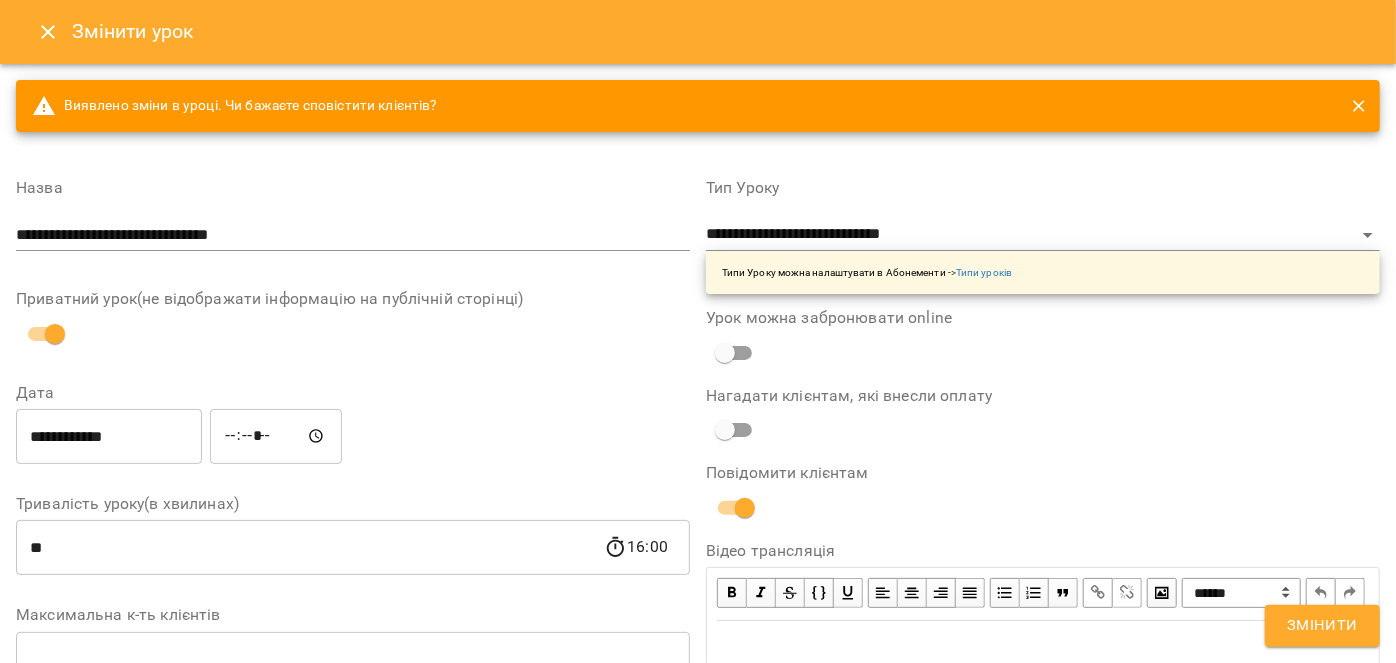 click on "*****" at bounding box center (276, 436) 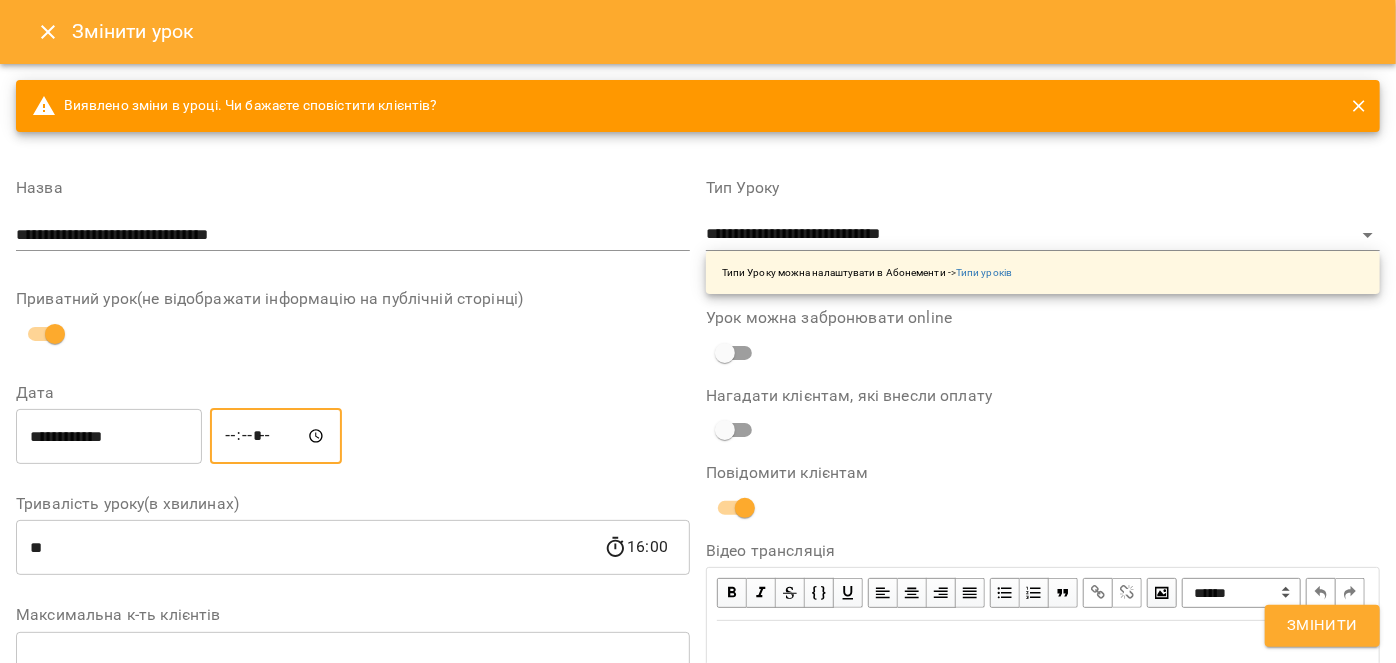click on "*****" at bounding box center [276, 436] 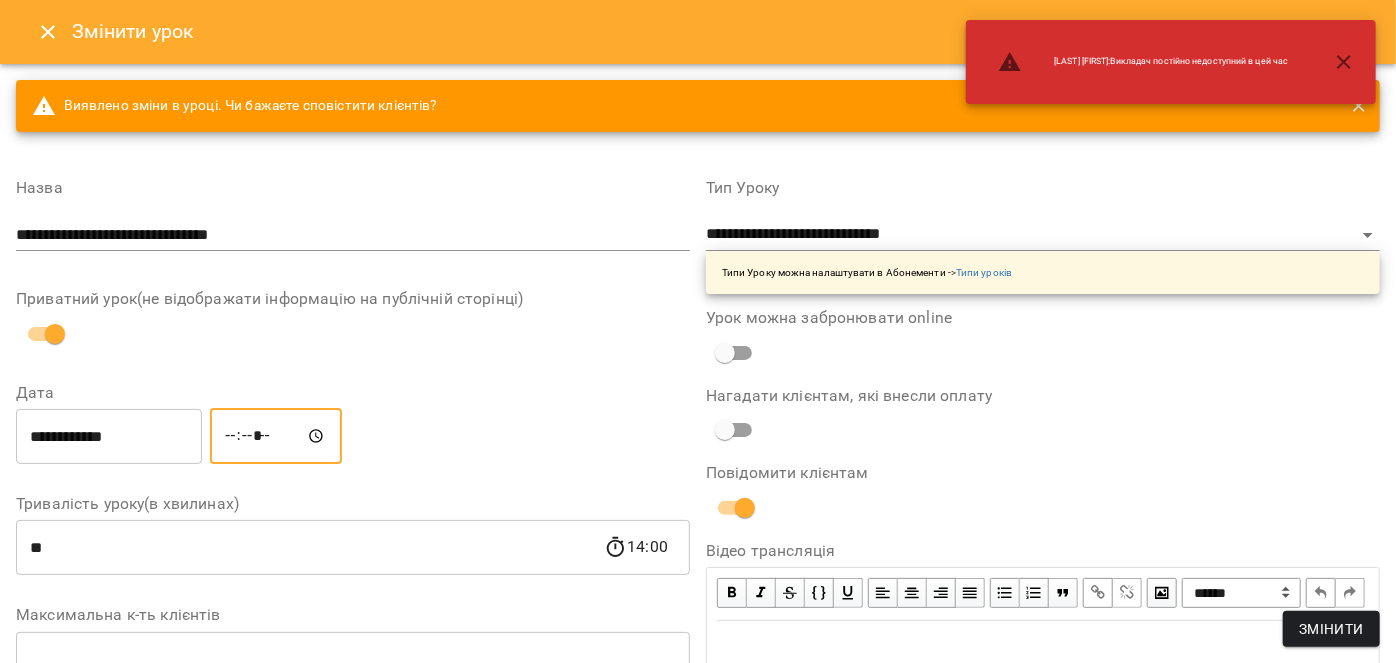 type on "*****" 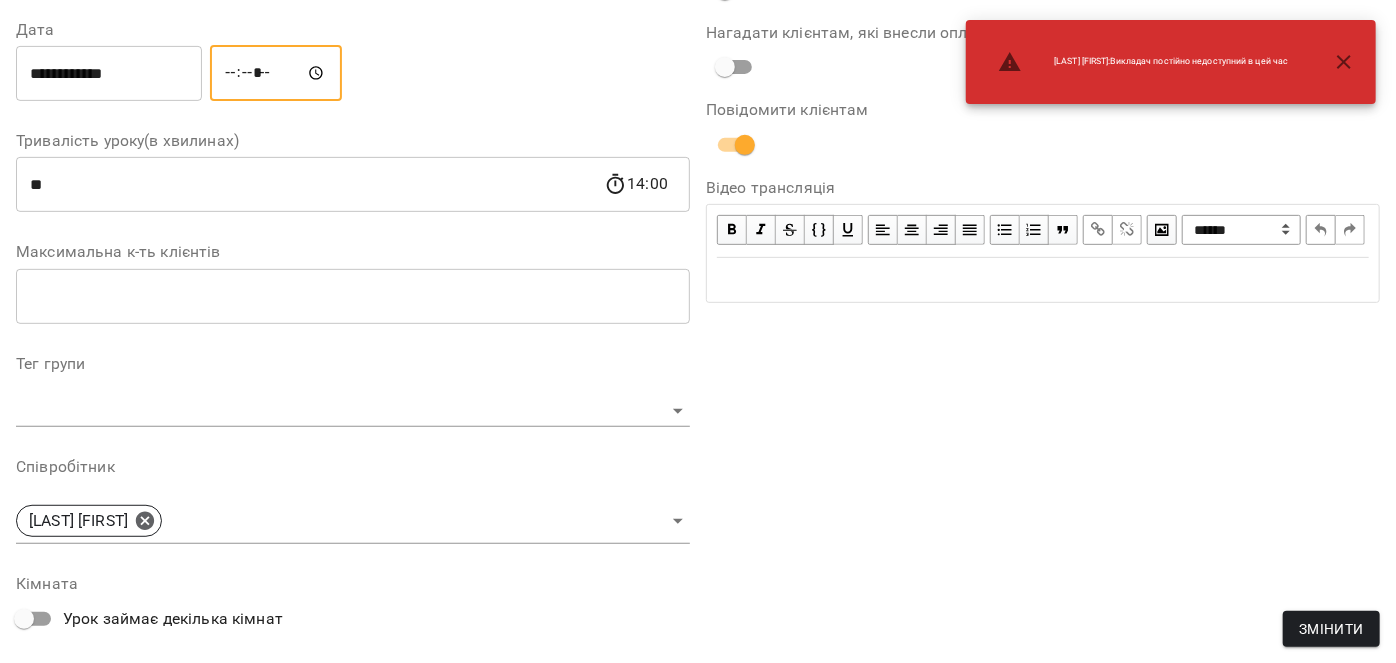 scroll, scrollTop: 545, scrollLeft: 0, axis: vertical 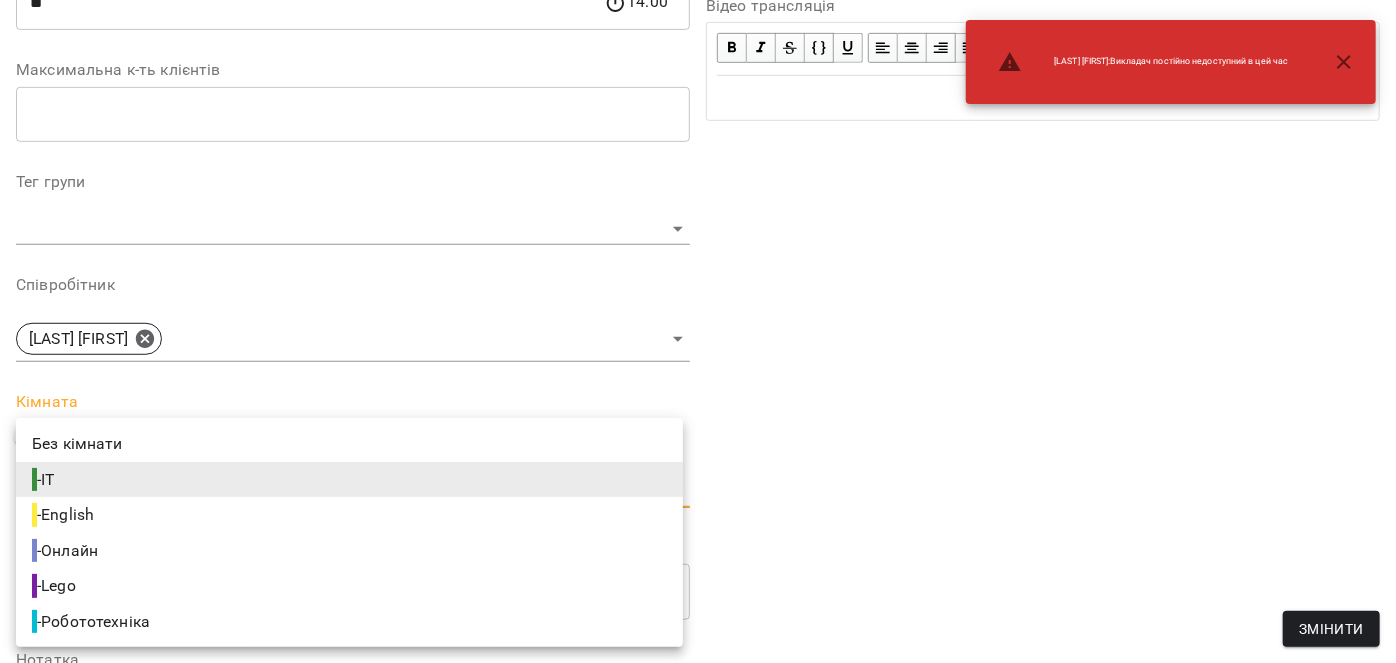 click on "For Business 10 99+ UA Журнал відвідувань / Англійська мова індивідуально   вт, 05 серп 2025 15:00 / Урок відбувся New Client вт ,  15:00 Англійська мова індивідуально   Англійська мова індивідуально ( 60 хв. ) Англійська мова 8+ Змінити урок Скасувати Урок Мелікова Афруза  IT Кімната 2025-08-06 22:27:09 Клієнти ( 0 ) Клієнти ( 0 ) Клієнти ( 0 ) ПІБ ПІБ
Богданова Соломія +380936695354 Відвідав Прогул ПІБ   Новокшанов Ярослав Вадимович Відвідав Прогул ПІБ  Андрієнко Ярослав Владиславович +380990475351 Відвідав Прогул ПІБ  Давиденко Вікторія Віталіївна +380662797596 Відвідав ПІБ" at bounding box center (698, 5843) 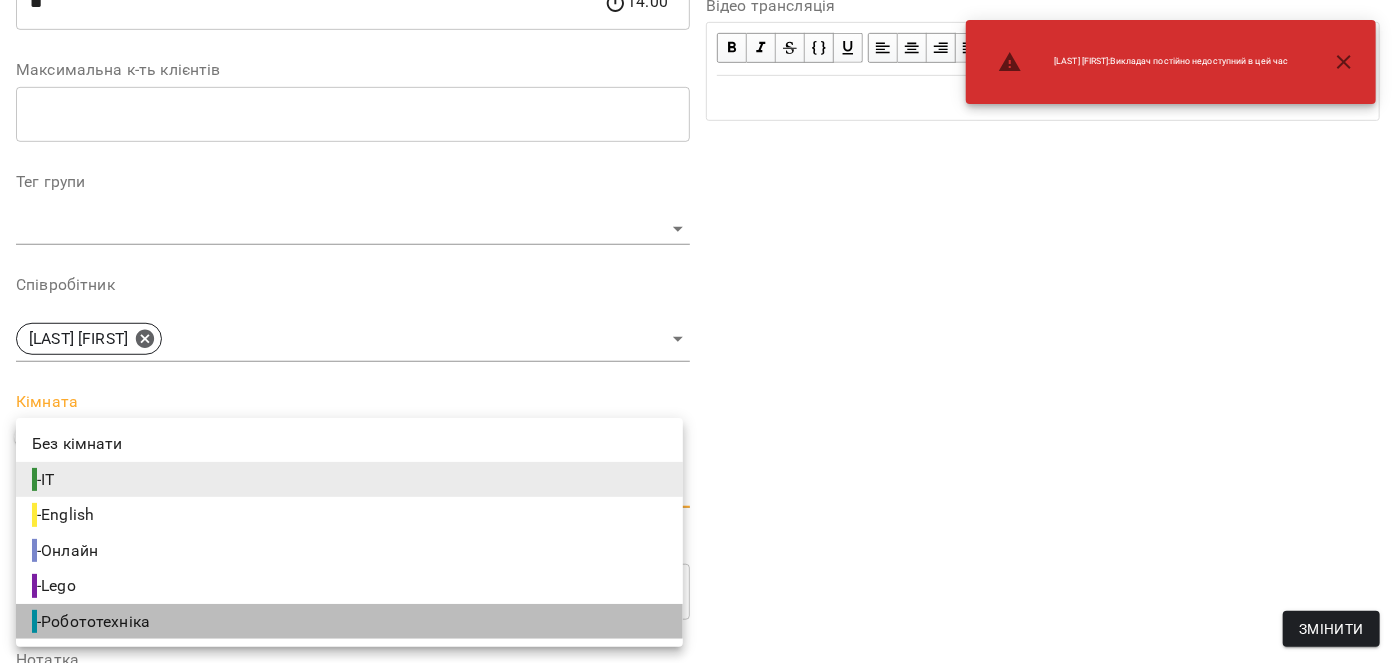 click on "-  Робототехніка" at bounding box center (93, 622) 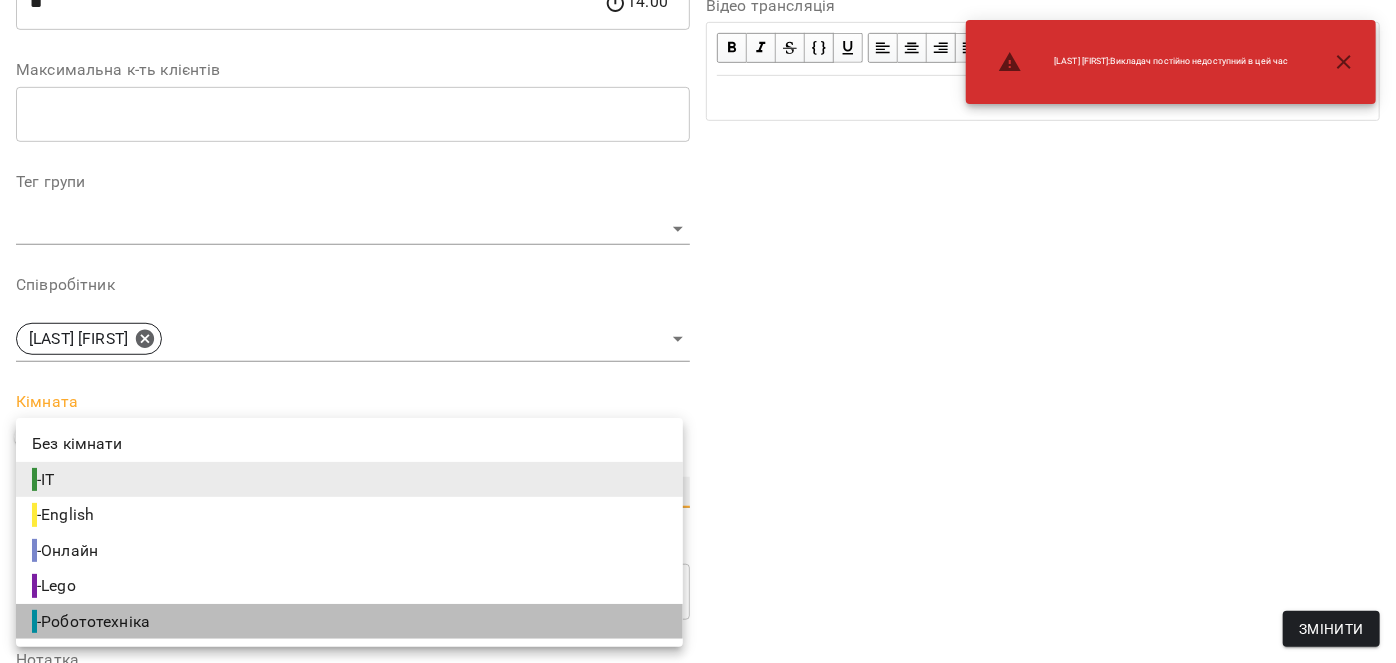 type on "**********" 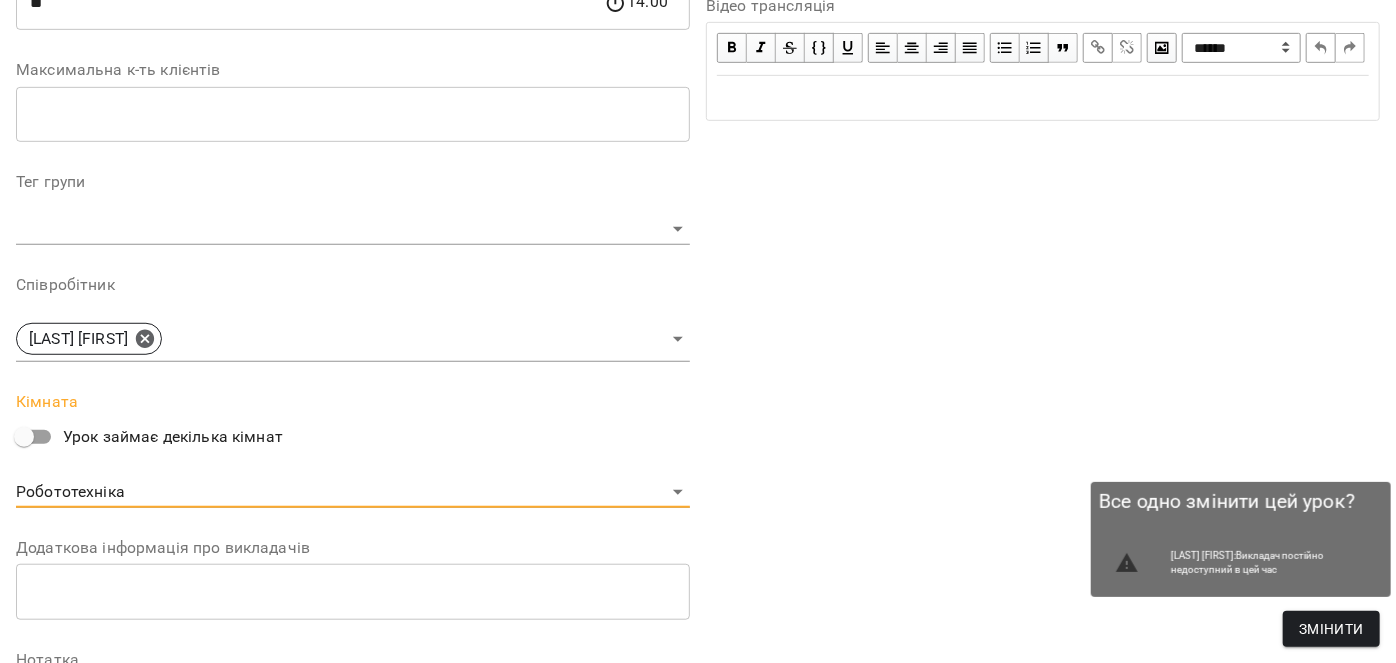 click on "Змінити" at bounding box center [1331, 629] 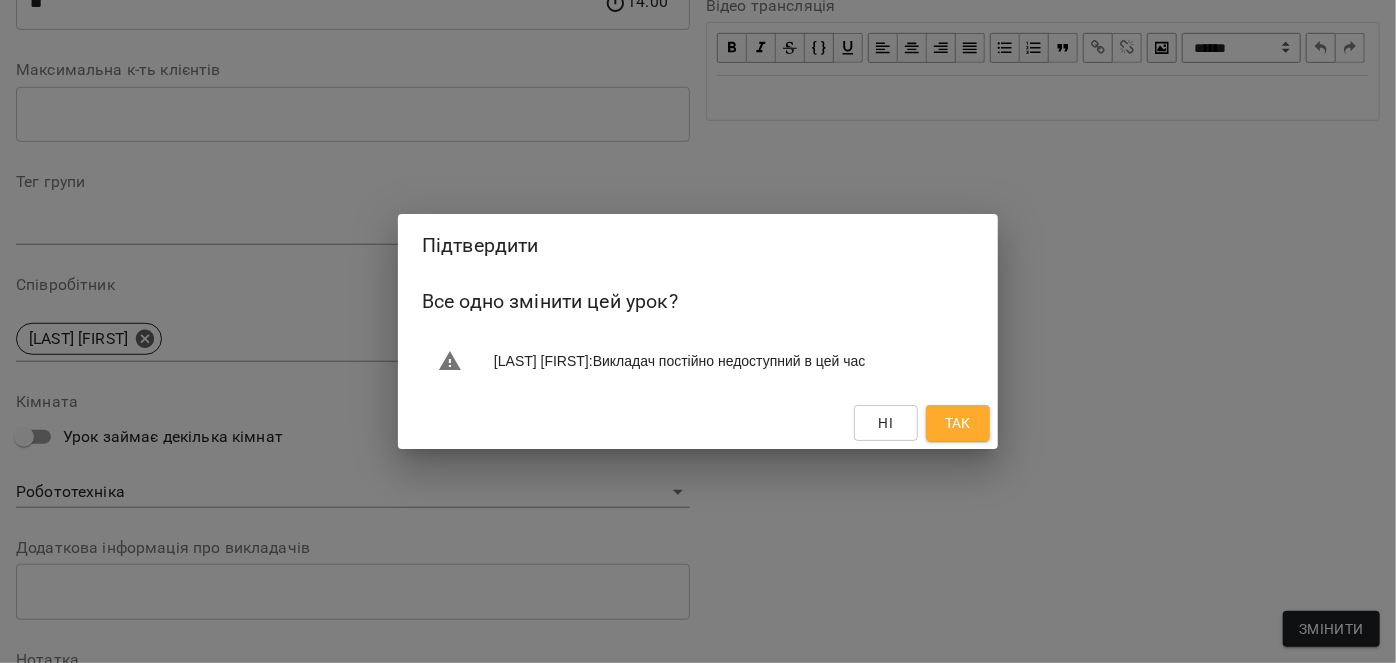 click on "Так" at bounding box center (958, 423) 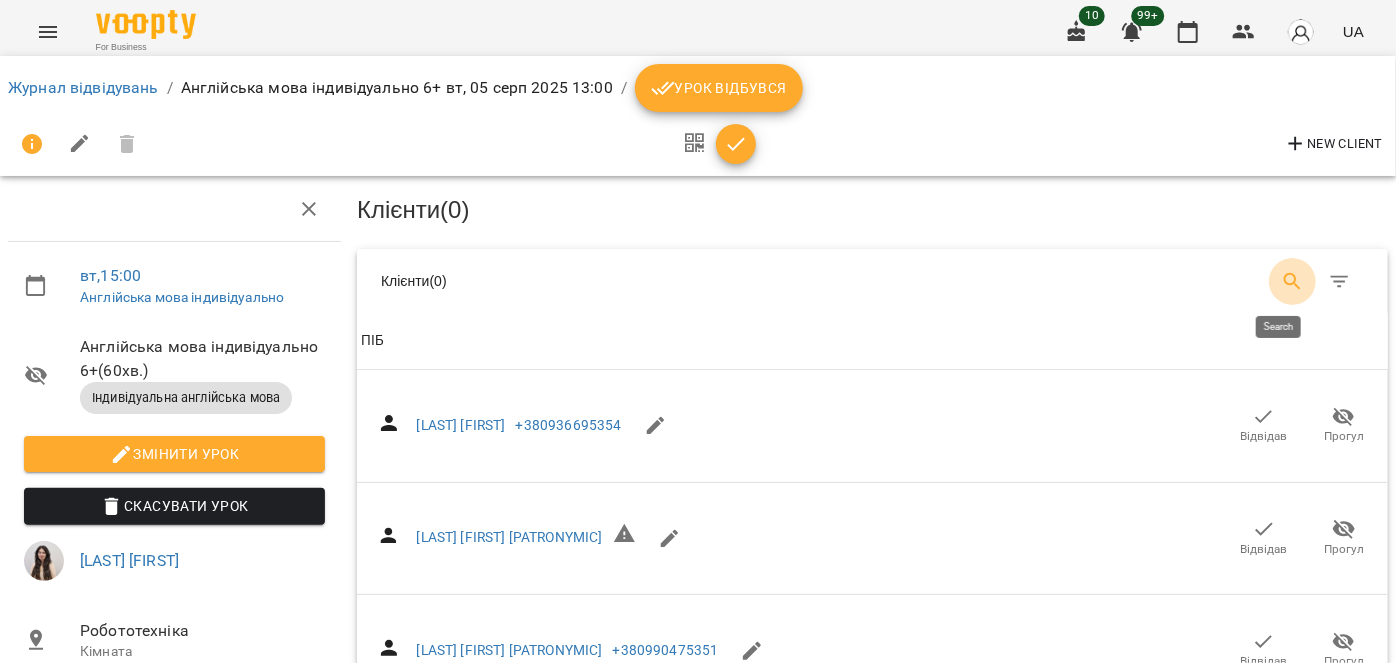 click 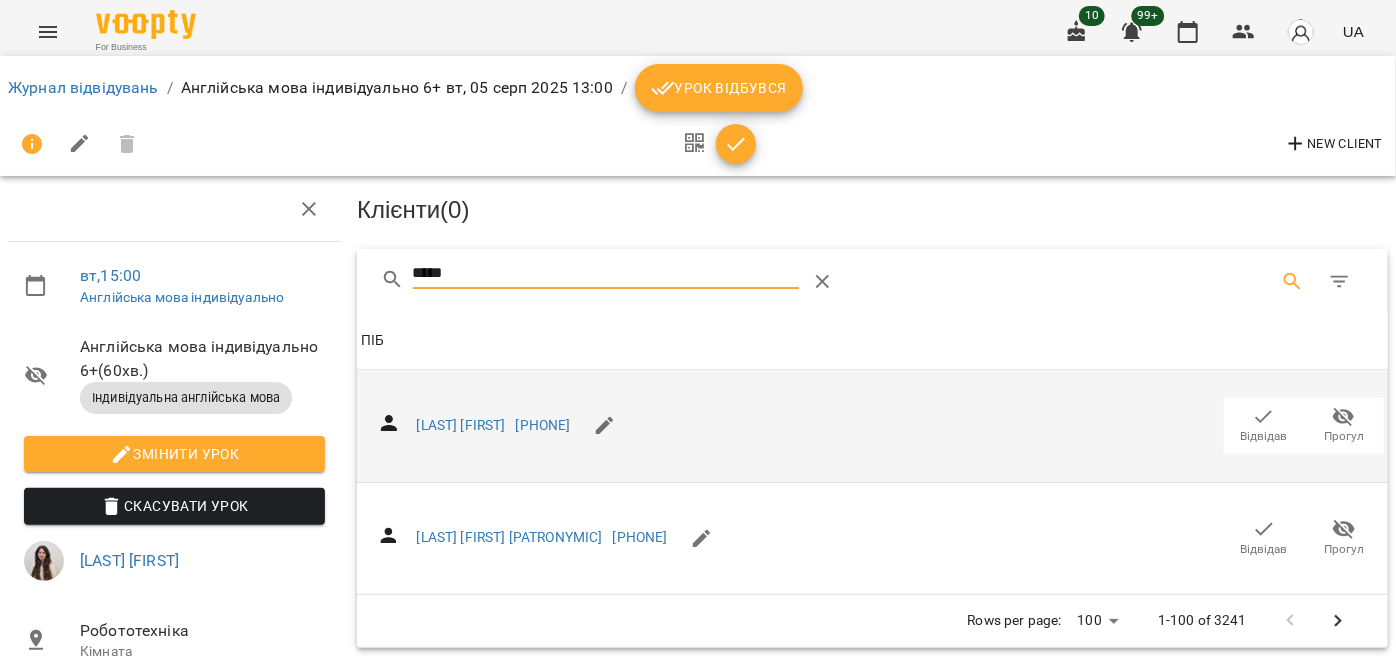 type on "*****" 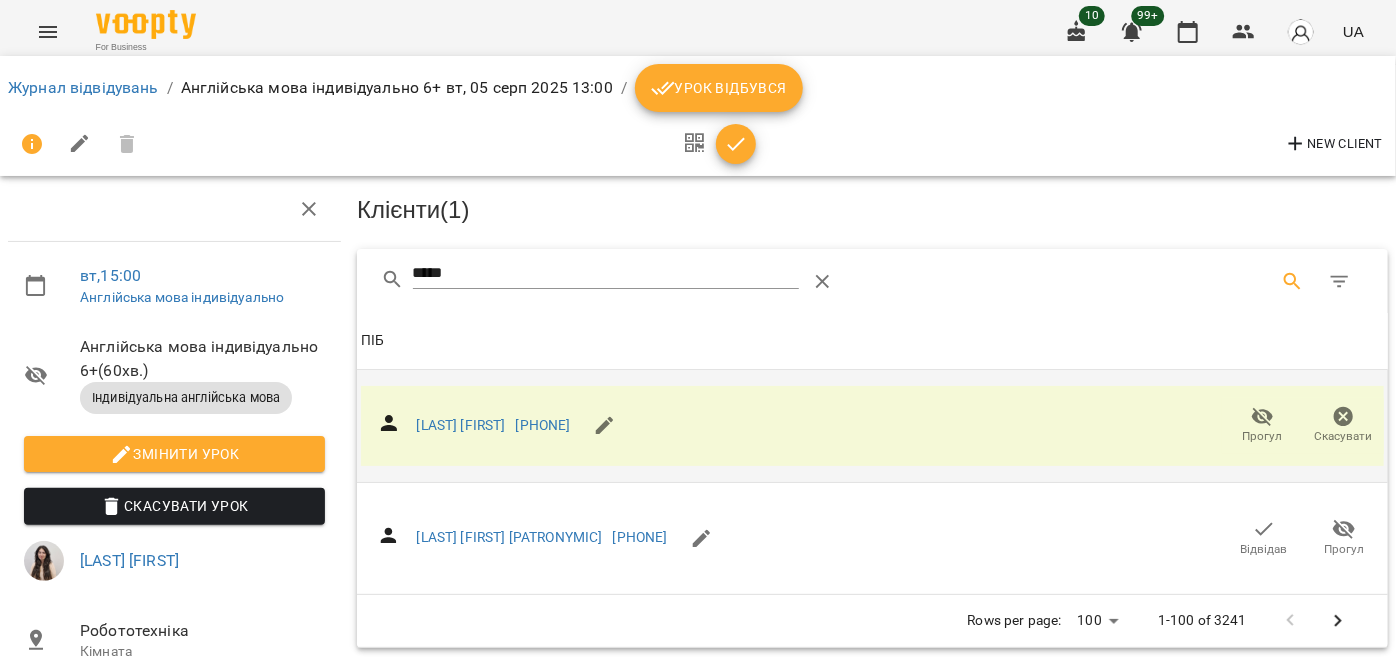 click 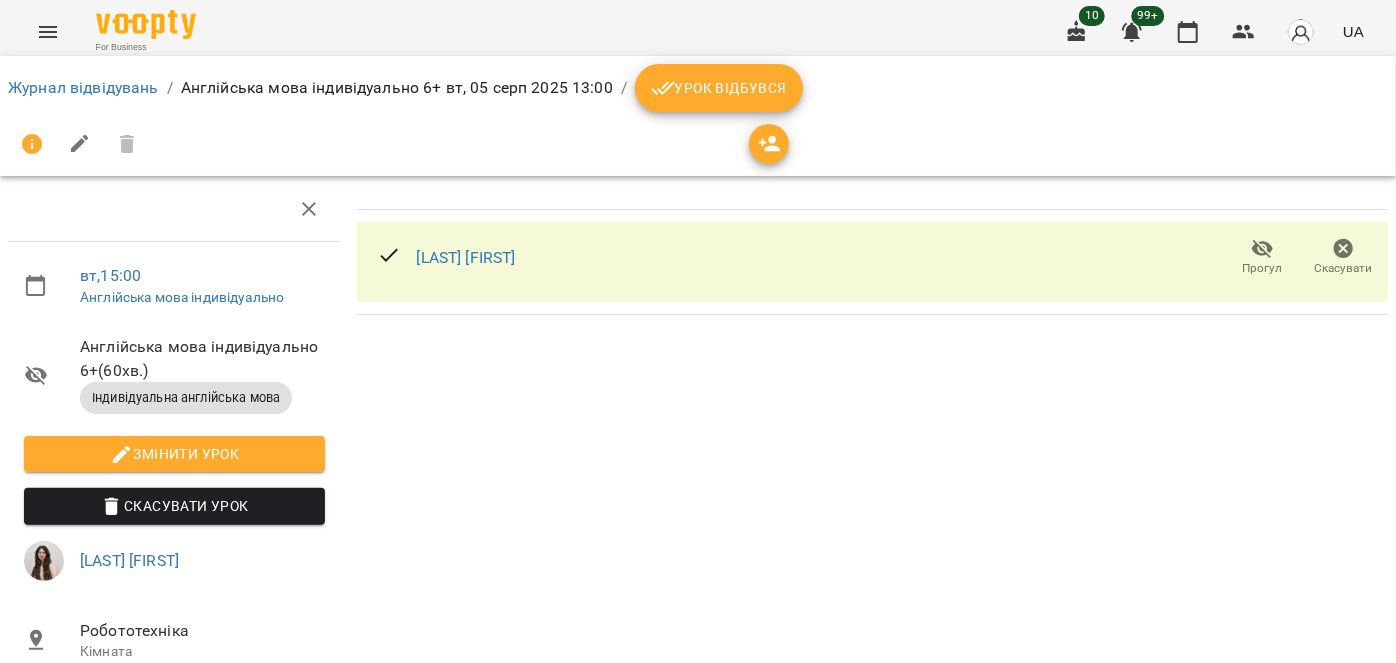 click on "Урок відбувся" at bounding box center [719, 88] 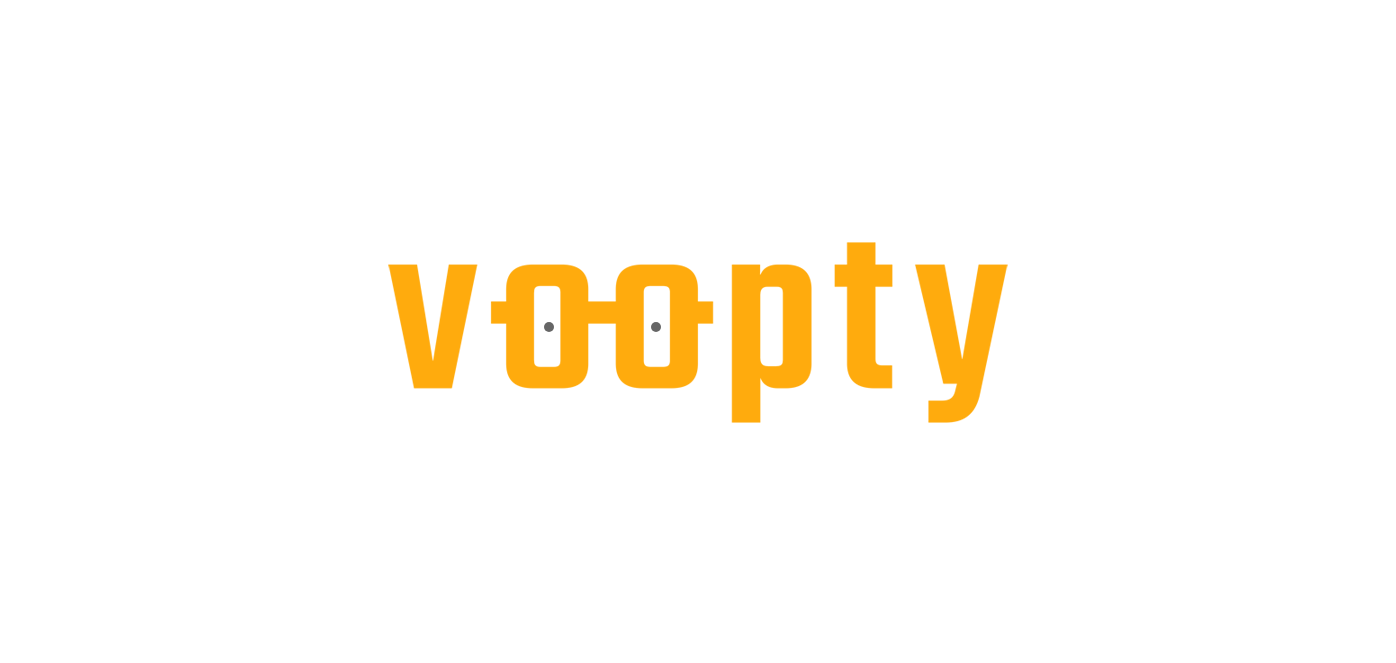 scroll, scrollTop: 0, scrollLeft: 0, axis: both 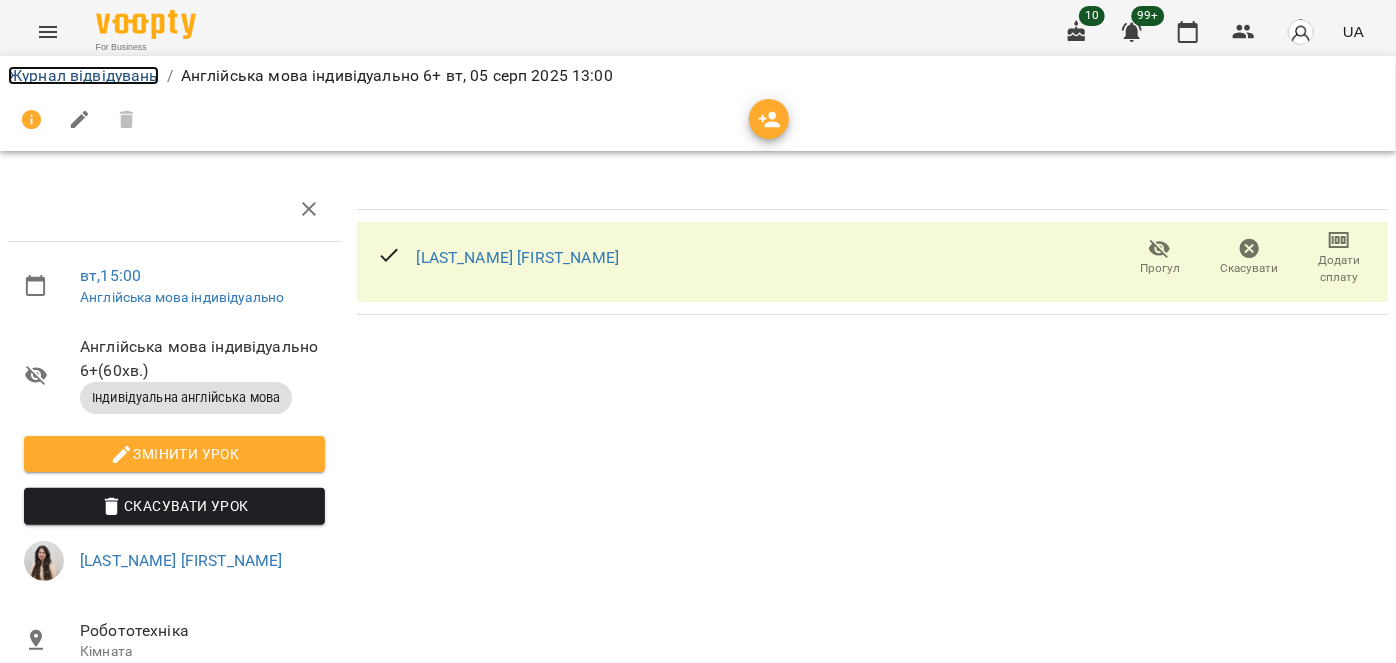 click on "Журнал відвідувань" at bounding box center (83, 75) 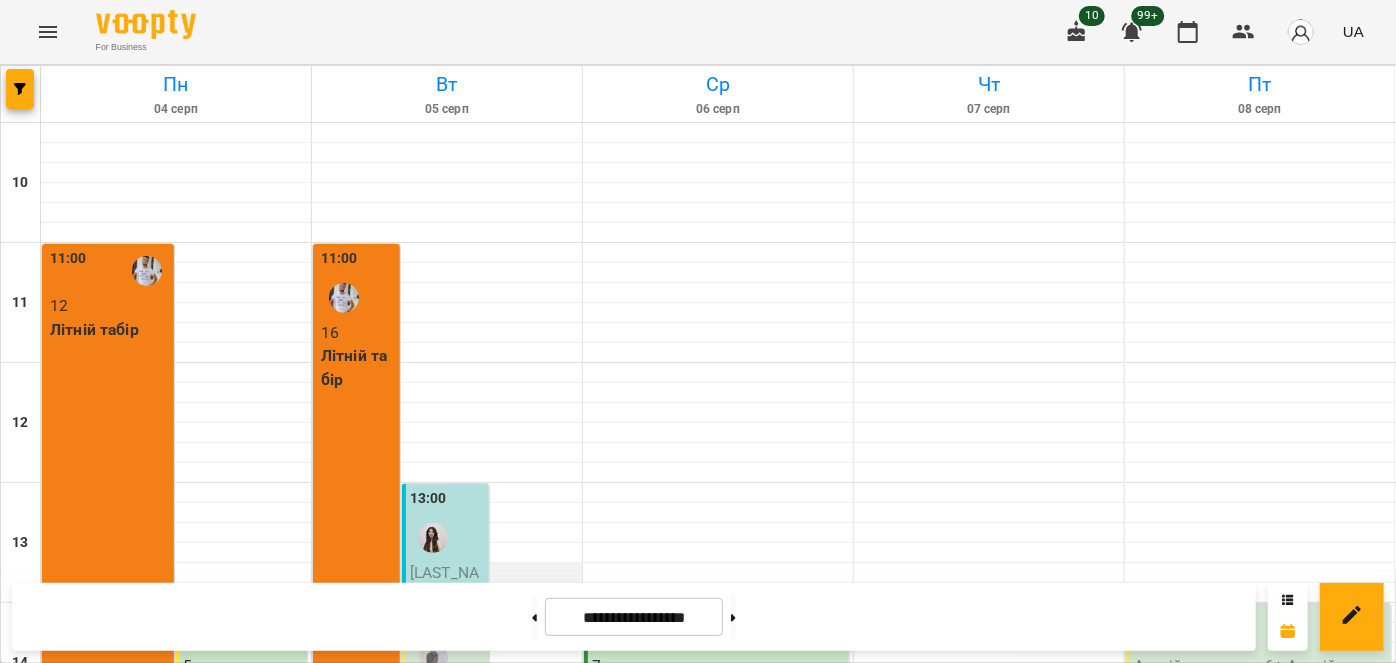 scroll, scrollTop: 0, scrollLeft: 0, axis: both 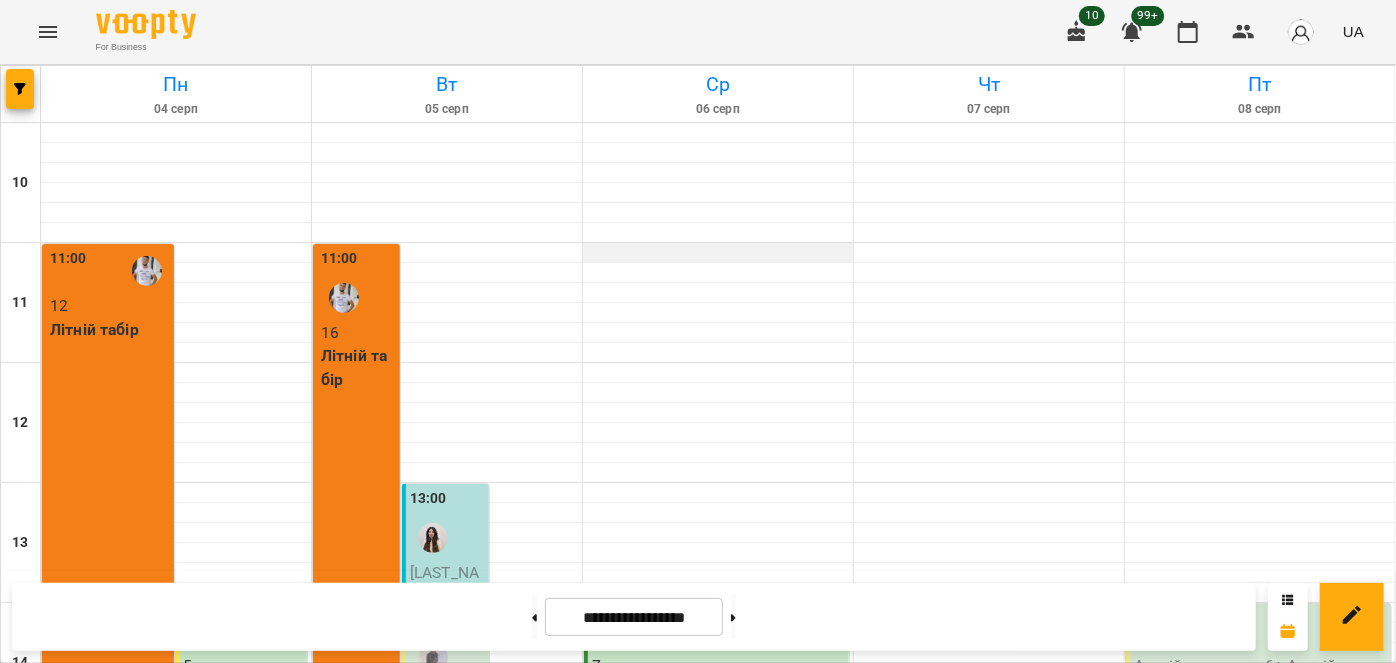 click at bounding box center [718, 253] 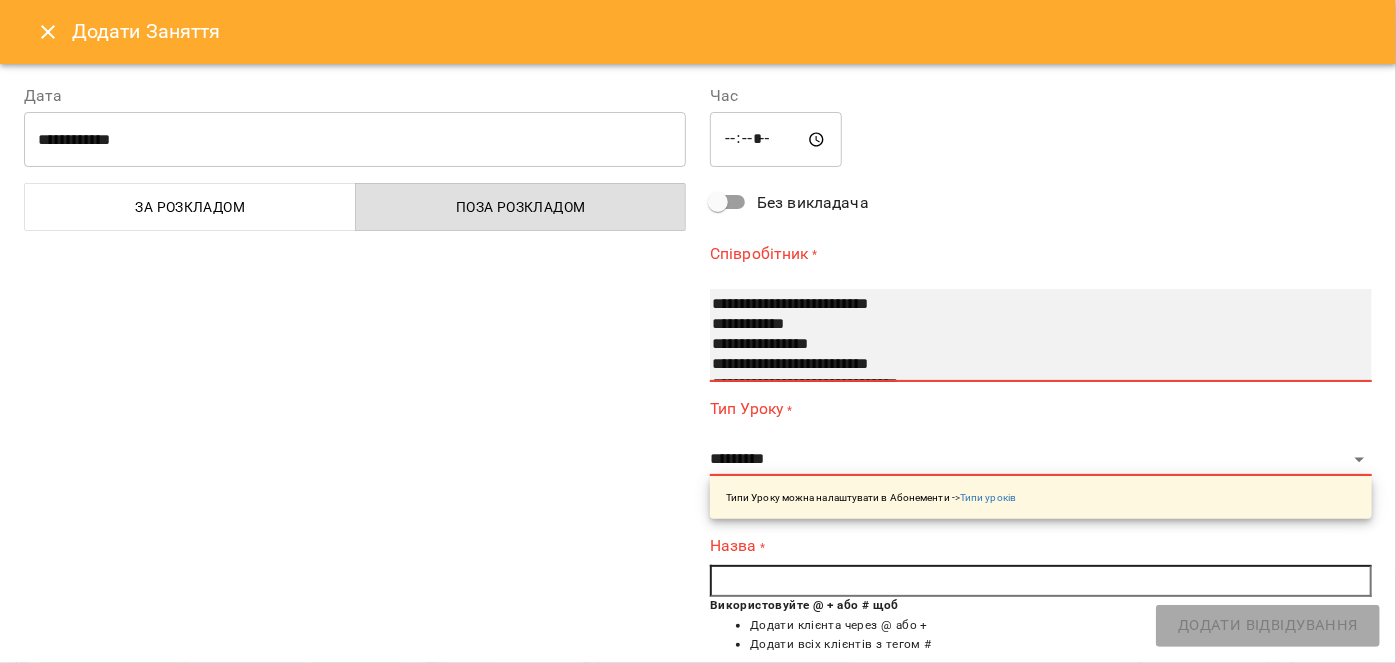 select on "**********" 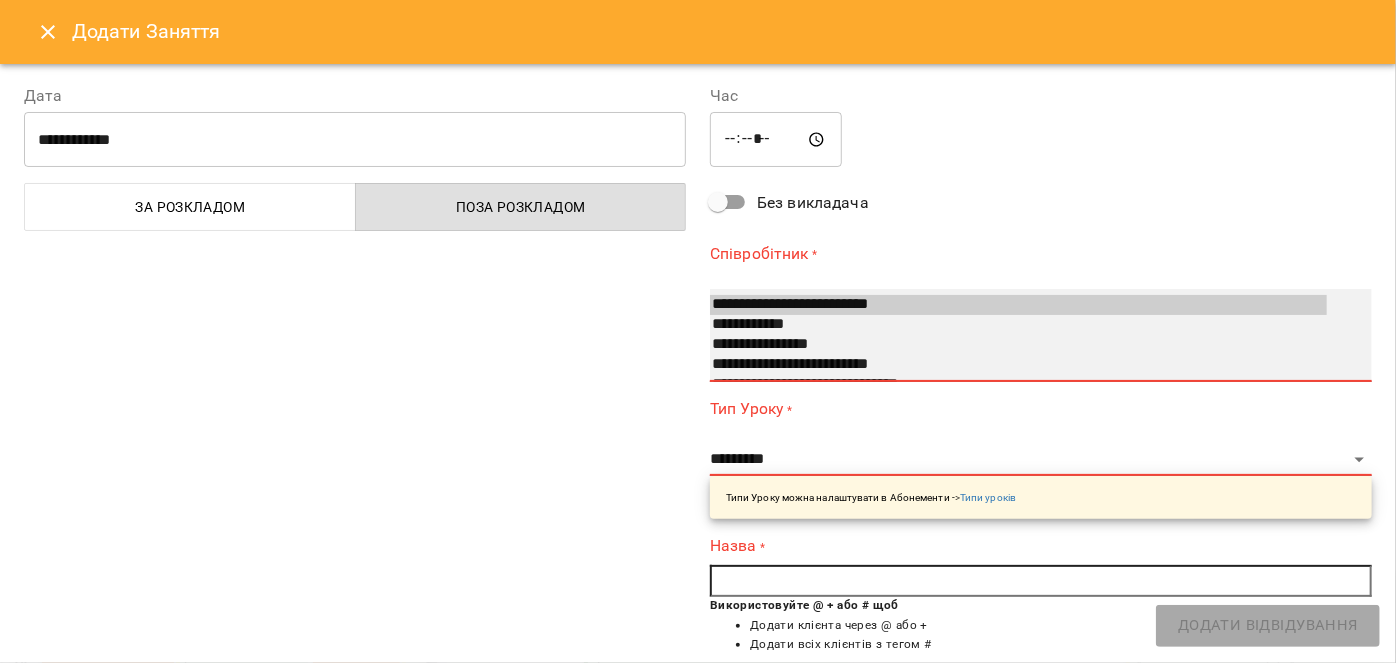 click on "**********" at bounding box center [1018, 365] 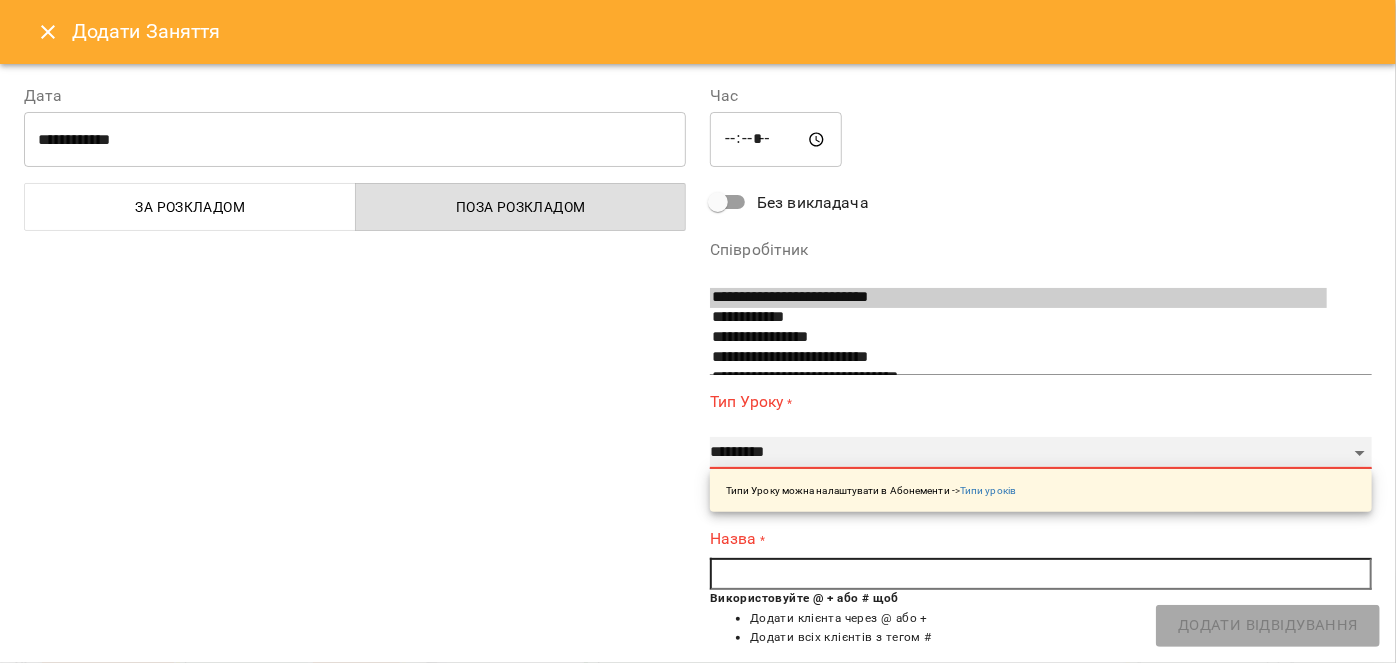 click on "**********" at bounding box center (1041, 453) 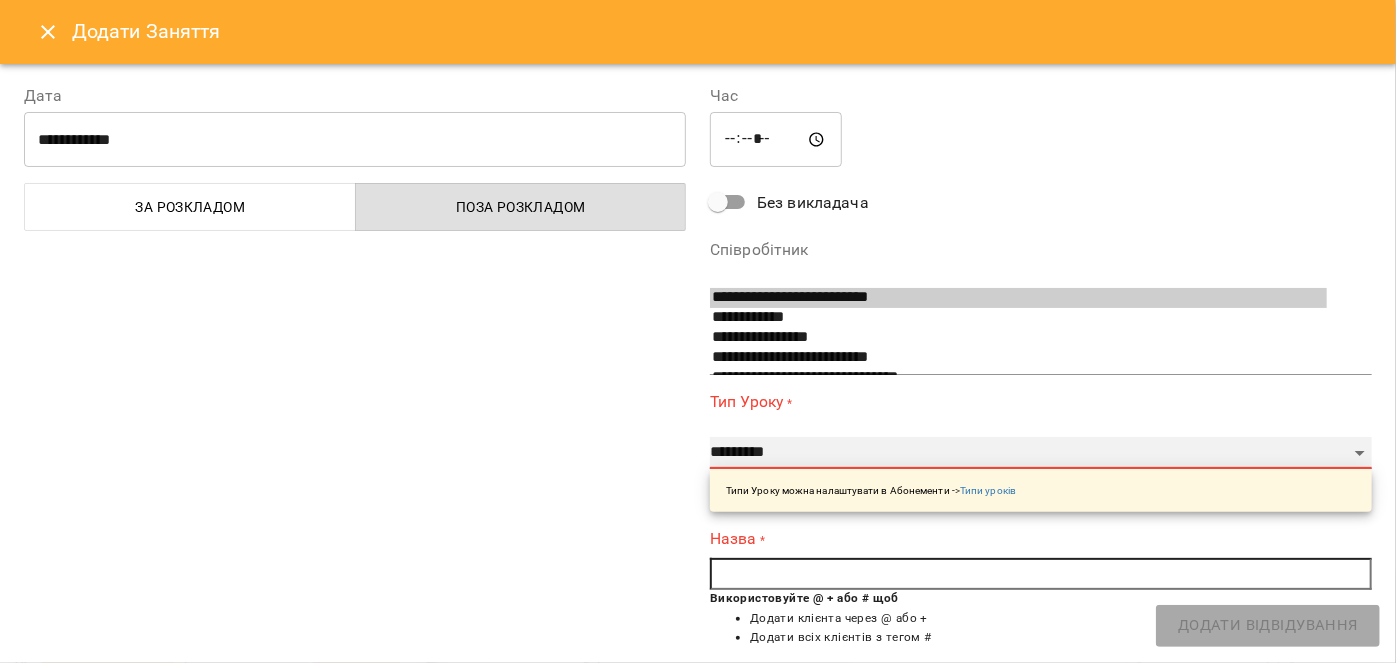 select on "**********" 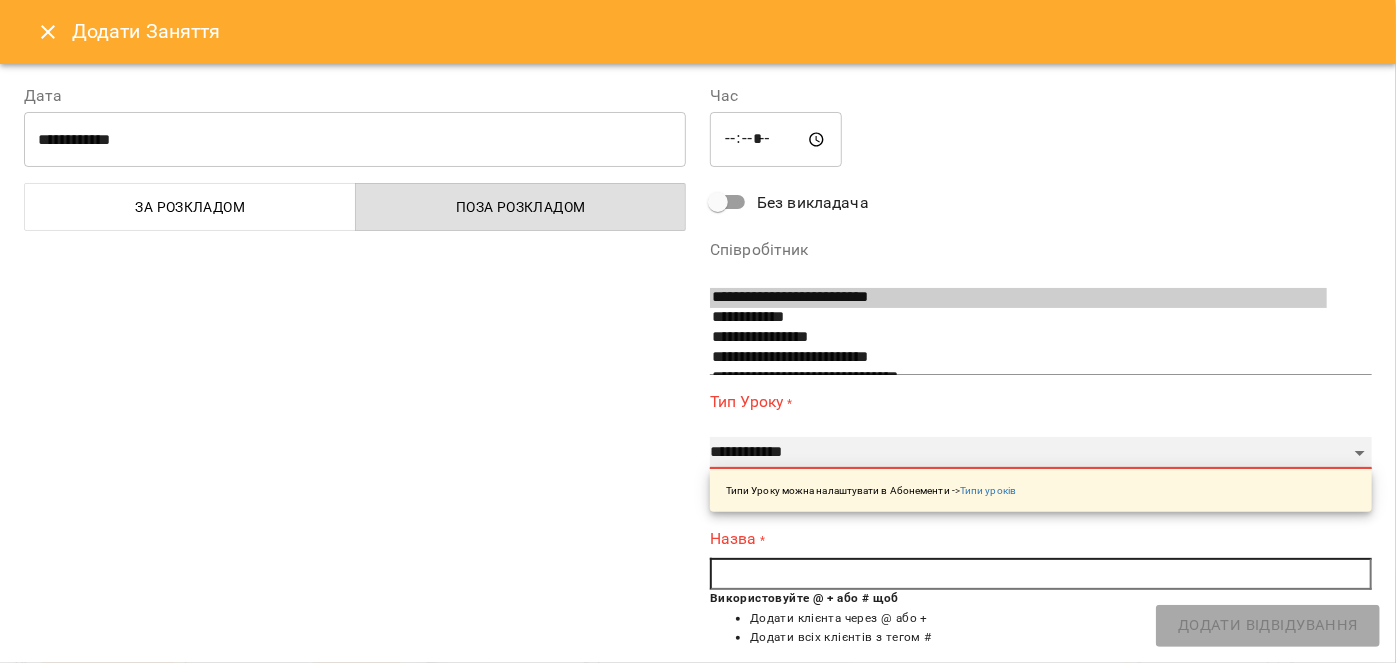 click on "**********" at bounding box center [1041, 453] 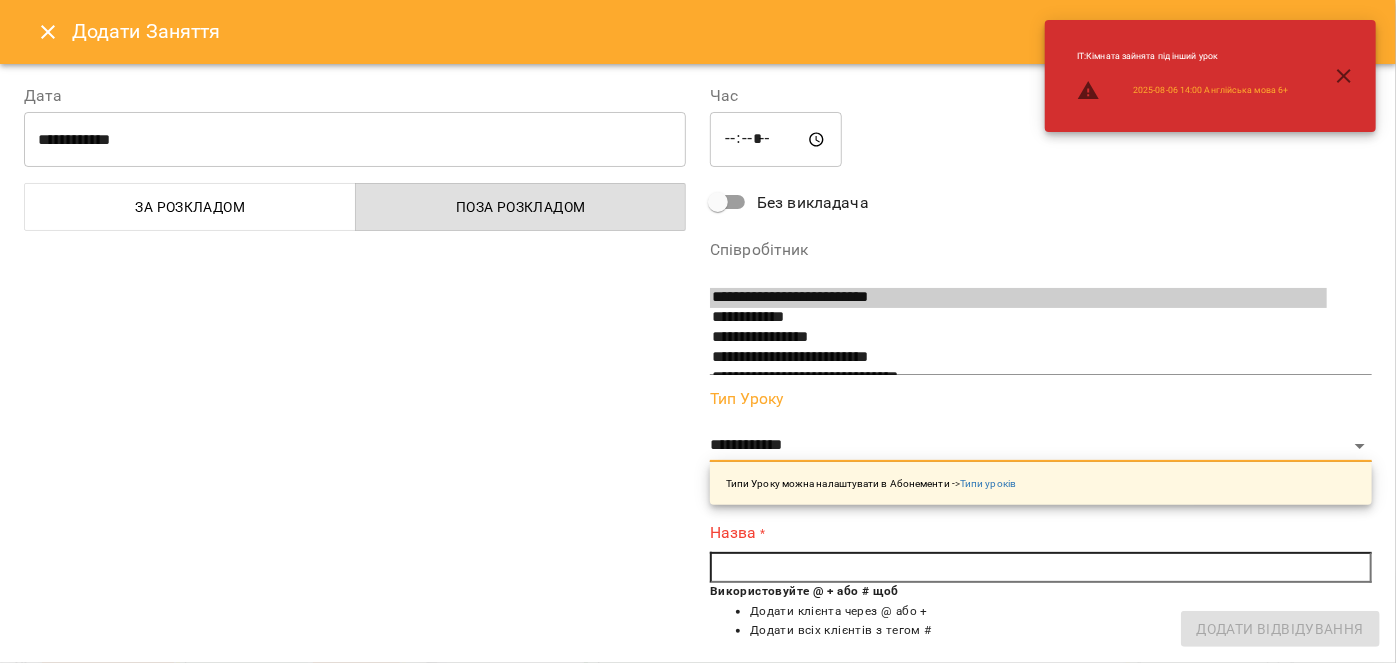 click at bounding box center (1041, 568) 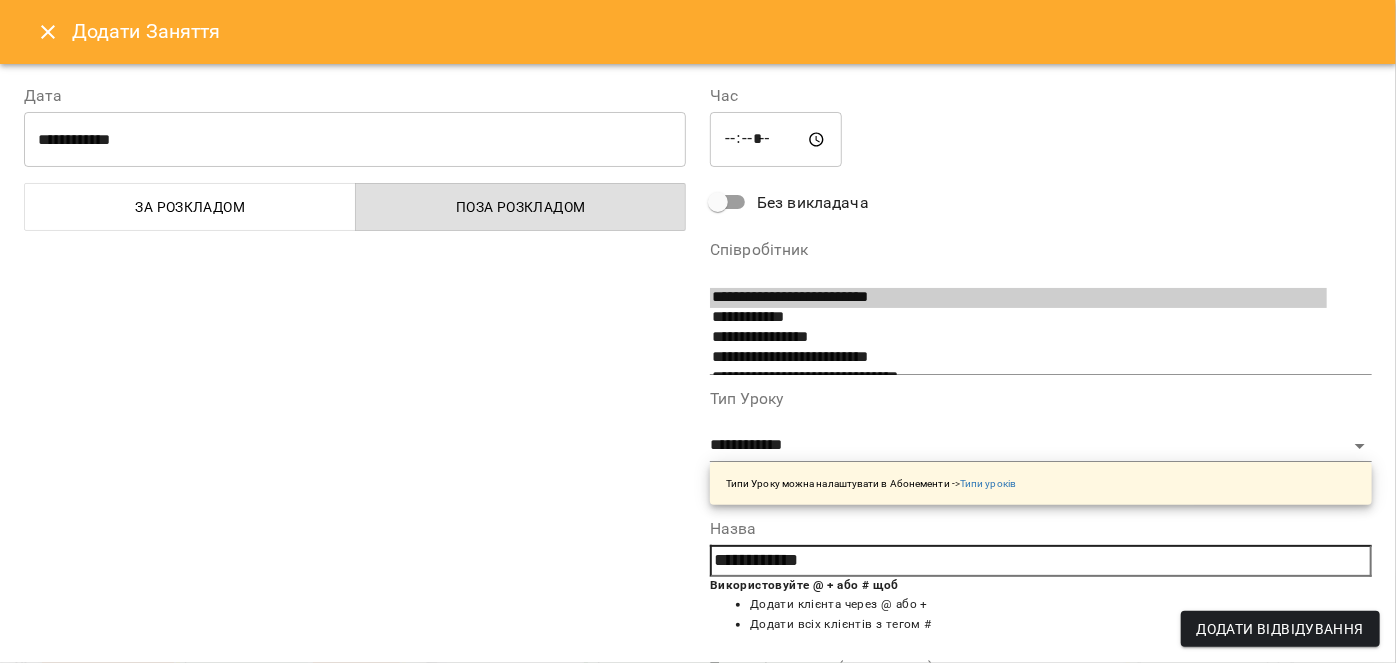 type on "**********" 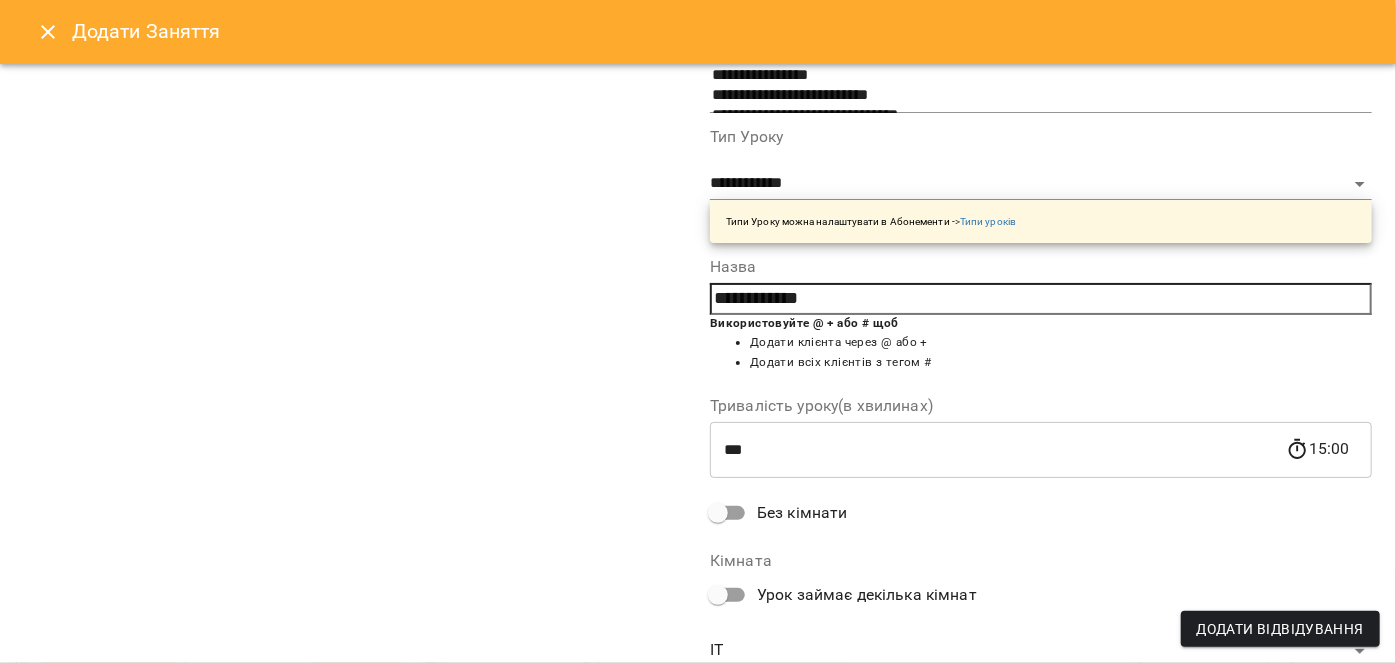 scroll, scrollTop: 333, scrollLeft: 0, axis: vertical 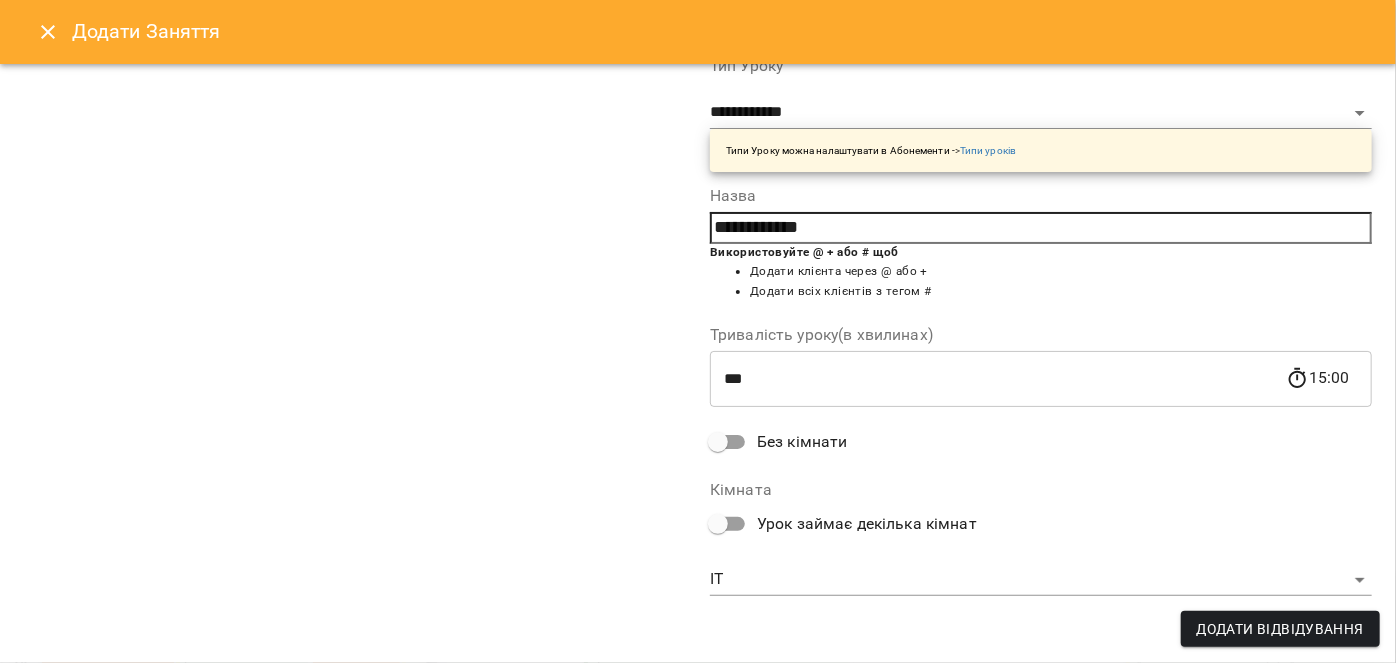 click on "***" at bounding box center [998, 379] 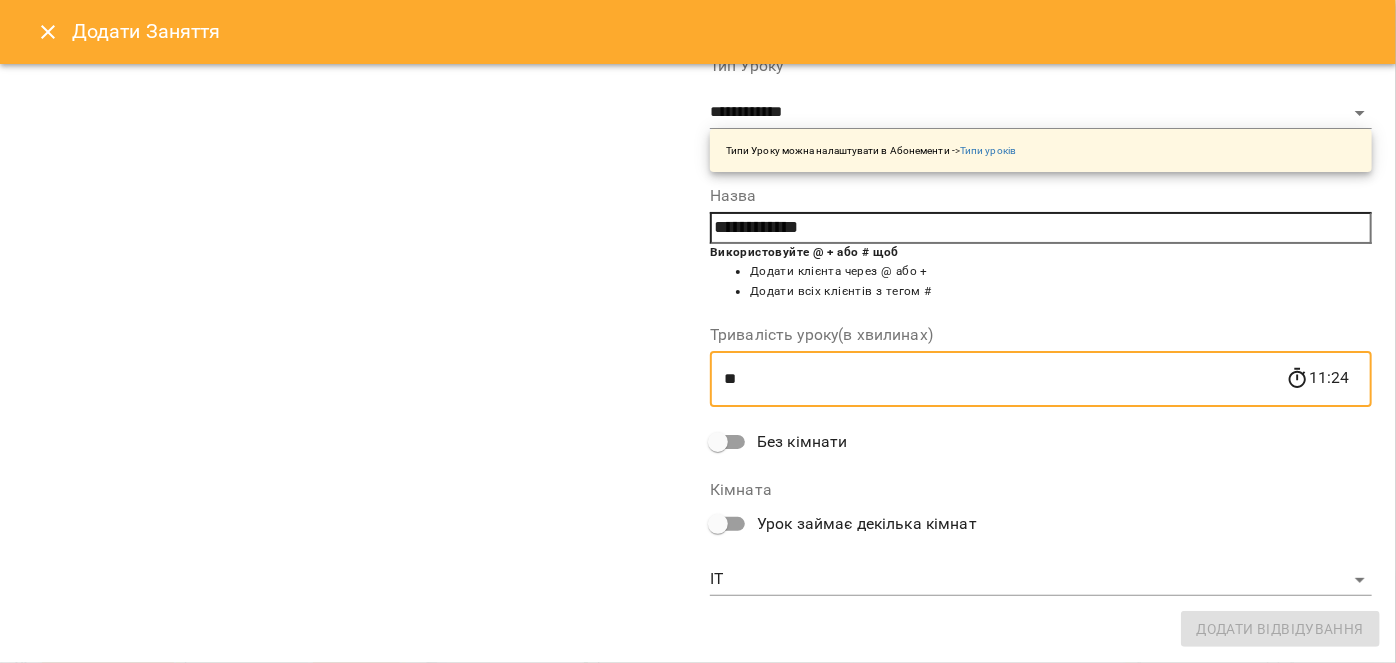 type on "*" 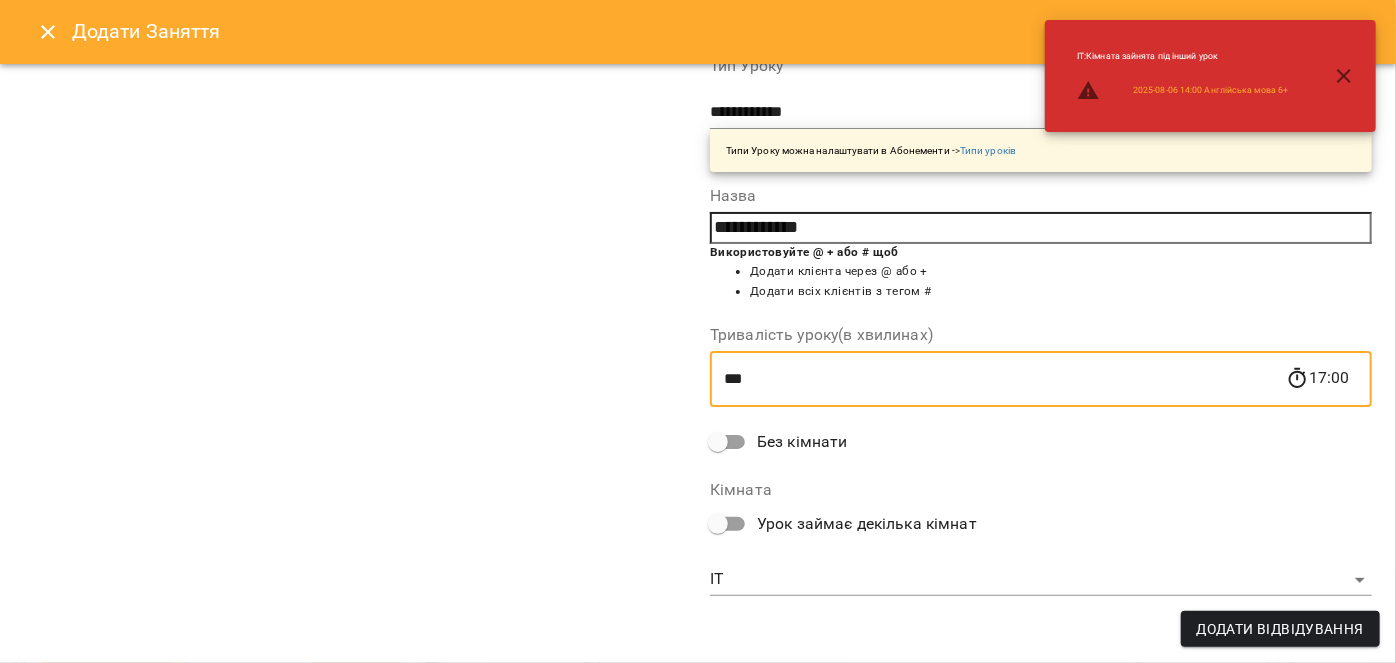 type on "***" 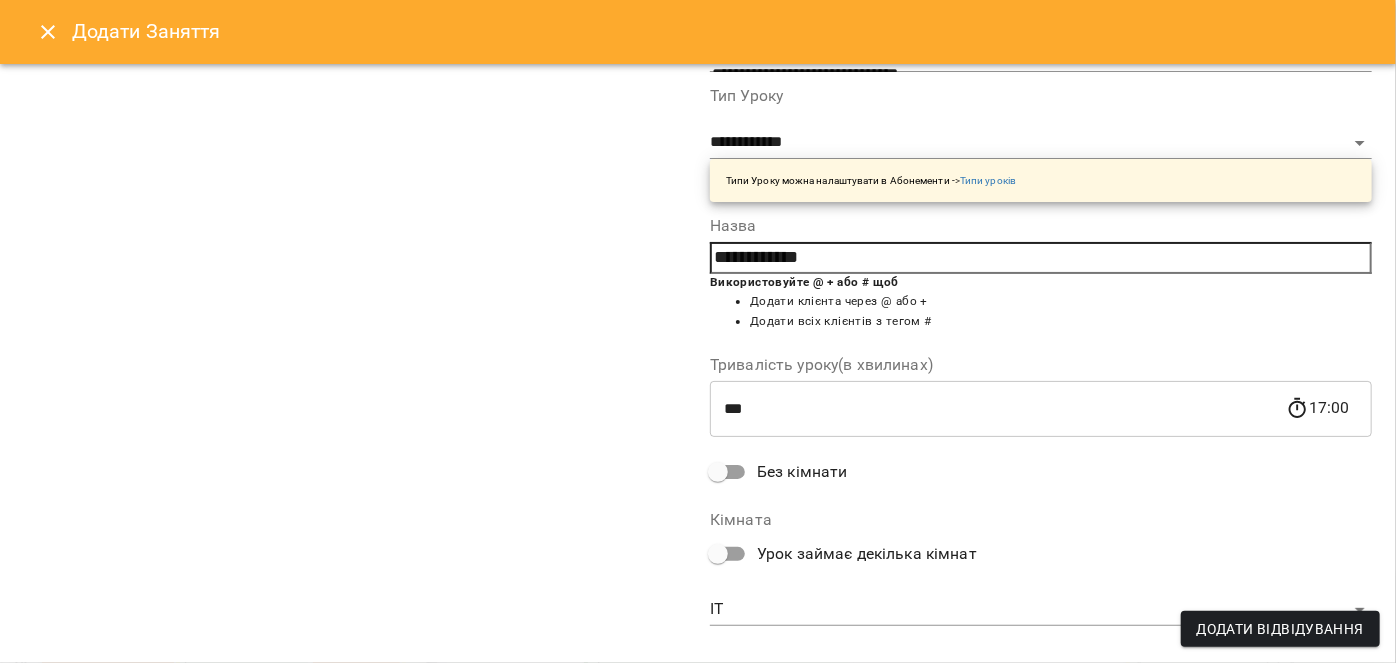 scroll, scrollTop: 333, scrollLeft: 0, axis: vertical 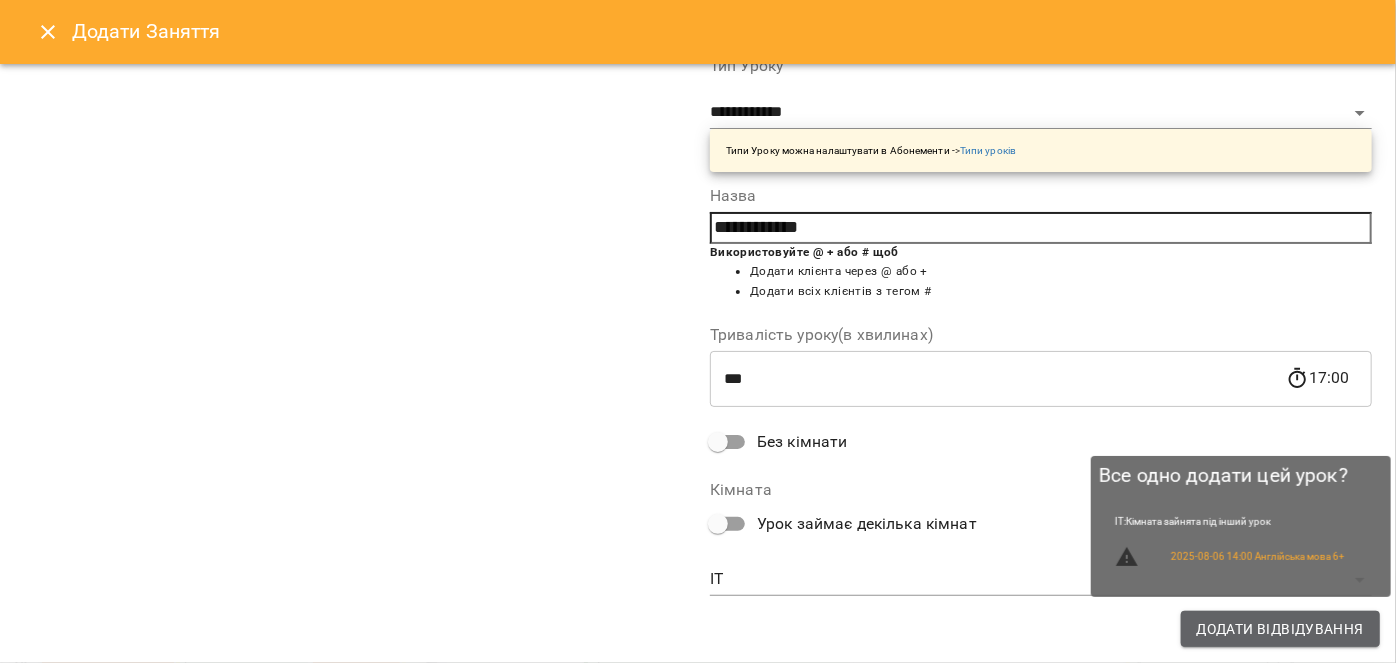 click on "Додати Відвідування" at bounding box center (1280, 629) 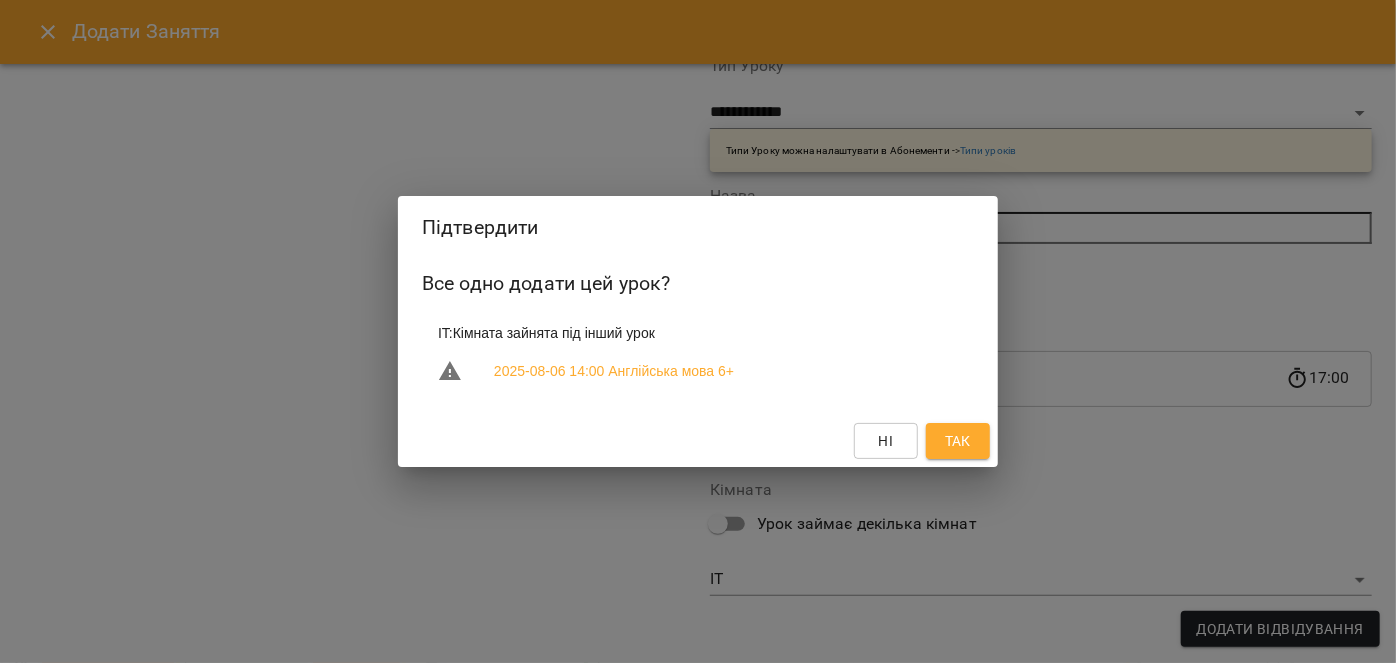 click on "Так" at bounding box center [958, 441] 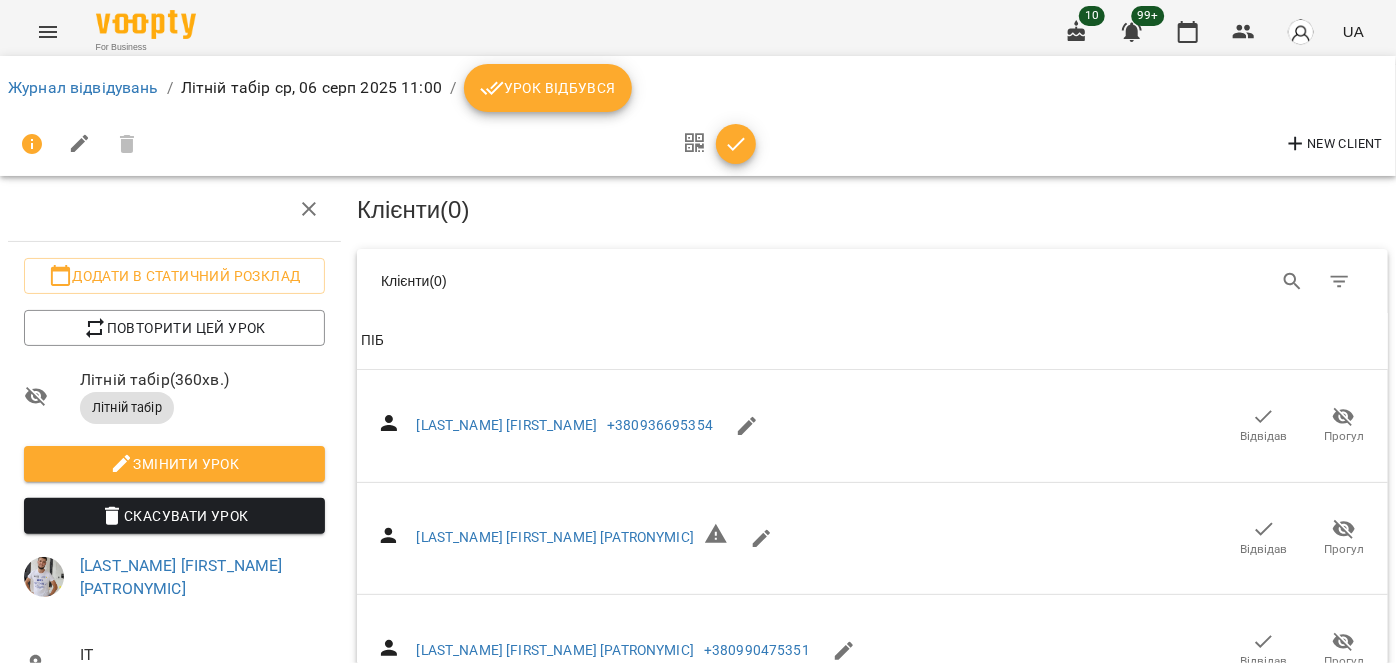 click on "Урок відбувся" at bounding box center (548, 88) 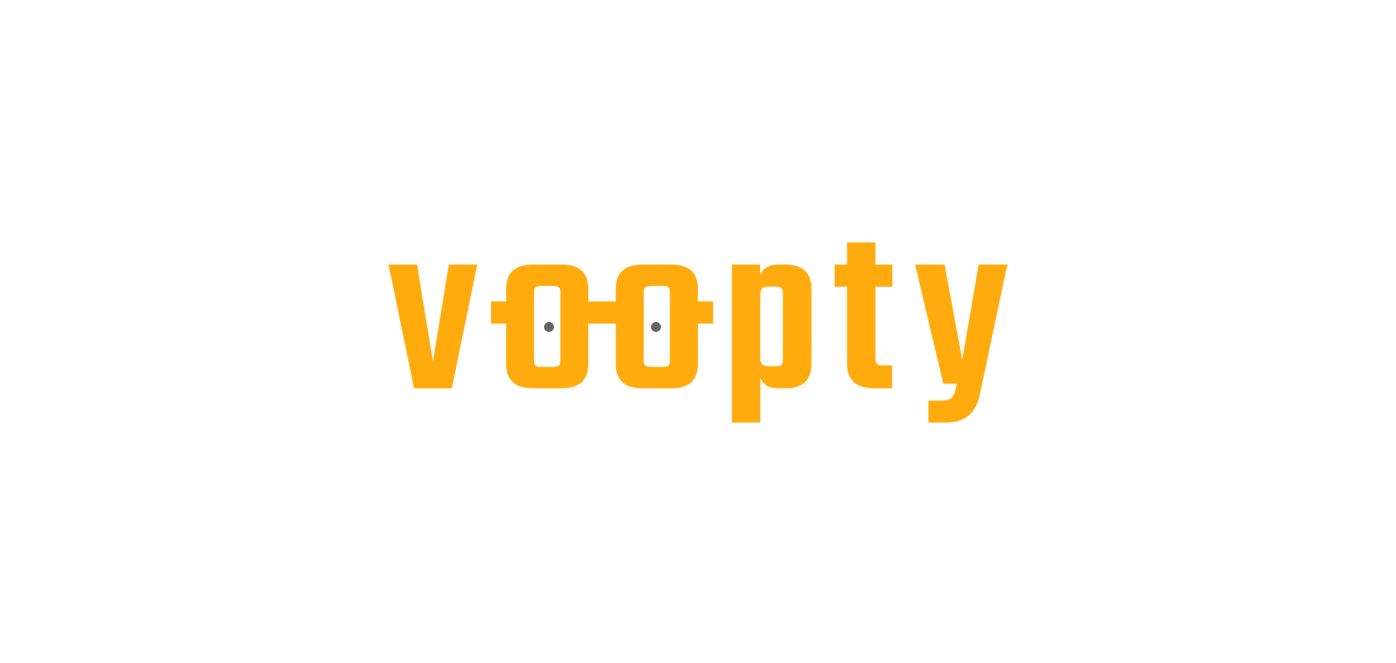 scroll, scrollTop: 0, scrollLeft: 0, axis: both 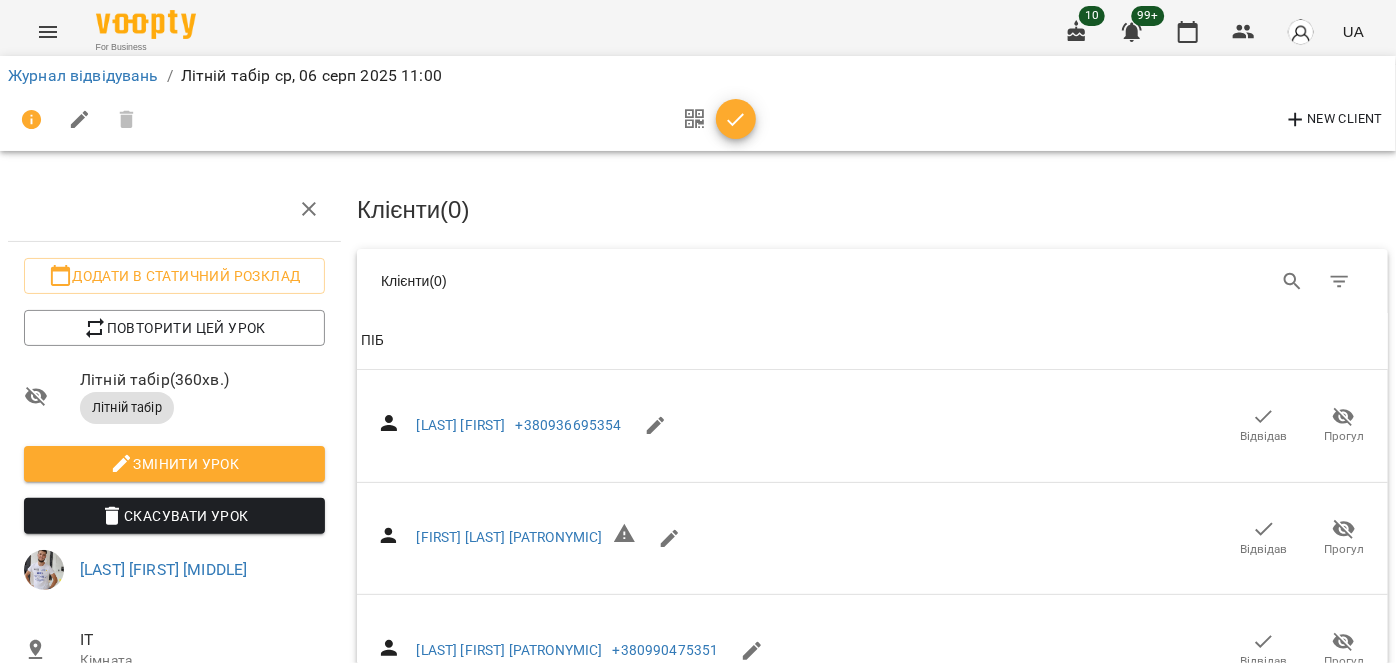 drag, startPoint x: 1282, startPoint y: 283, endPoint x: 578, endPoint y: 186, distance: 710.6511 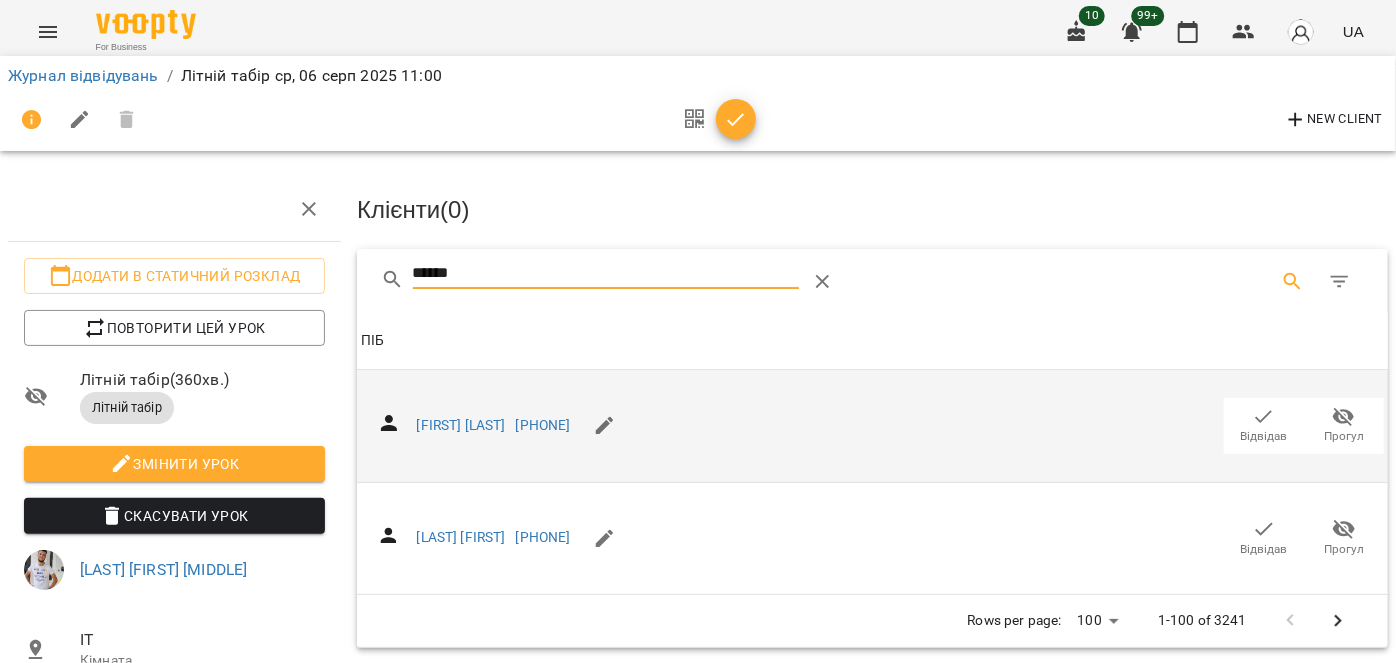 type on "******" 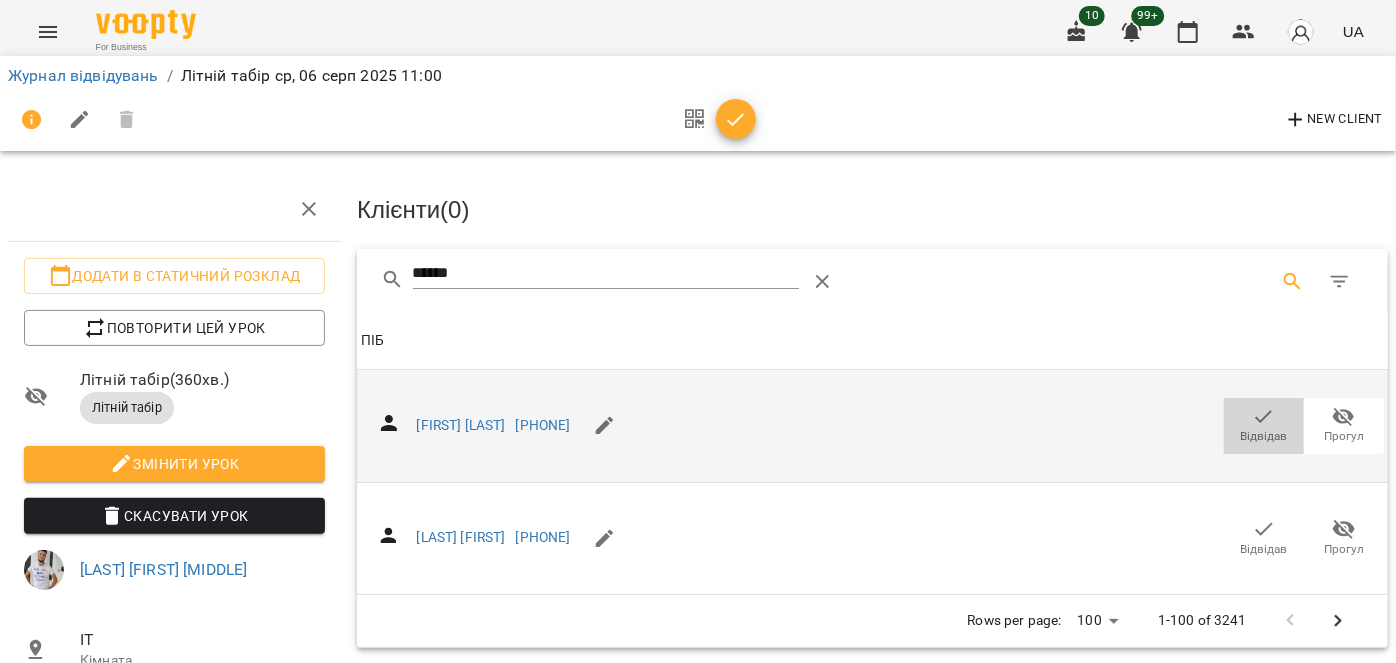 drag, startPoint x: 1252, startPoint y: 424, endPoint x: 1130, endPoint y: 367, distance: 134.65883 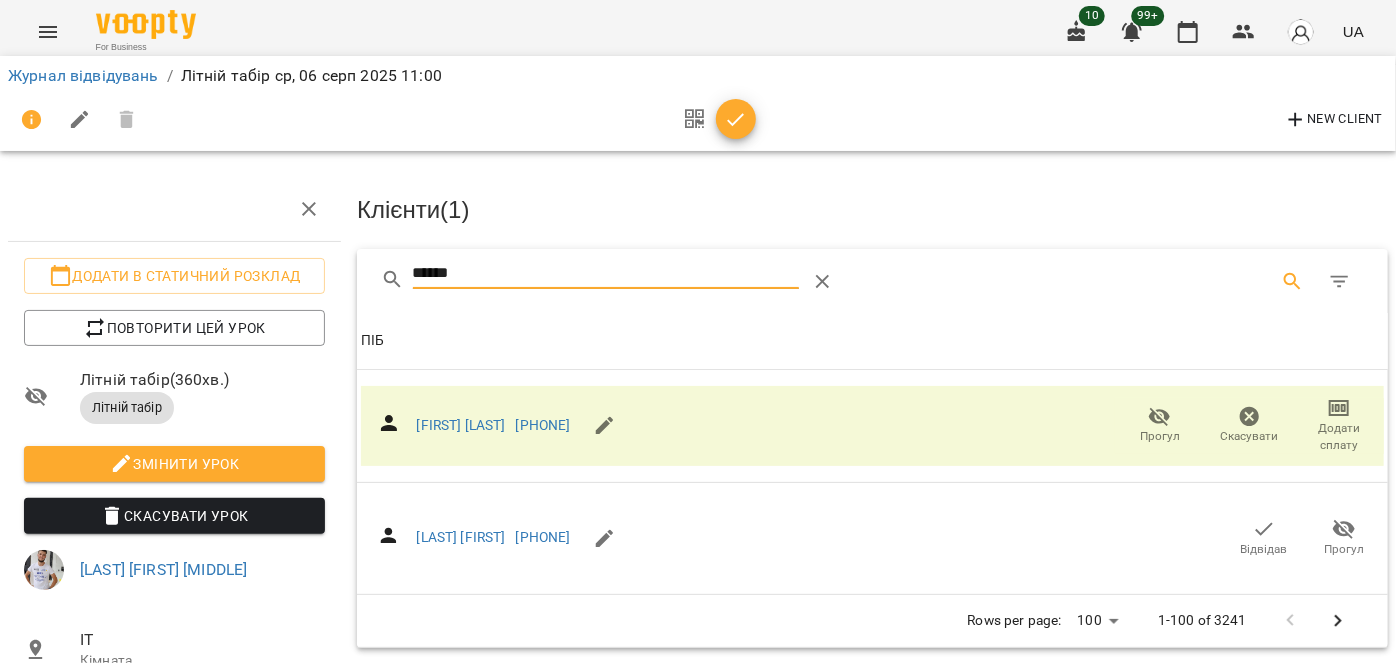 drag, startPoint x: 496, startPoint y: 266, endPoint x: 358, endPoint y: 255, distance: 138.43771 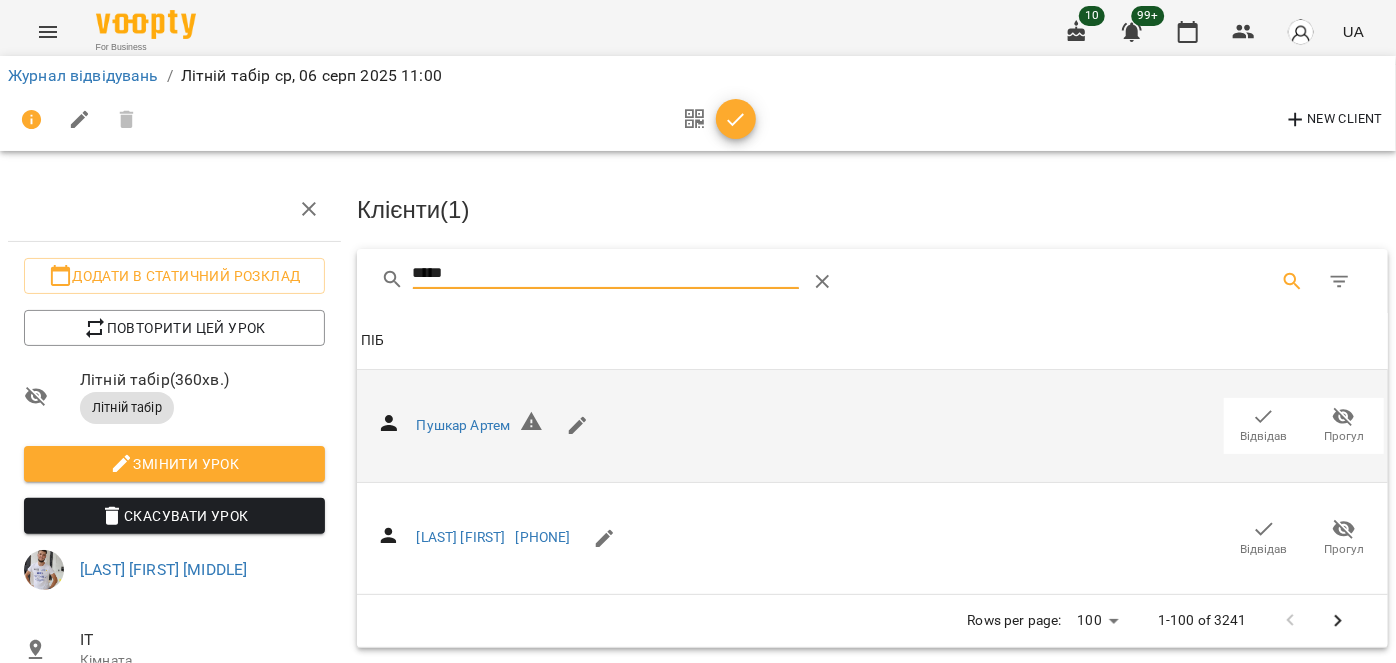 type on "*****" 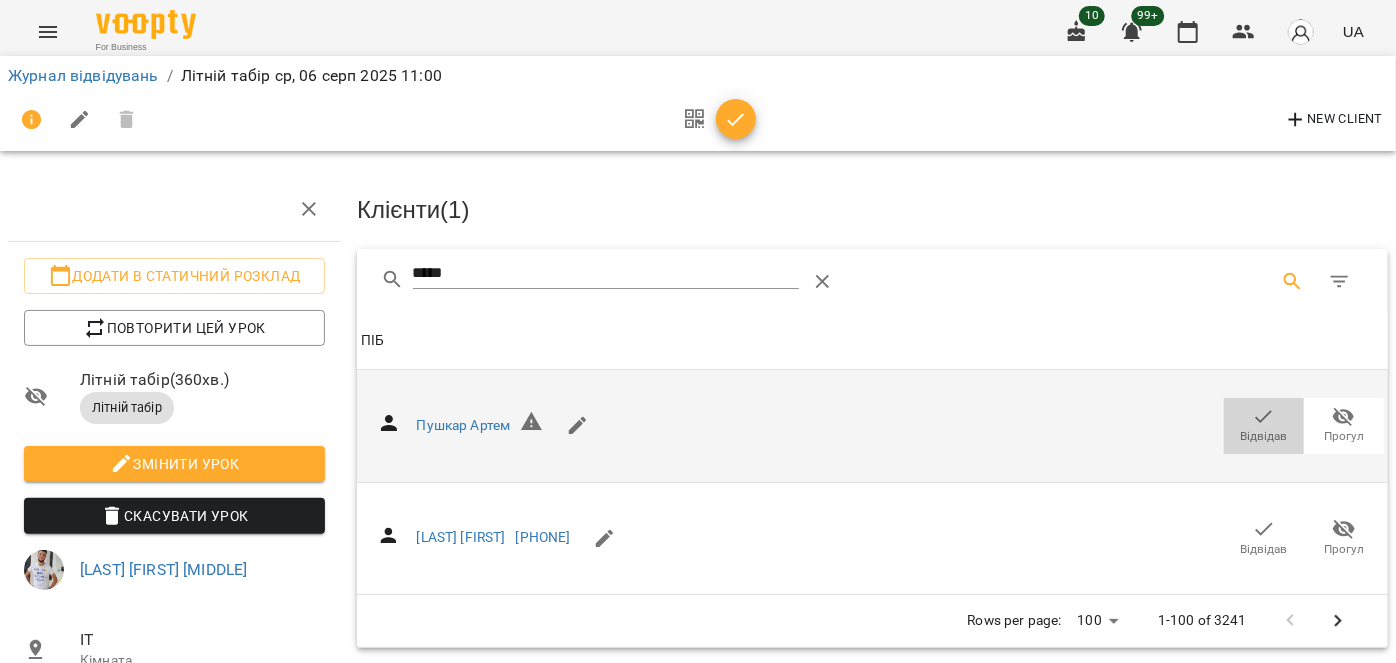 click on "Відвідав" at bounding box center (1264, 436) 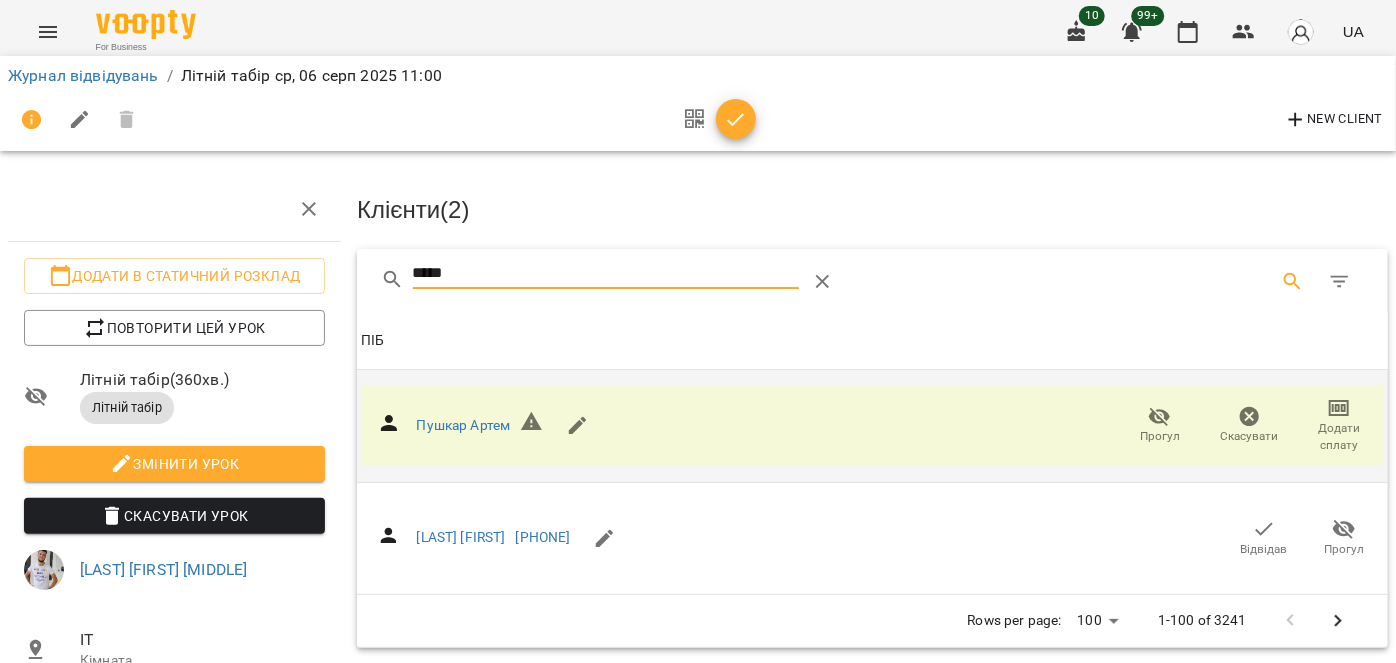 drag, startPoint x: 482, startPoint y: 262, endPoint x: 322, endPoint y: 256, distance: 160.11246 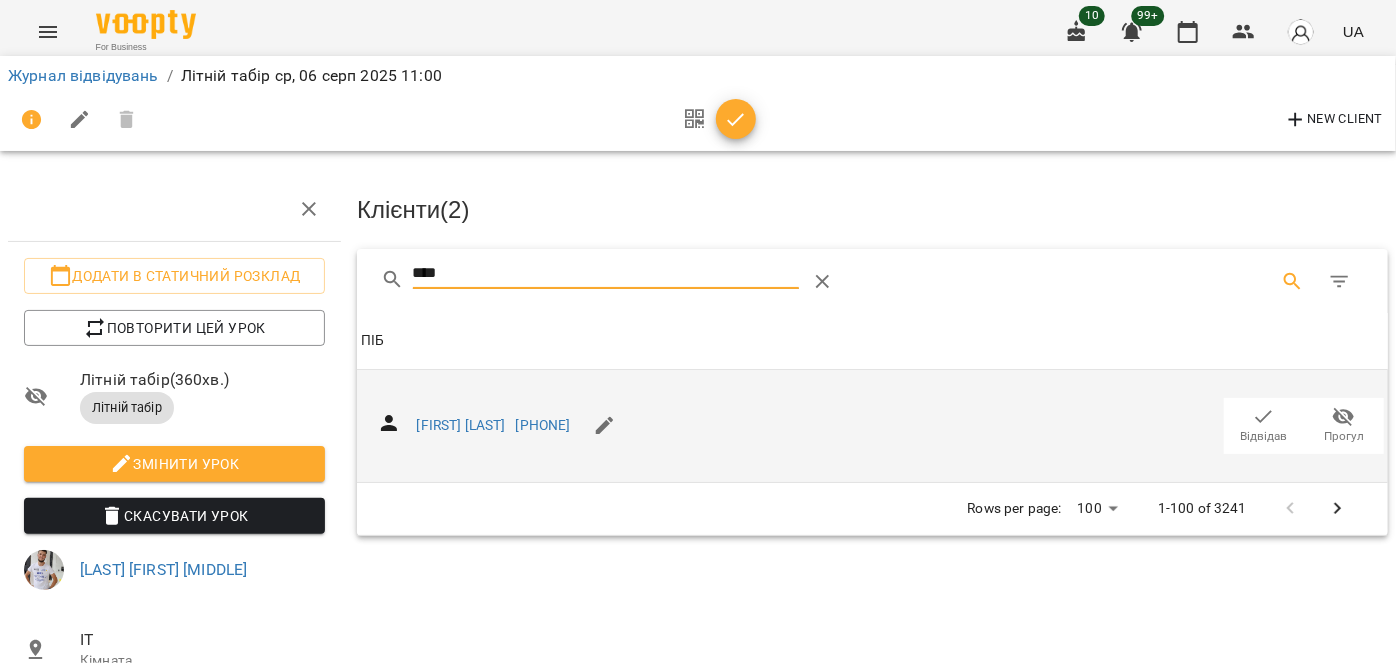 type on "****" 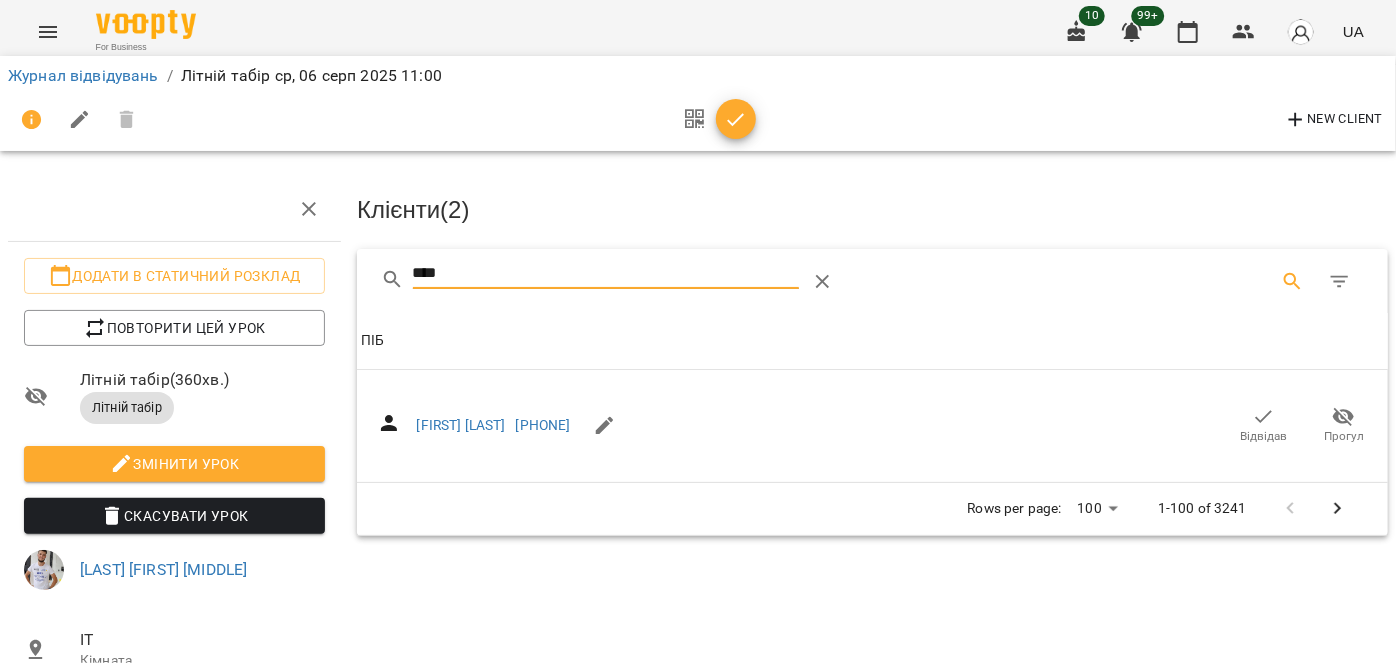 click 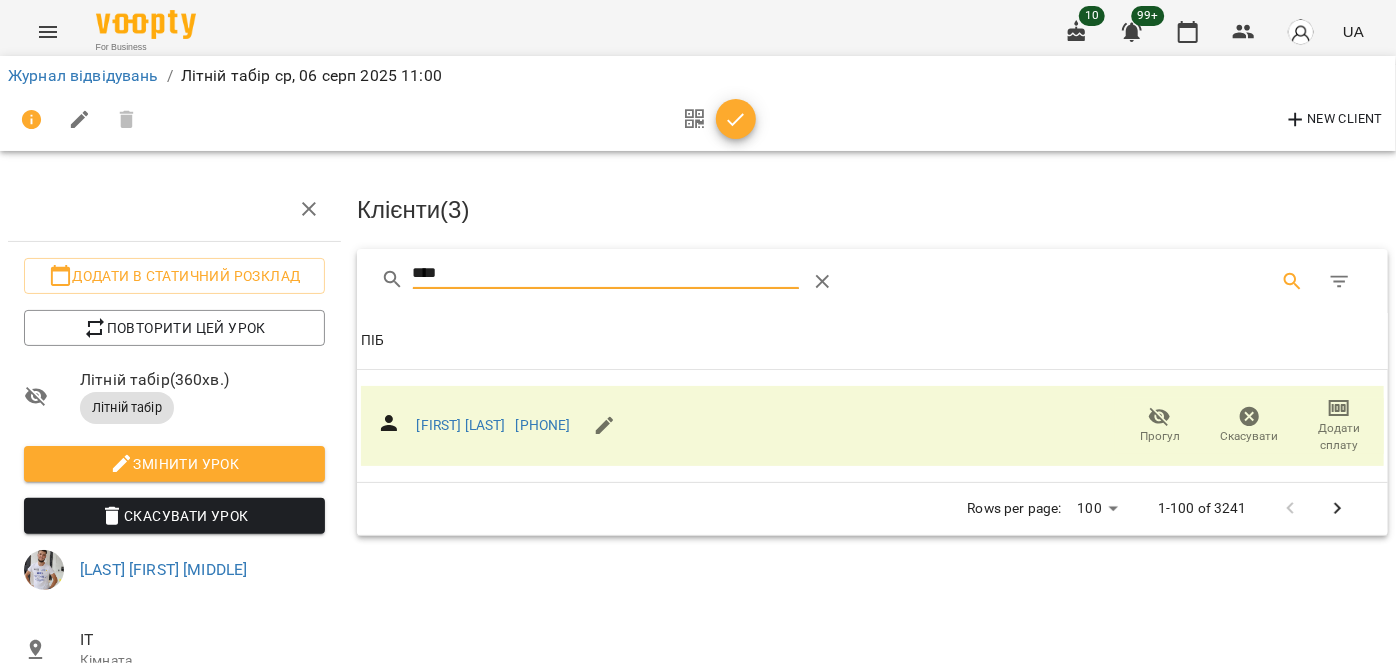 drag, startPoint x: 464, startPoint y: 266, endPoint x: 349, endPoint y: 246, distance: 116.72617 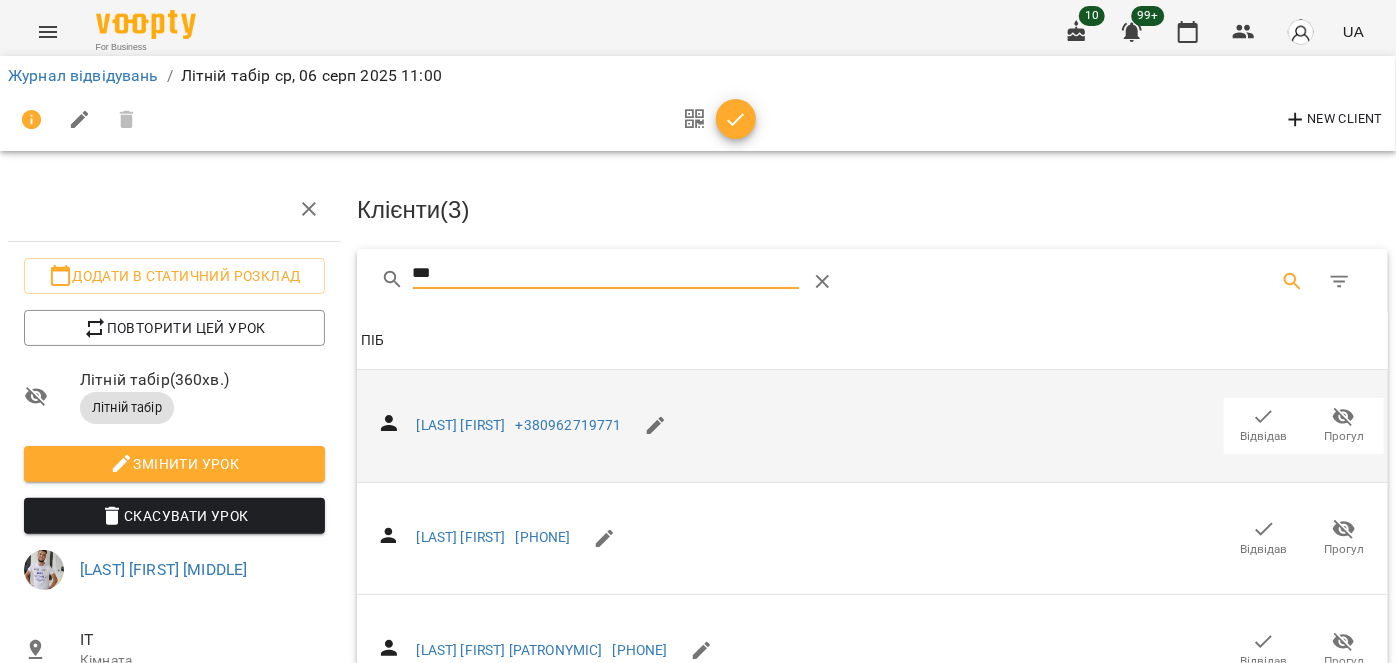 type on "***" 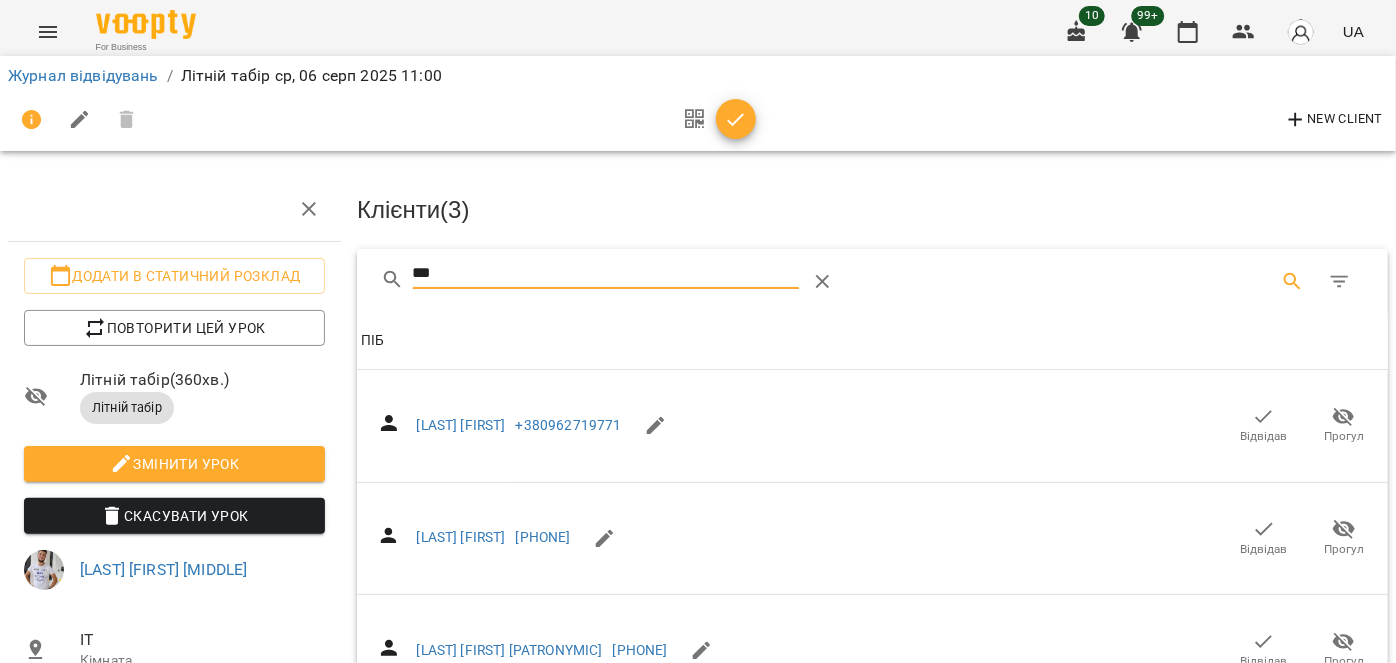 drag, startPoint x: 1220, startPoint y: 415, endPoint x: 847, endPoint y: 350, distance: 378.6212 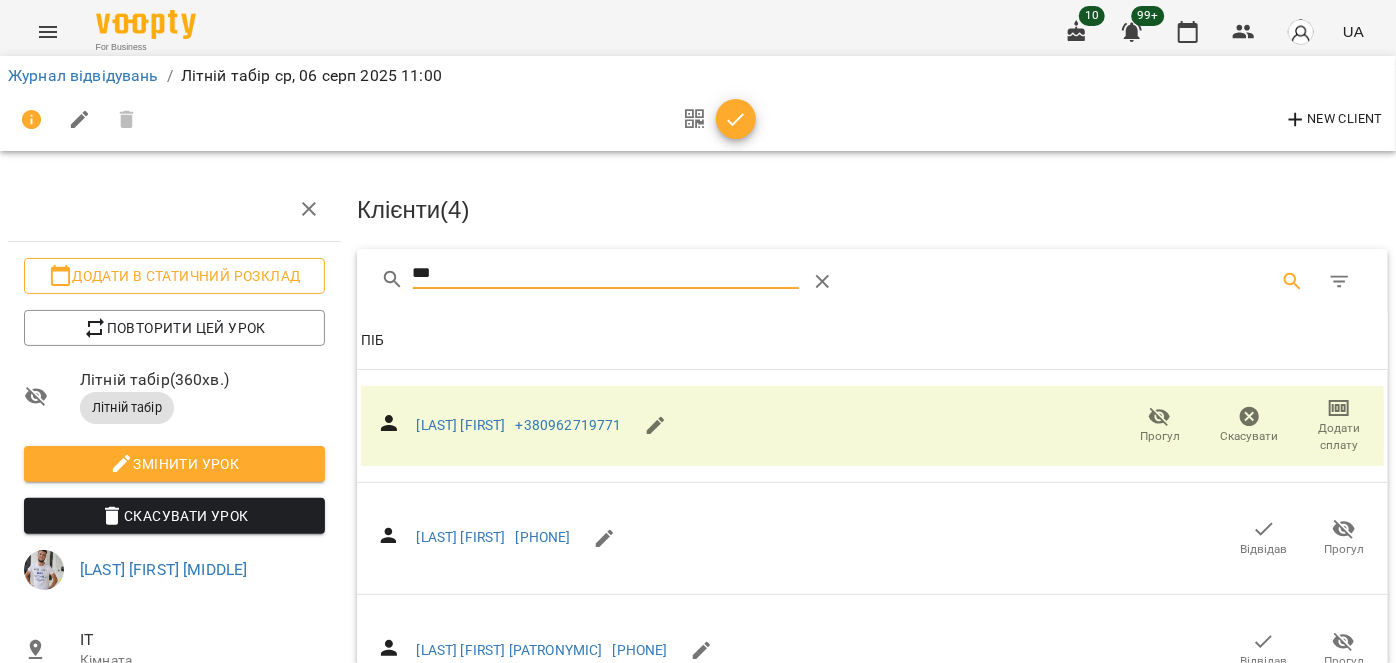drag, startPoint x: 466, startPoint y: 264, endPoint x: 317, endPoint y: 267, distance: 149.0302 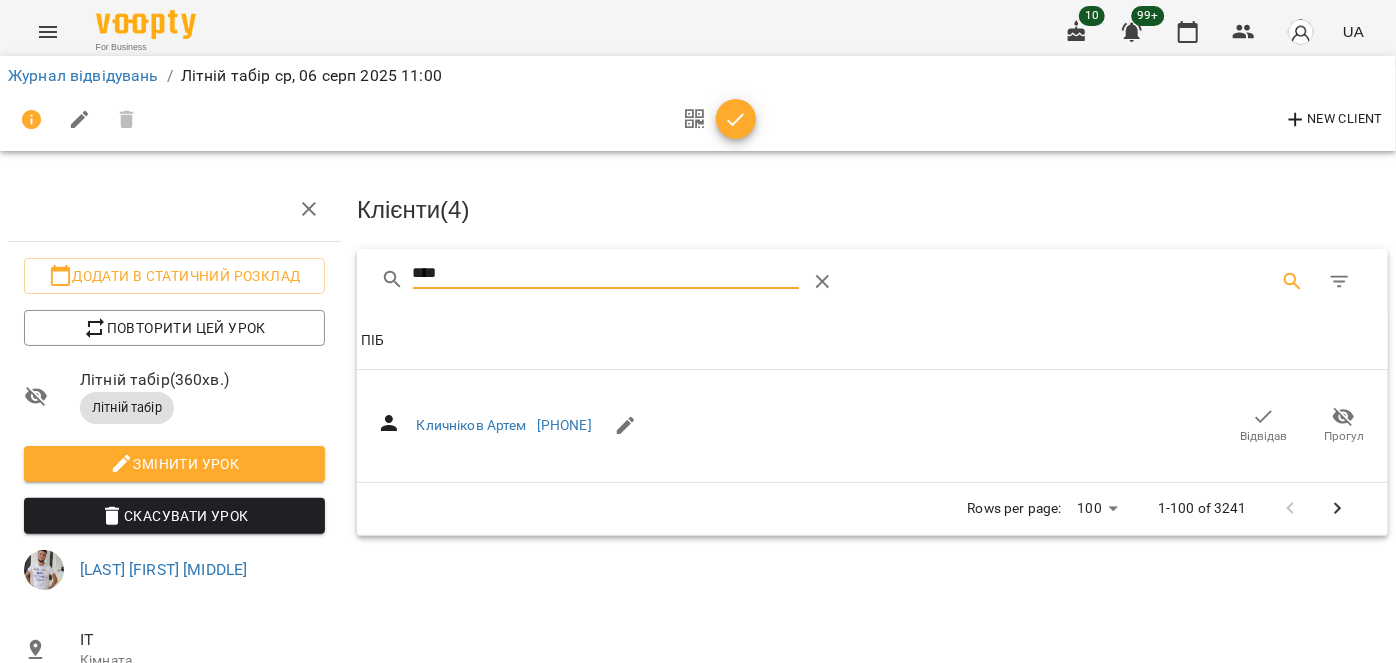 type on "****" 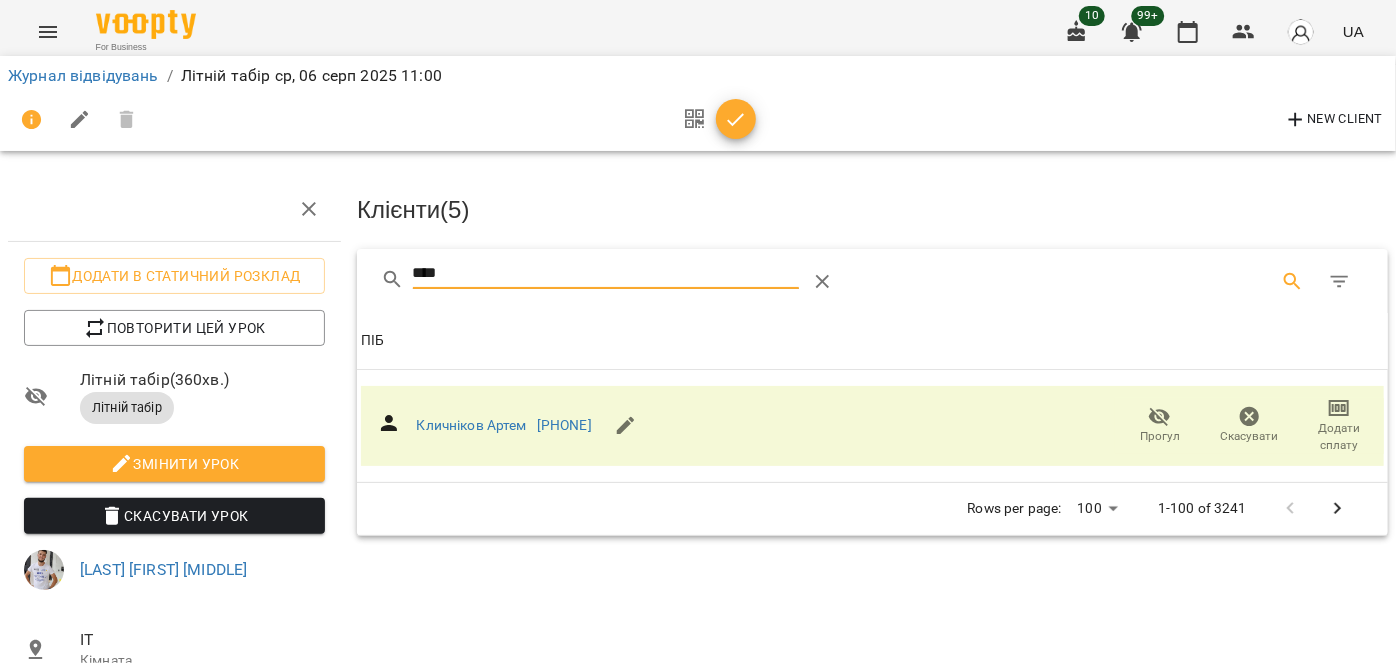 drag, startPoint x: 557, startPoint y: 263, endPoint x: 358, endPoint y: 254, distance: 199.20341 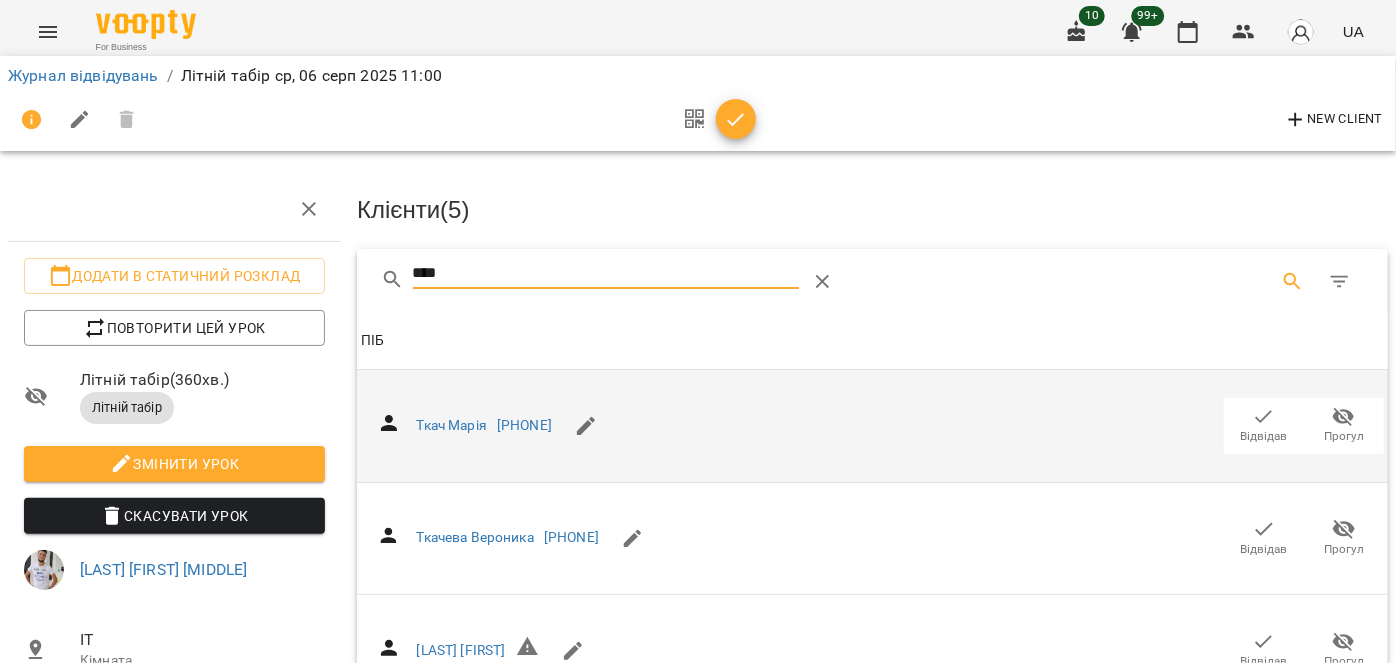 type on "****" 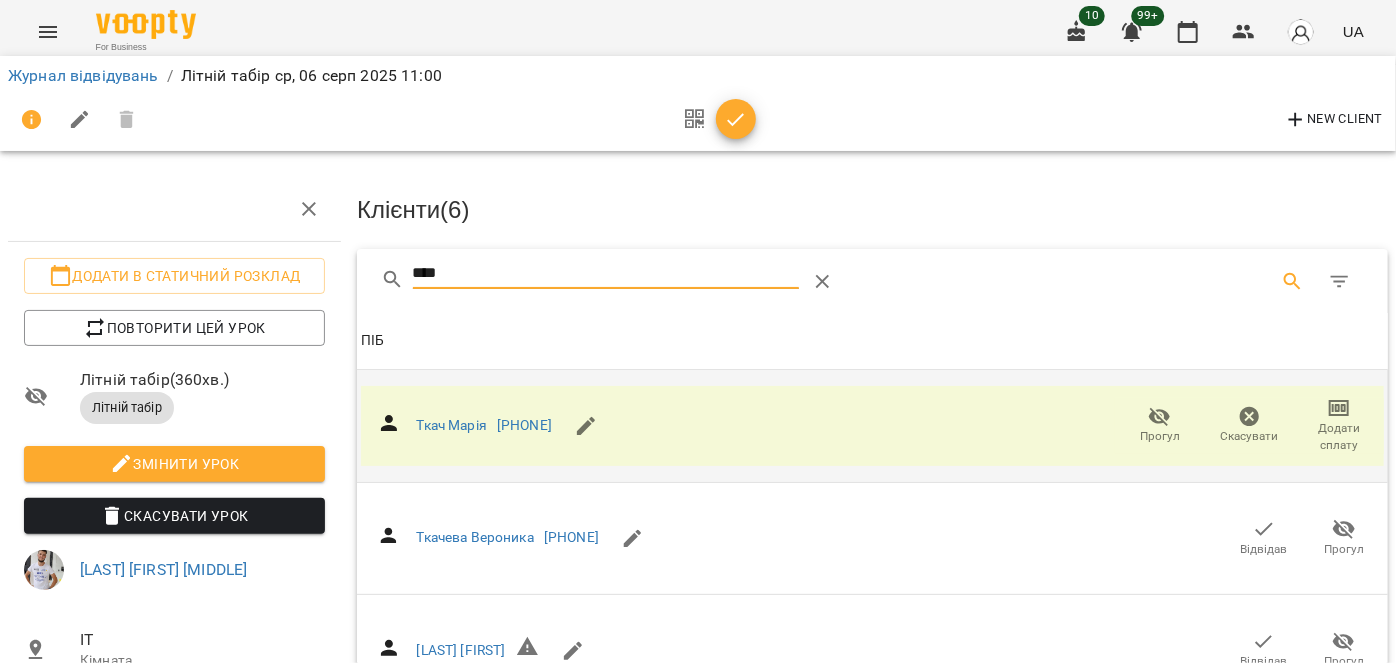 drag, startPoint x: 429, startPoint y: 264, endPoint x: 326, endPoint y: 261, distance: 103.04368 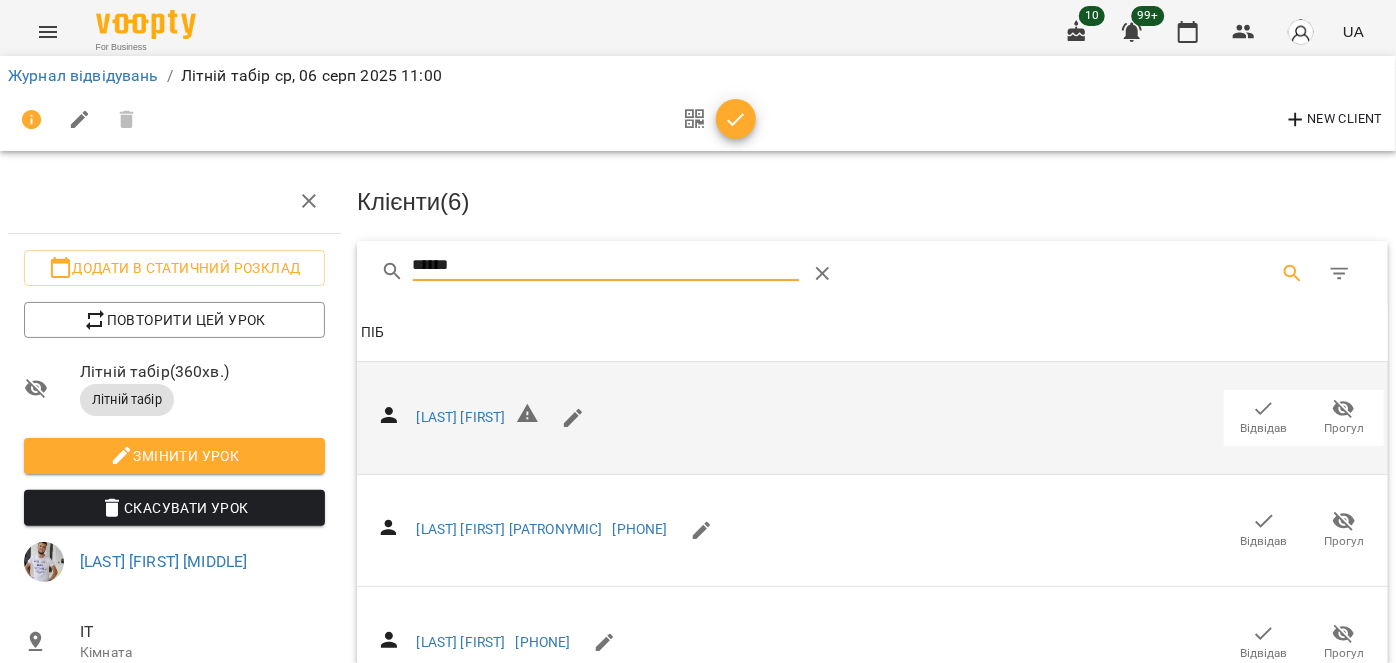 scroll, scrollTop: 347, scrollLeft: 0, axis: vertical 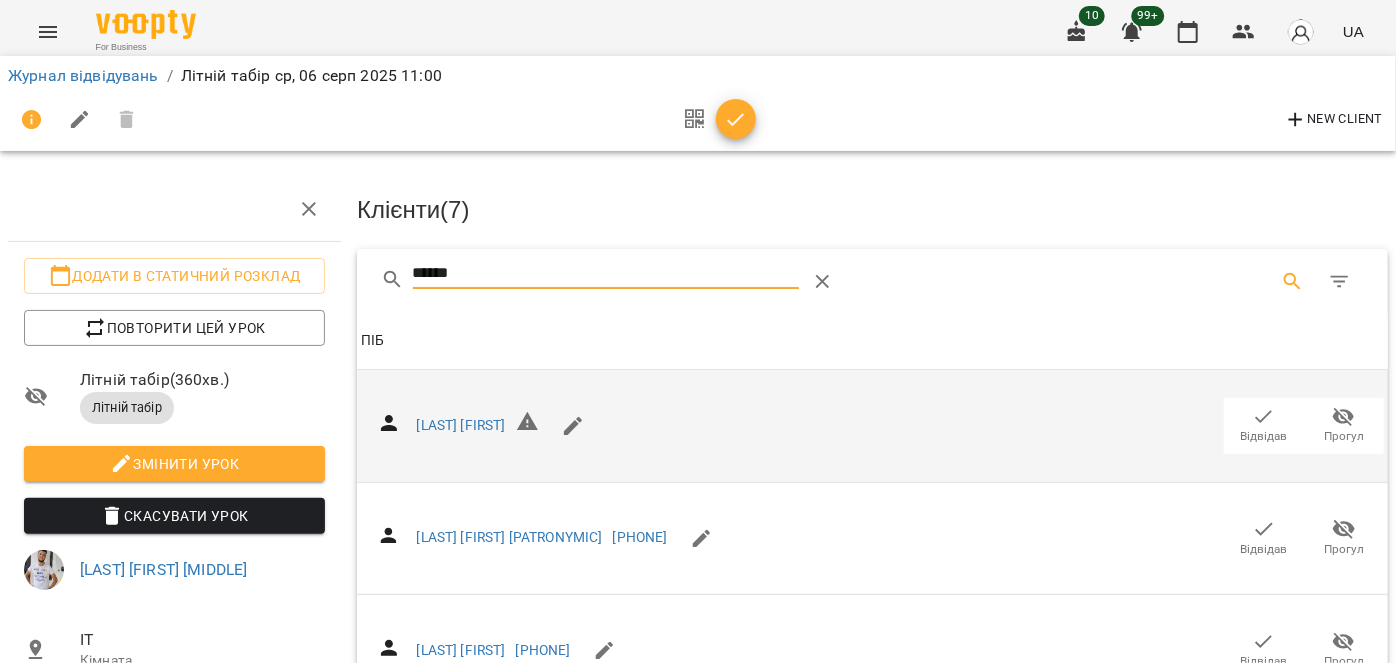 drag, startPoint x: 497, startPoint y: 273, endPoint x: 338, endPoint y: 271, distance: 159.01257 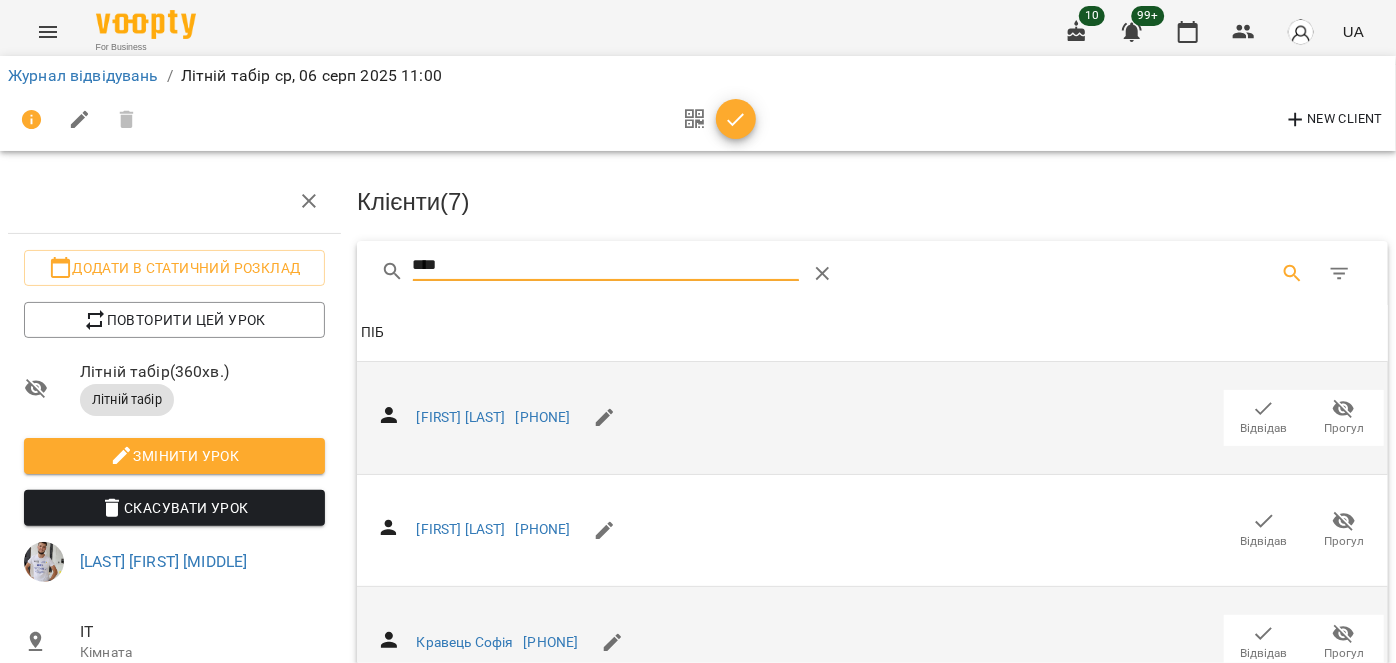 scroll, scrollTop: 363, scrollLeft: 0, axis: vertical 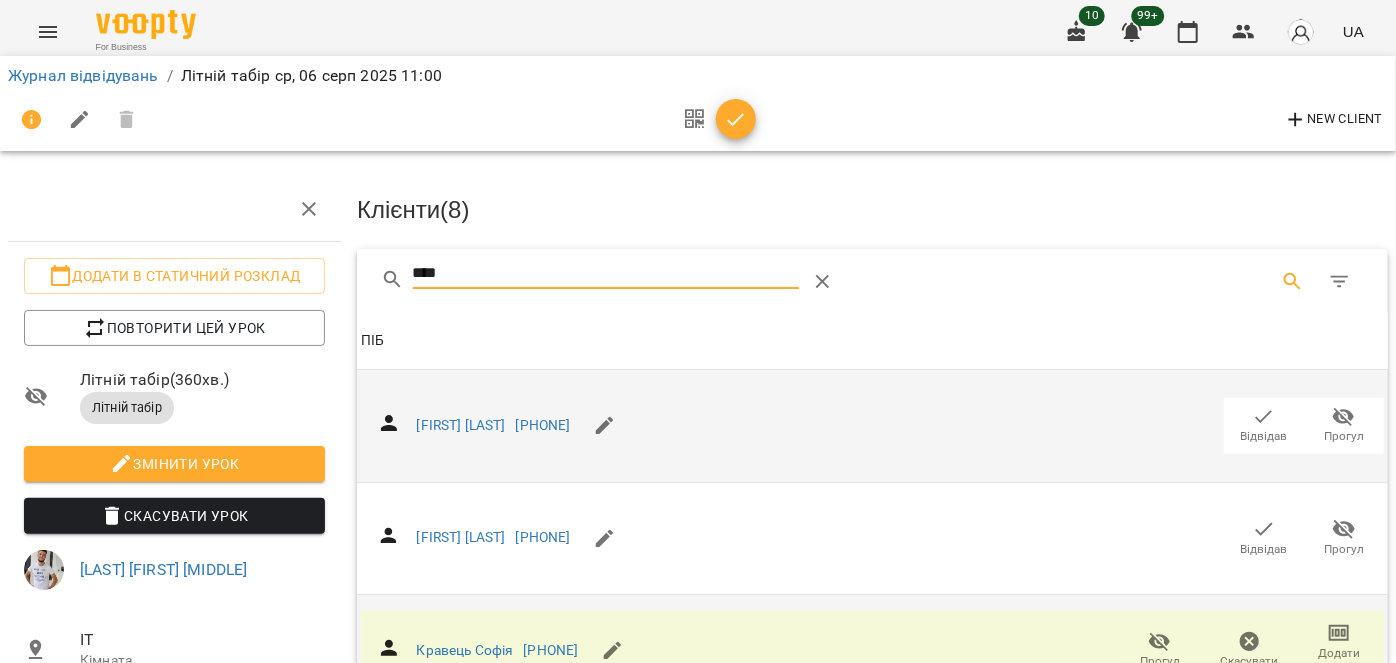 drag, startPoint x: 349, startPoint y: 255, endPoint x: 320, endPoint y: 250, distance: 29.427877 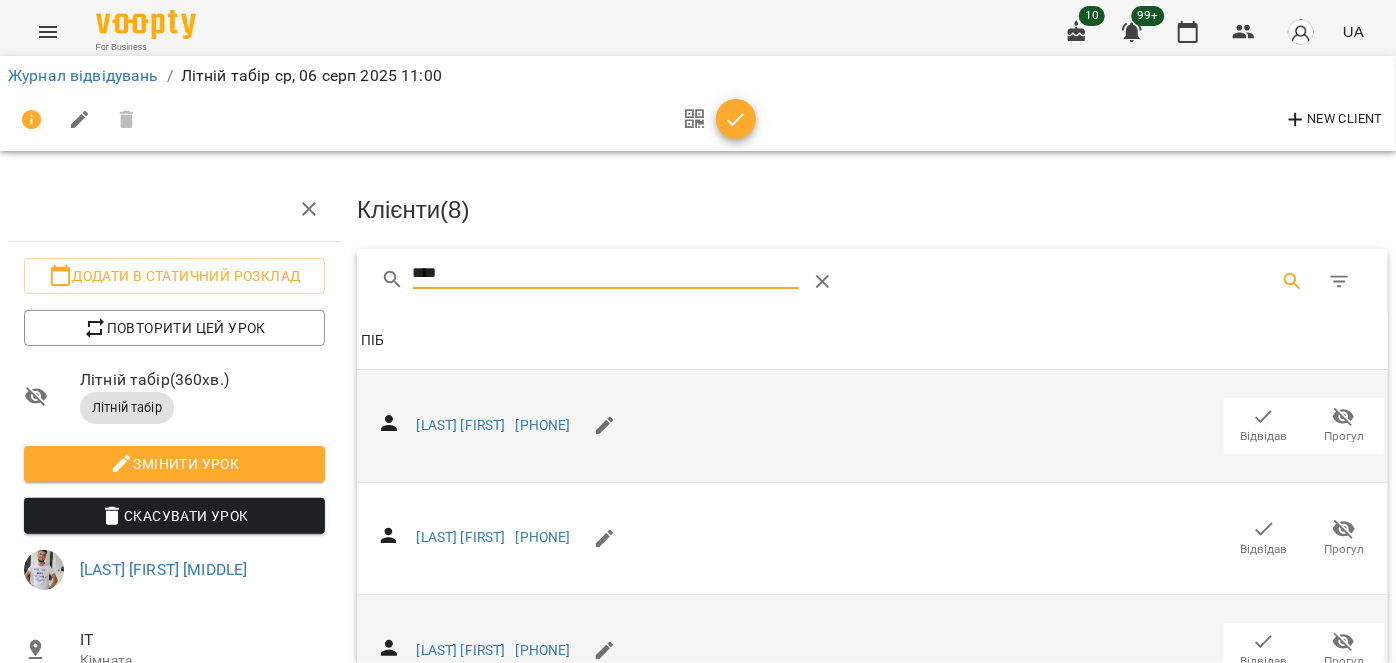 type on "****" 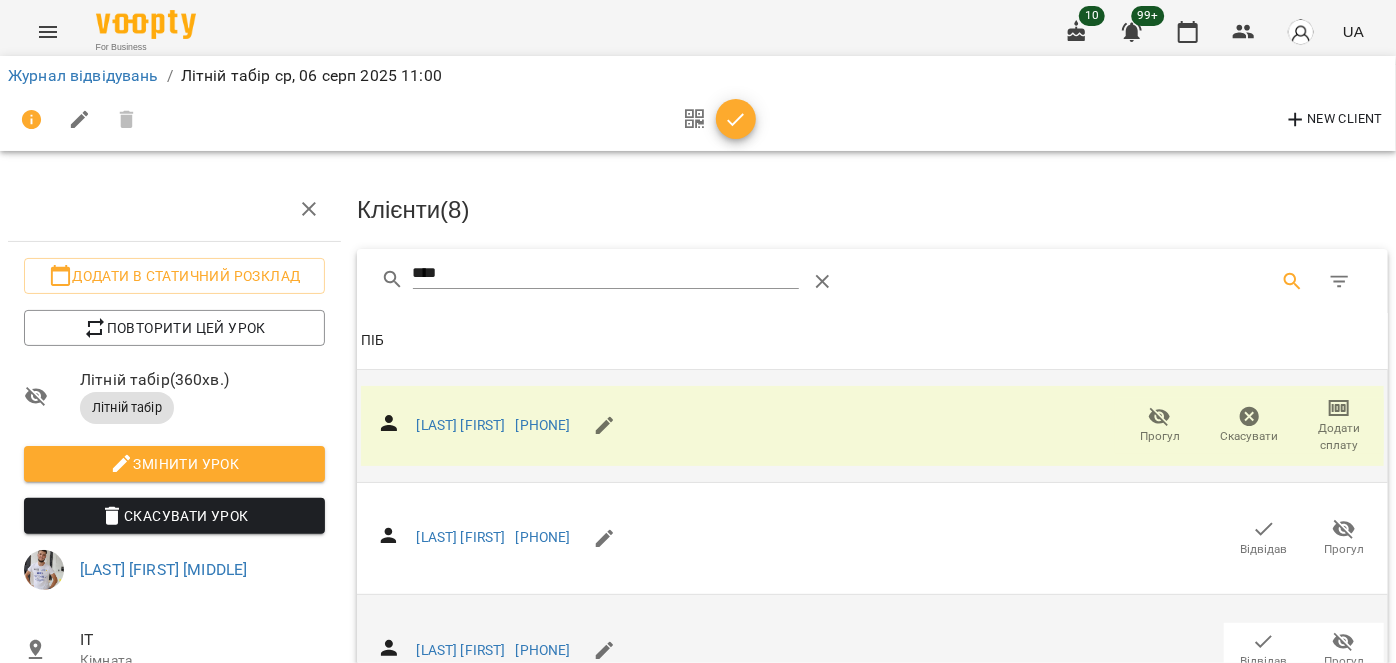 scroll, scrollTop: 90, scrollLeft: 0, axis: vertical 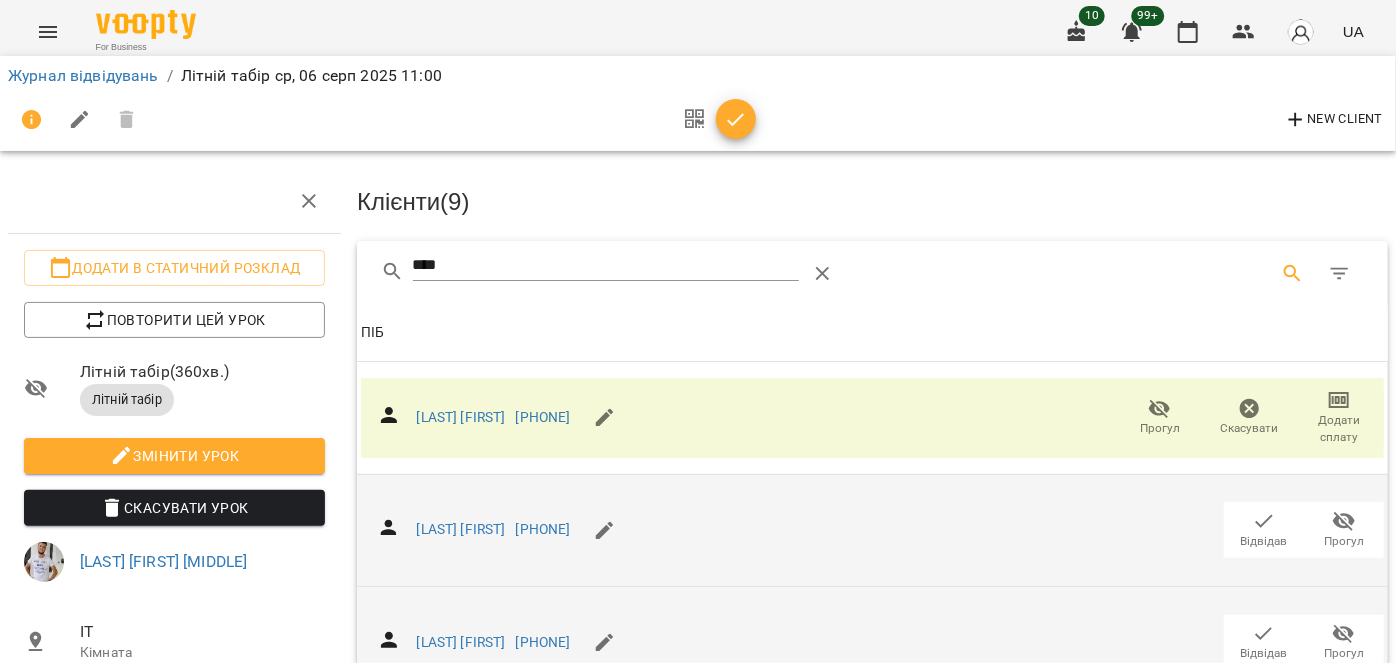 click 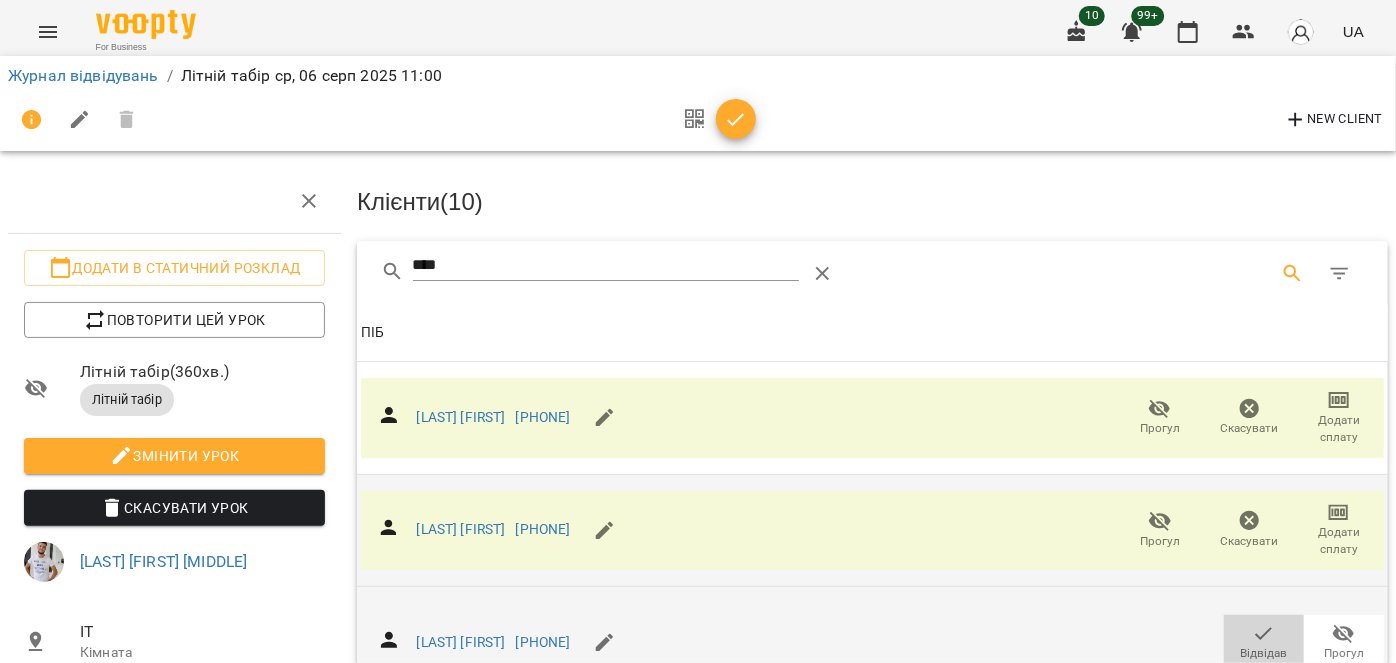 click 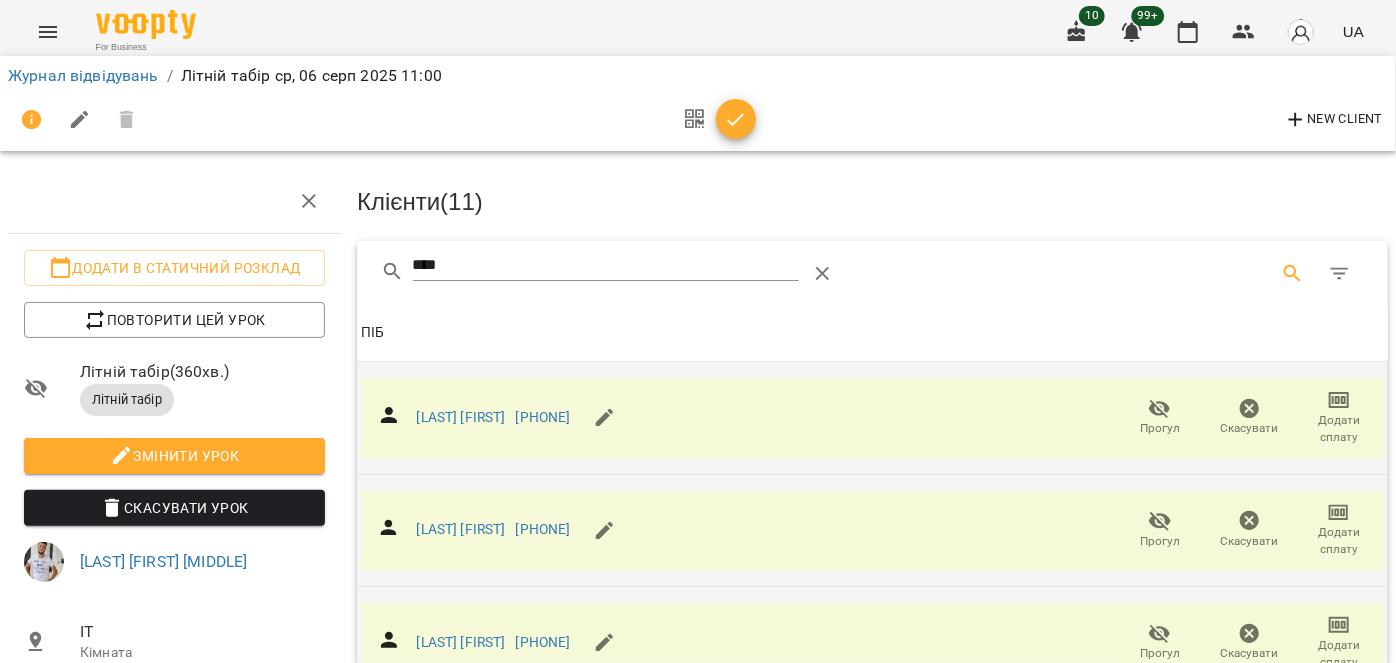 scroll, scrollTop: 0, scrollLeft: 0, axis: both 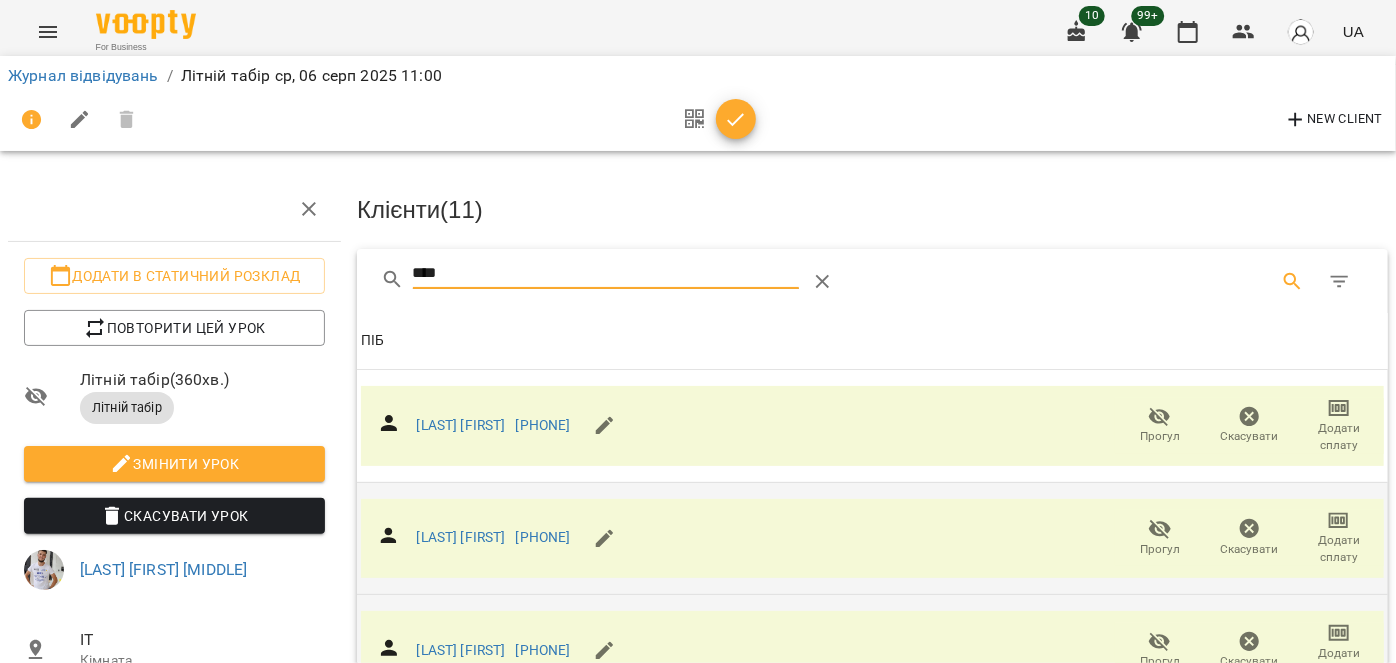 drag, startPoint x: 530, startPoint y: 270, endPoint x: 357, endPoint y: 255, distance: 173.64908 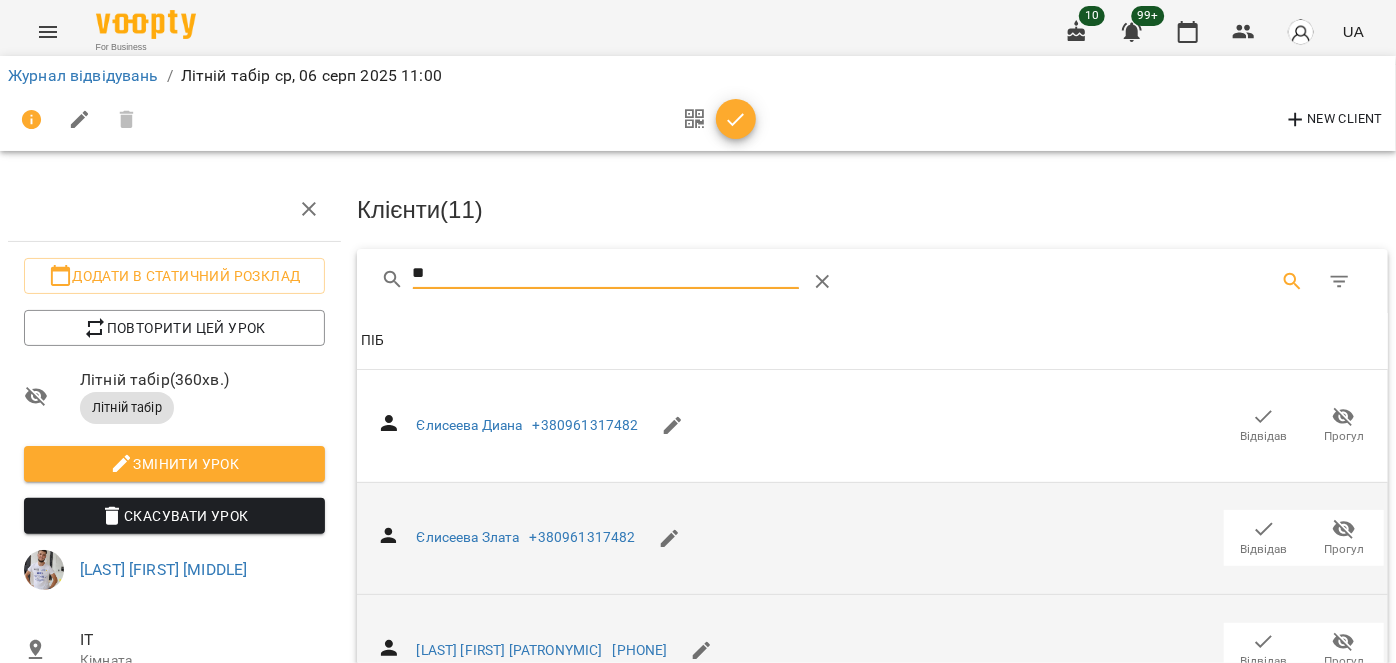 type on "**" 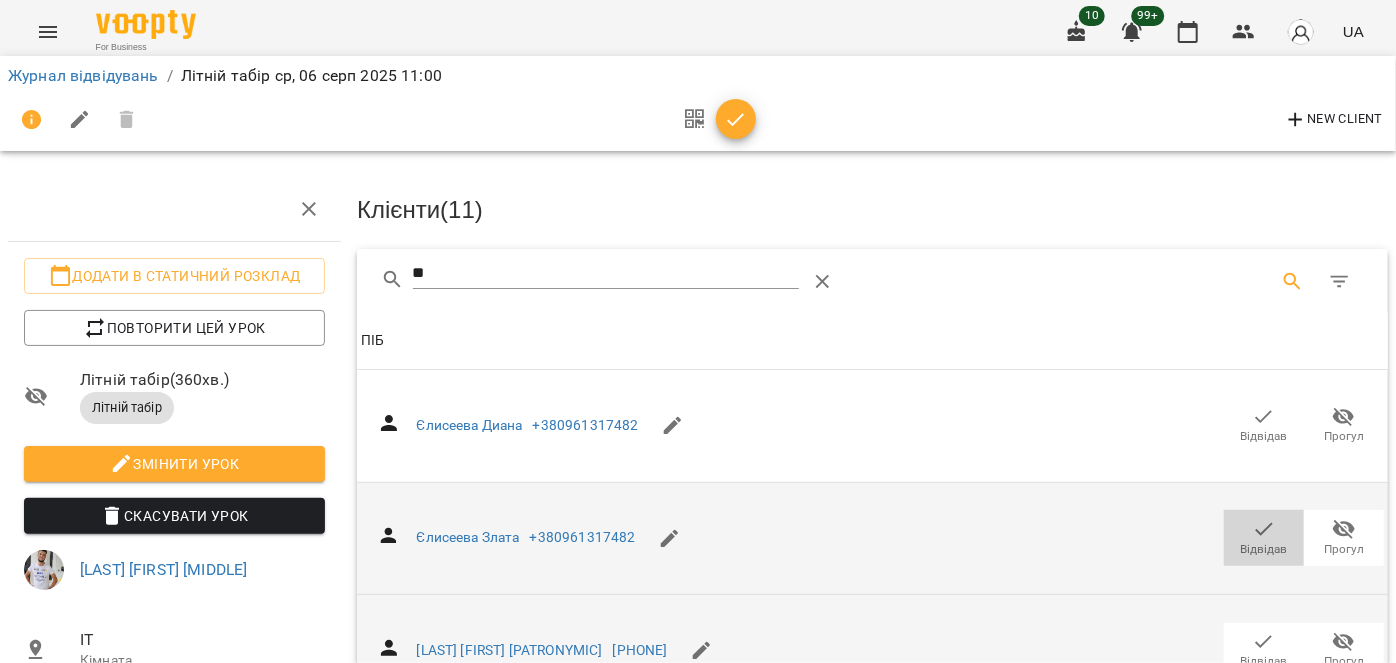 click 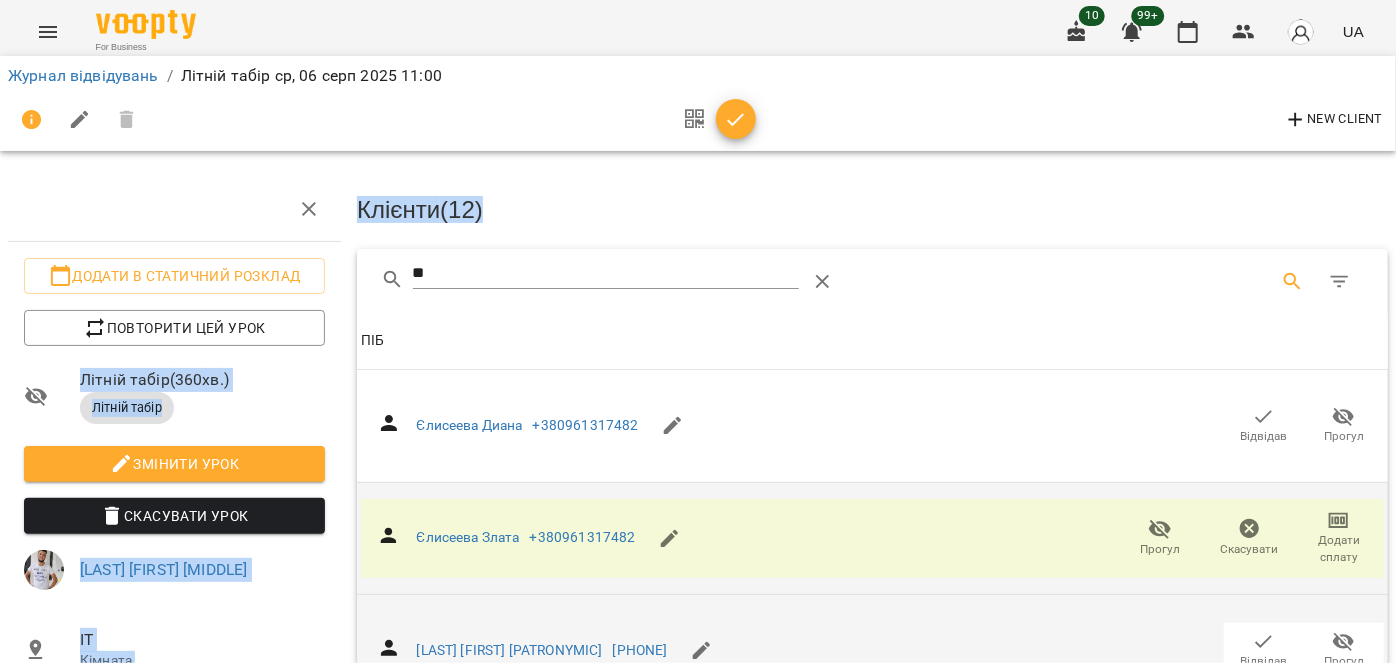 drag, startPoint x: 447, startPoint y: 244, endPoint x: 338, endPoint y: 244, distance: 109 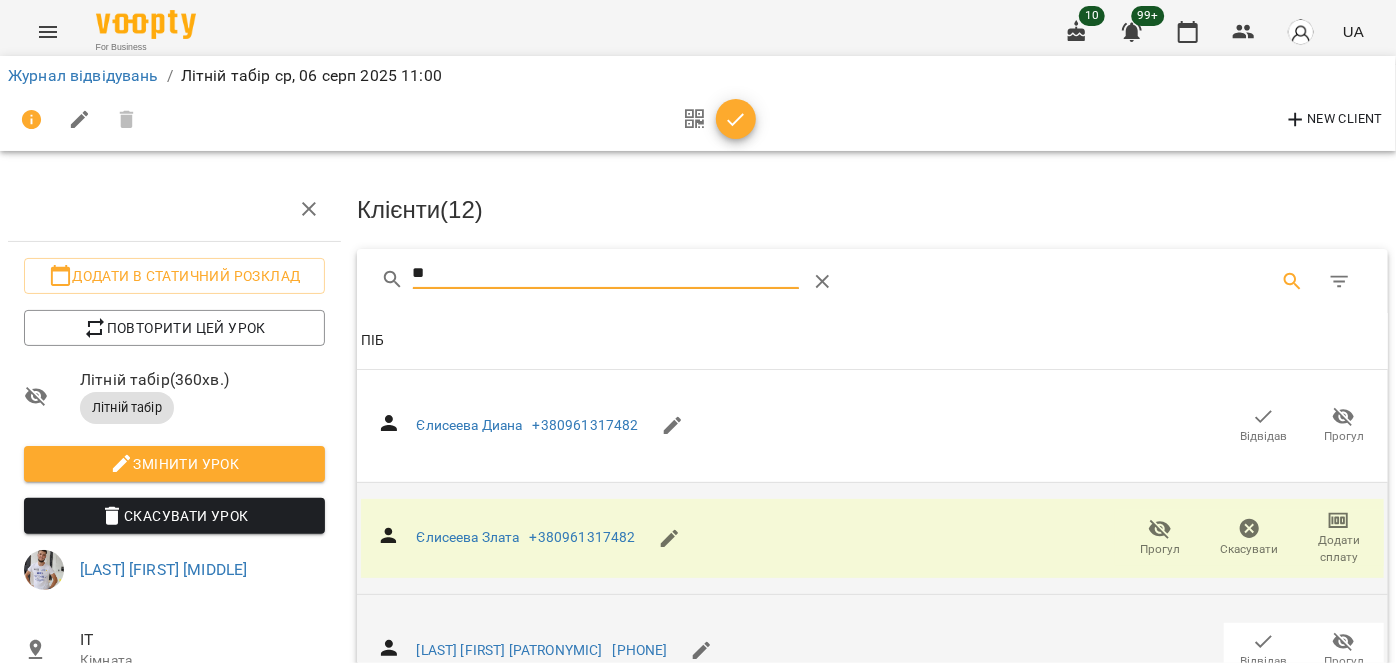 click on "**" at bounding box center (606, 274) 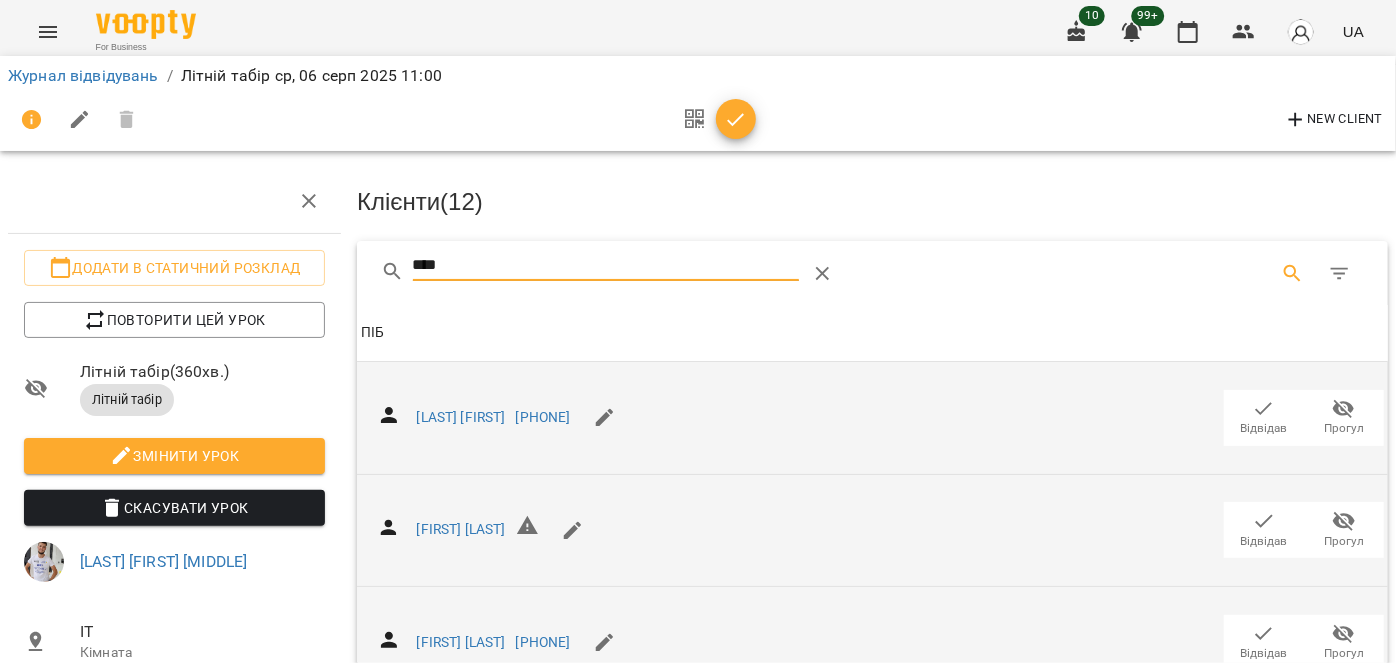 scroll, scrollTop: 53, scrollLeft: 0, axis: vertical 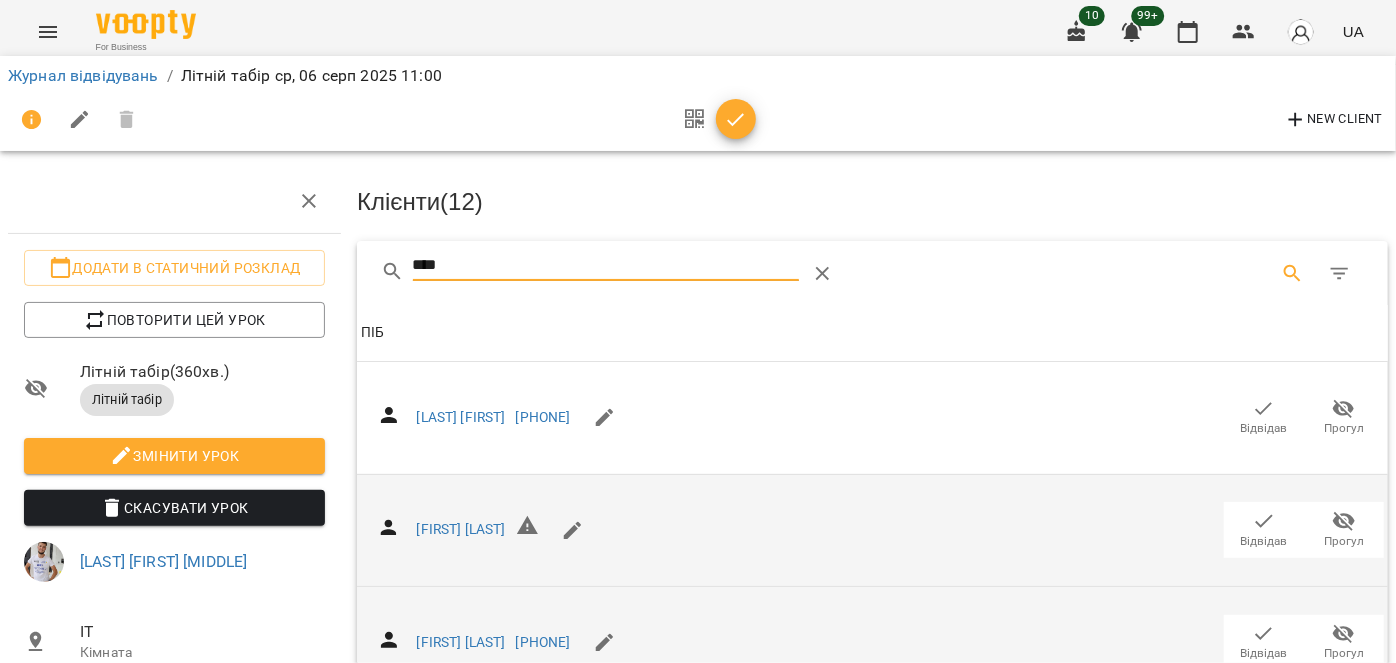 type on "****" 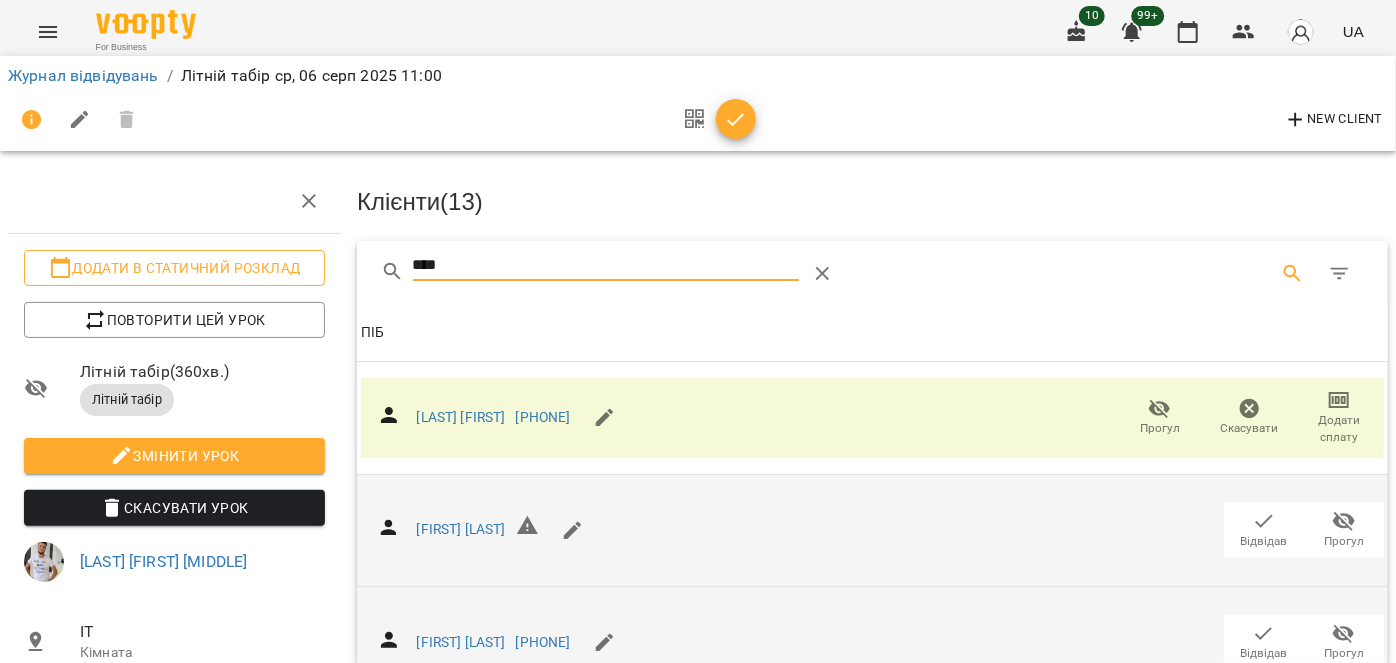 drag, startPoint x: 484, startPoint y: 203, endPoint x: 285, endPoint y: 205, distance: 199.01006 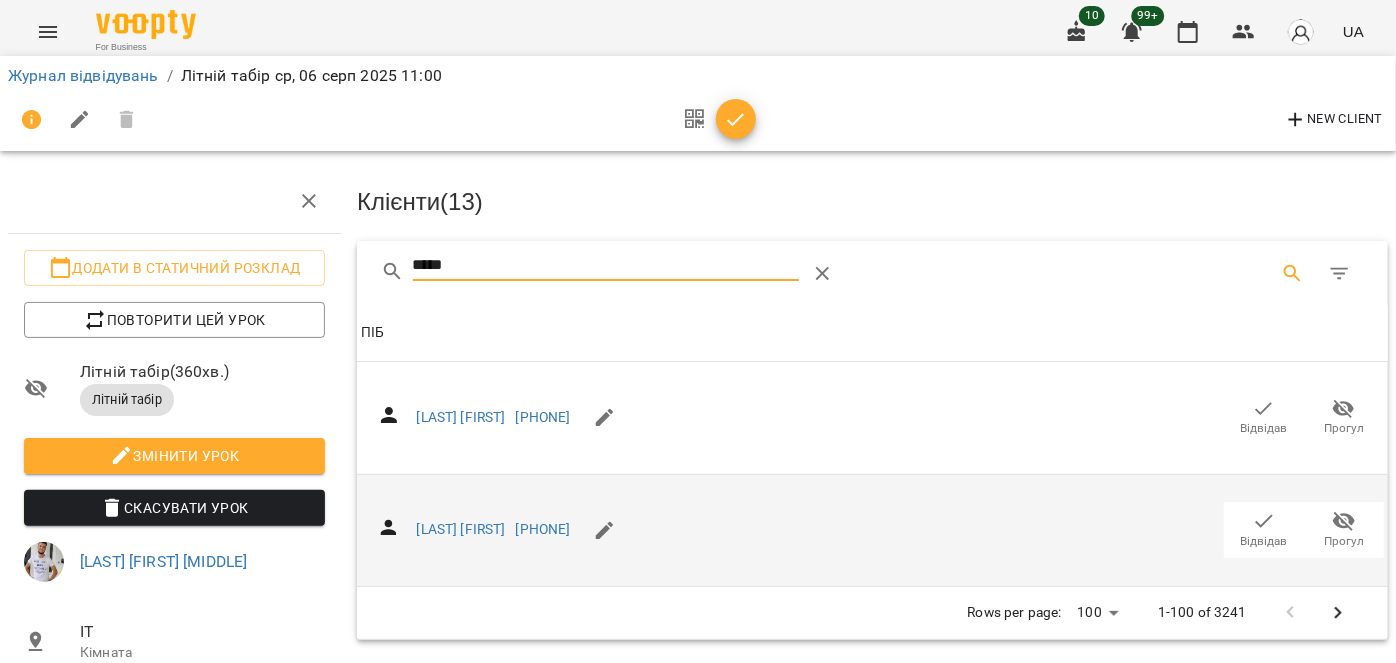 type on "*****" 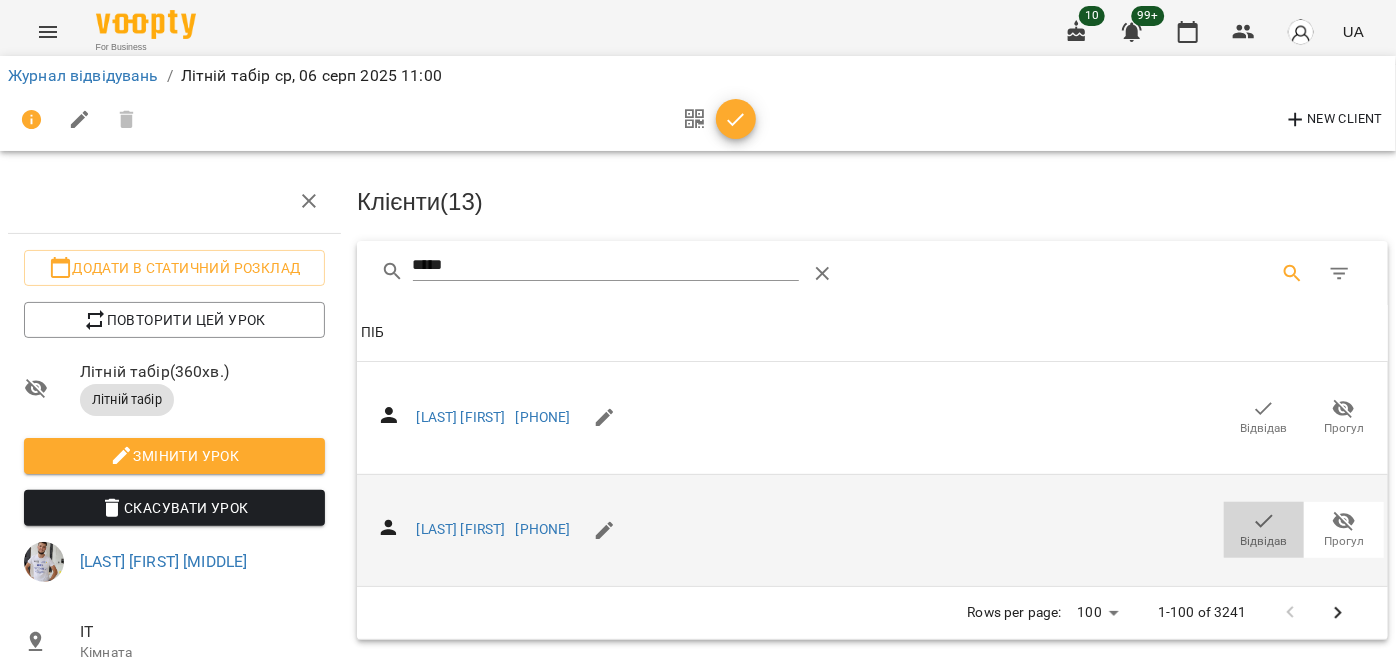 click on "Відвідав" at bounding box center (1264, 541) 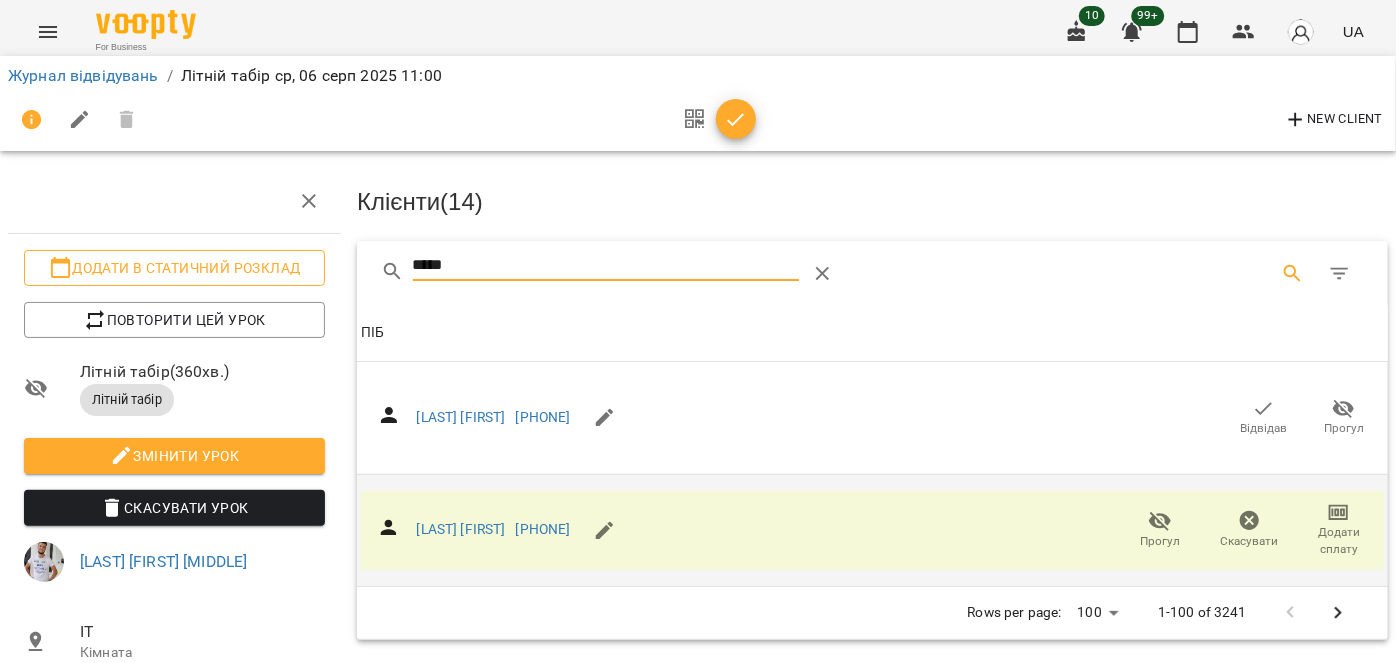 drag, startPoint x: 497, startPoint y: 214, endPoint x: 320, endPoint y: 206, distance: 177.1807 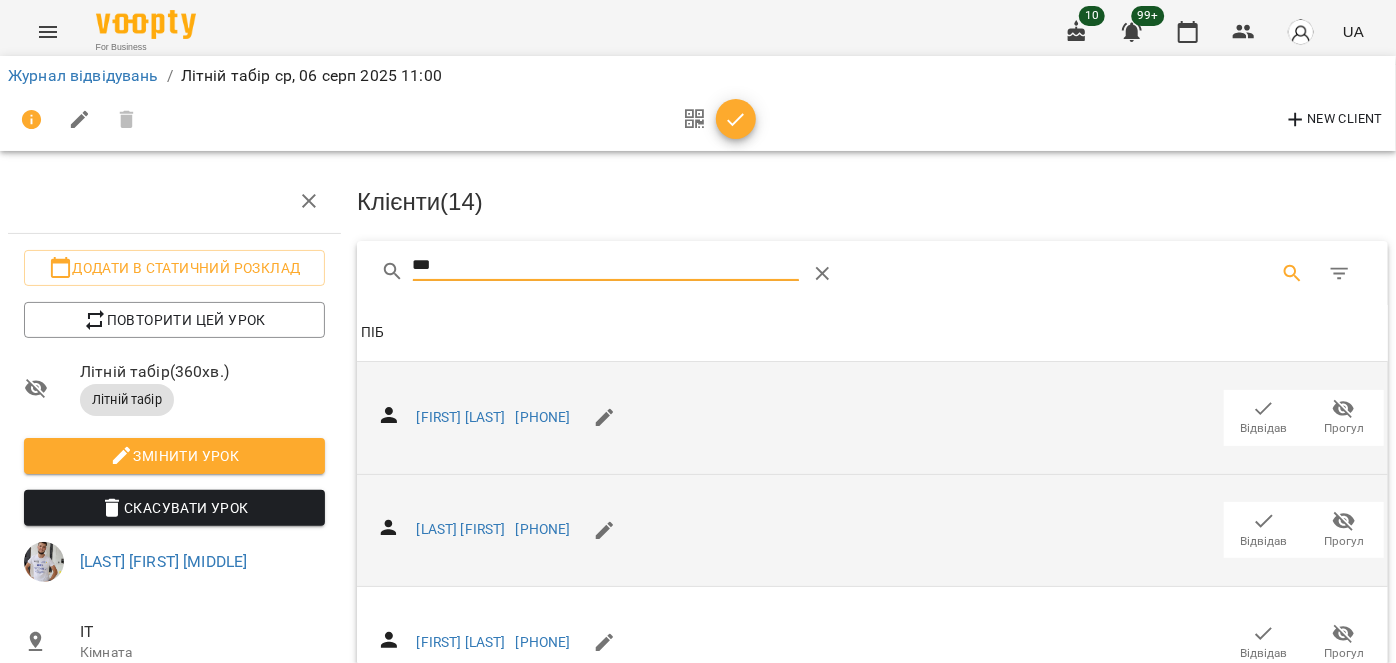 type on "***" 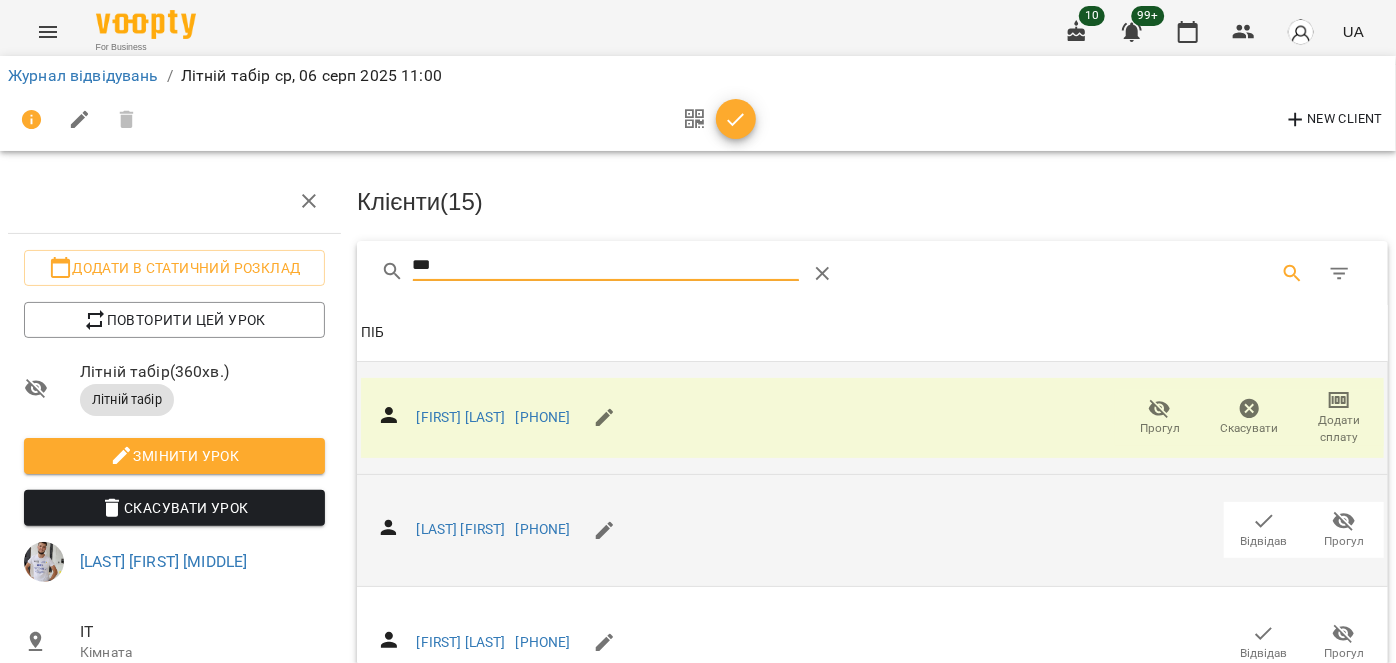 drag, startPoint x: 504, startPoint y: 222, endPoint x: 368, endPoint y: 203, distance: 137.32079 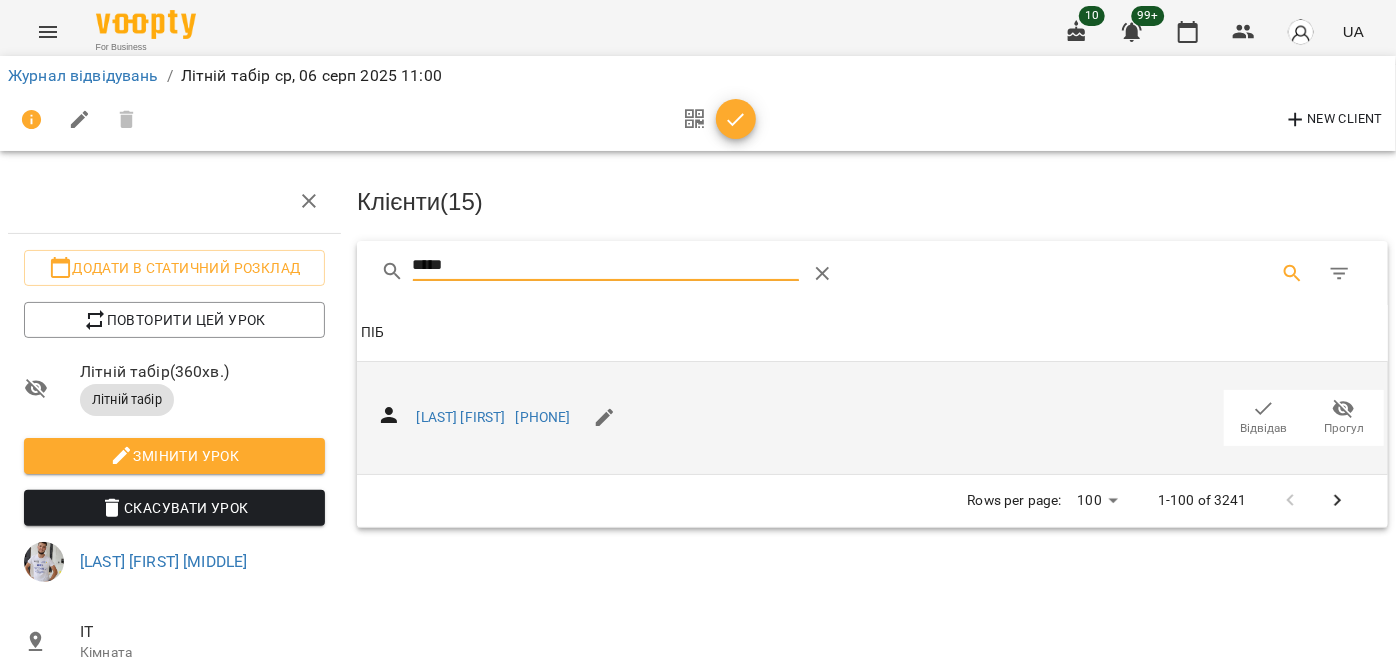 type on "*****" 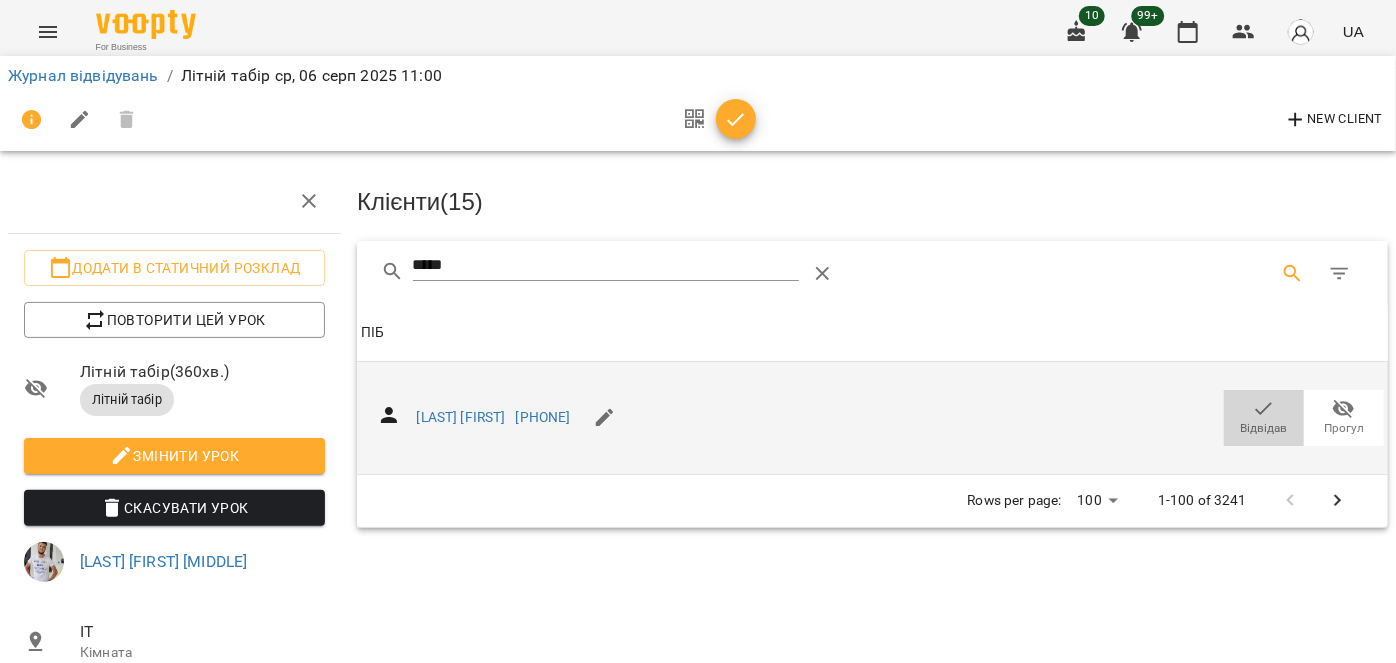 click on "Відвідав" at bounding box center [1264, 428] 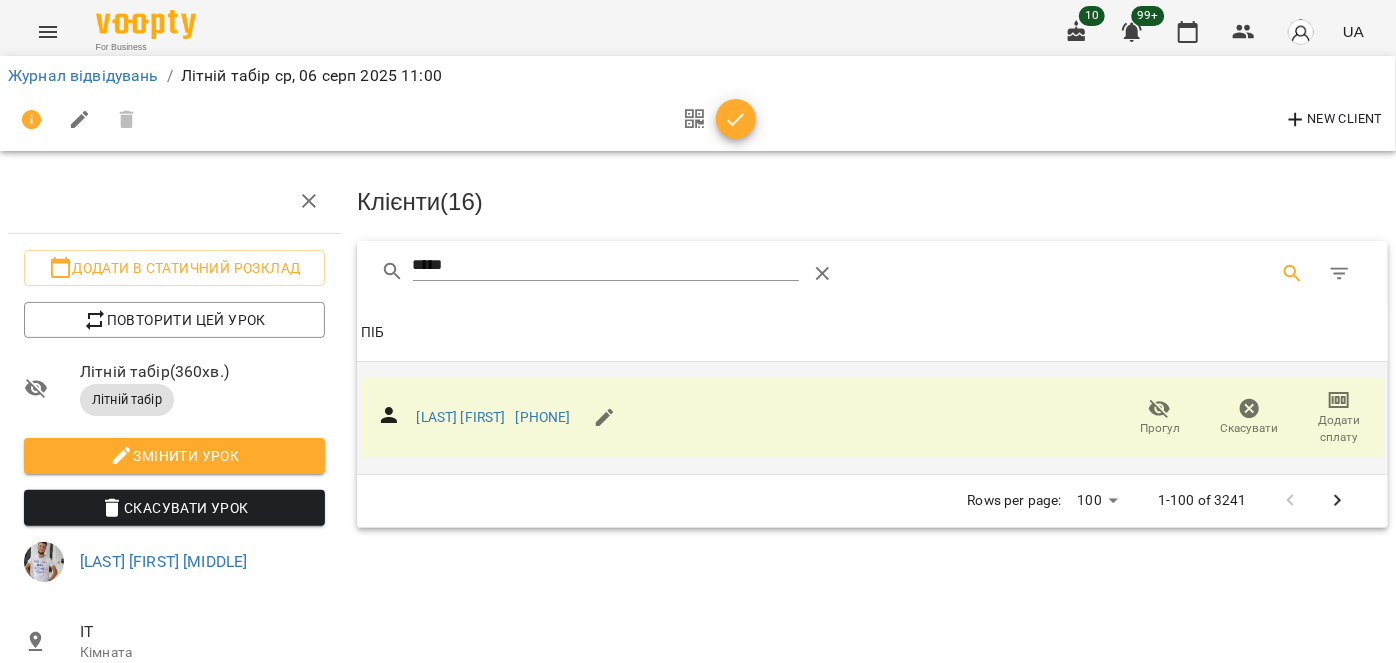 click 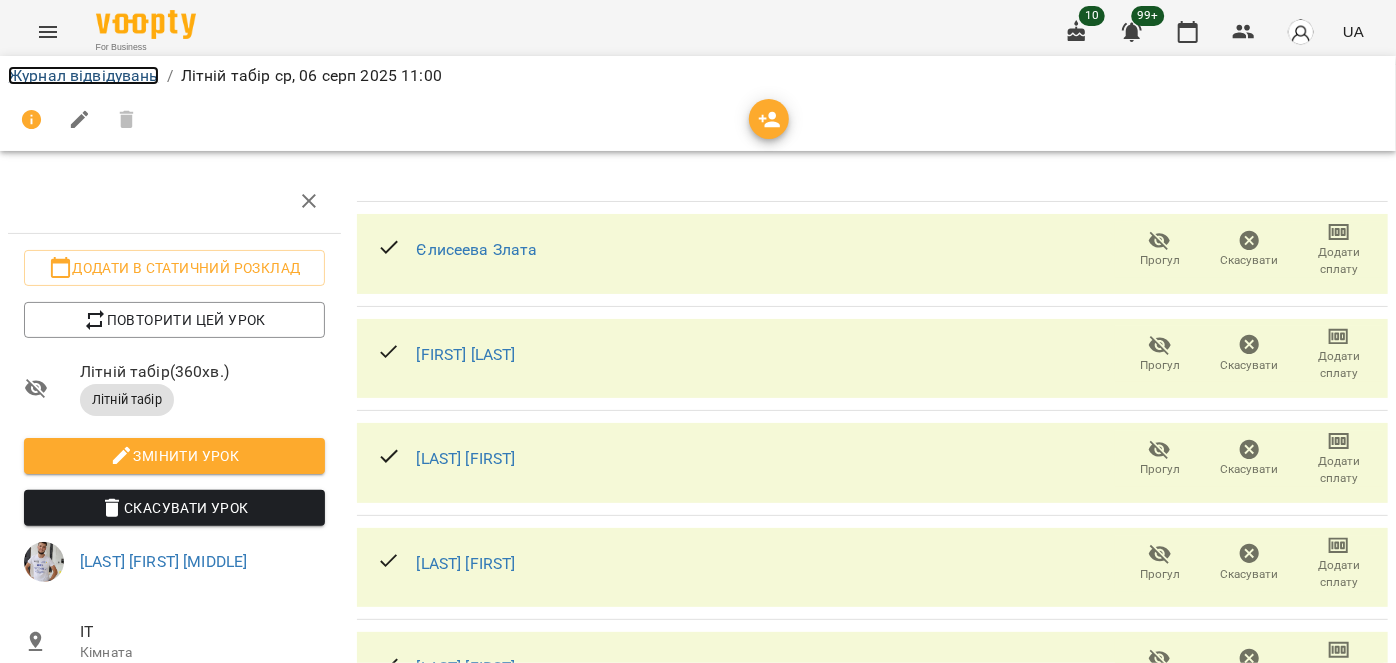 click on "Журнал відвідувань" at bounding box center [83, 75] 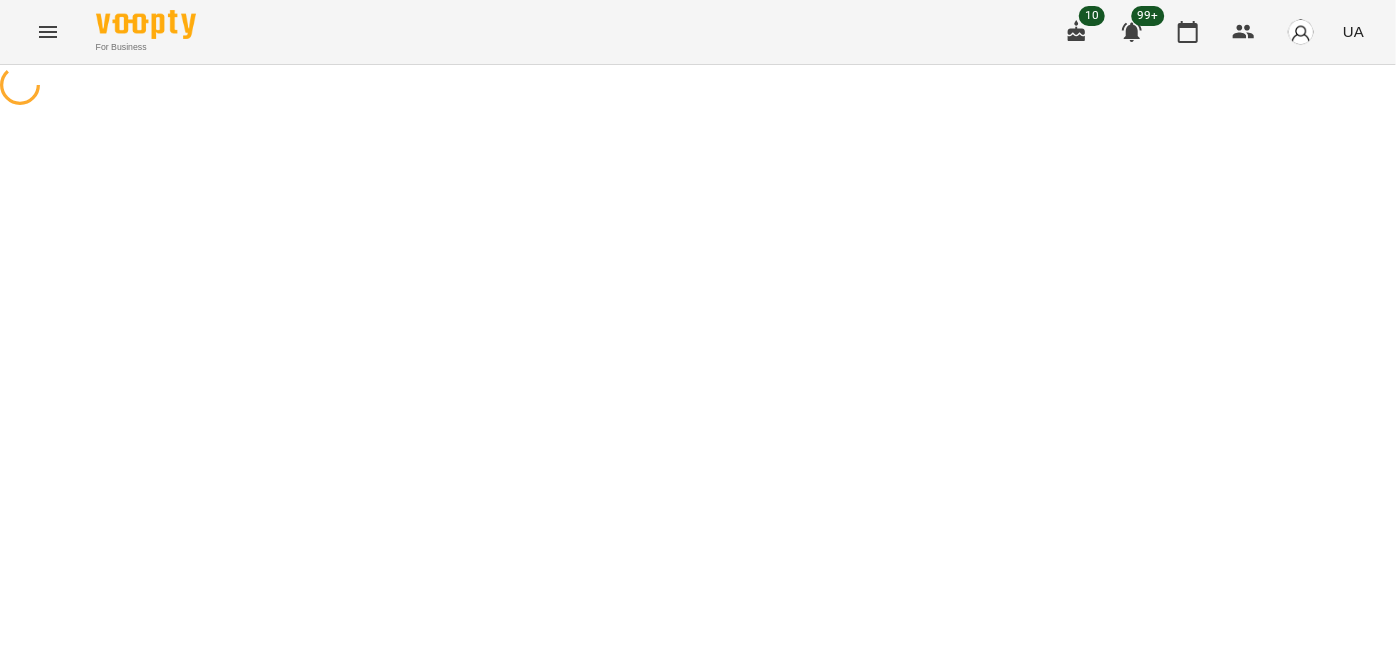scroll, scrollTop: 0, scrollLeft: 0, axis: both 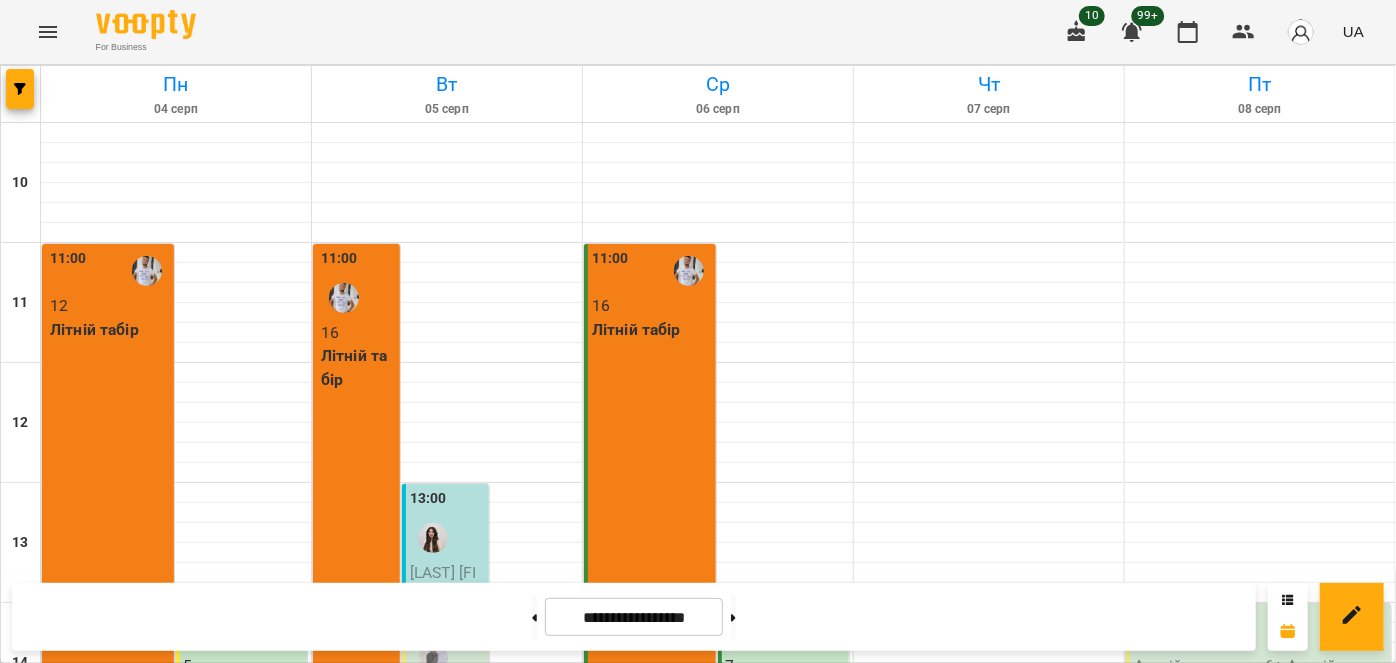 click at bounding box center [718, 1113] 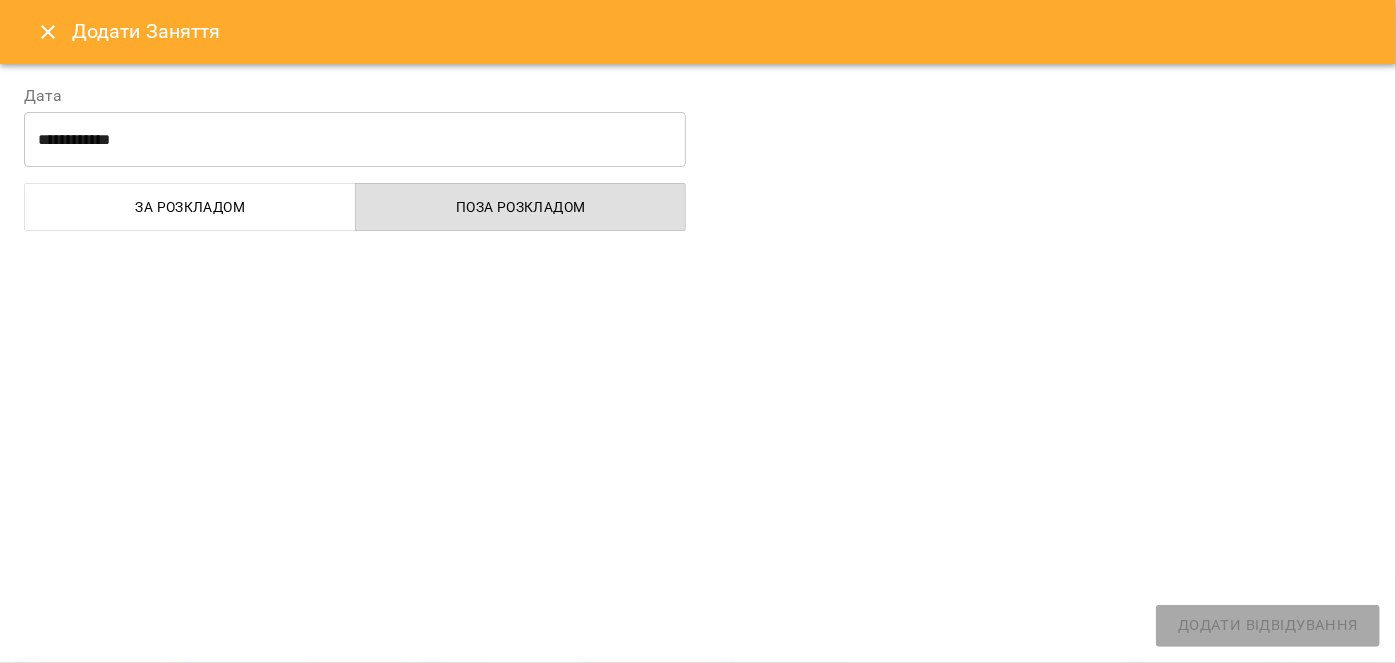 select 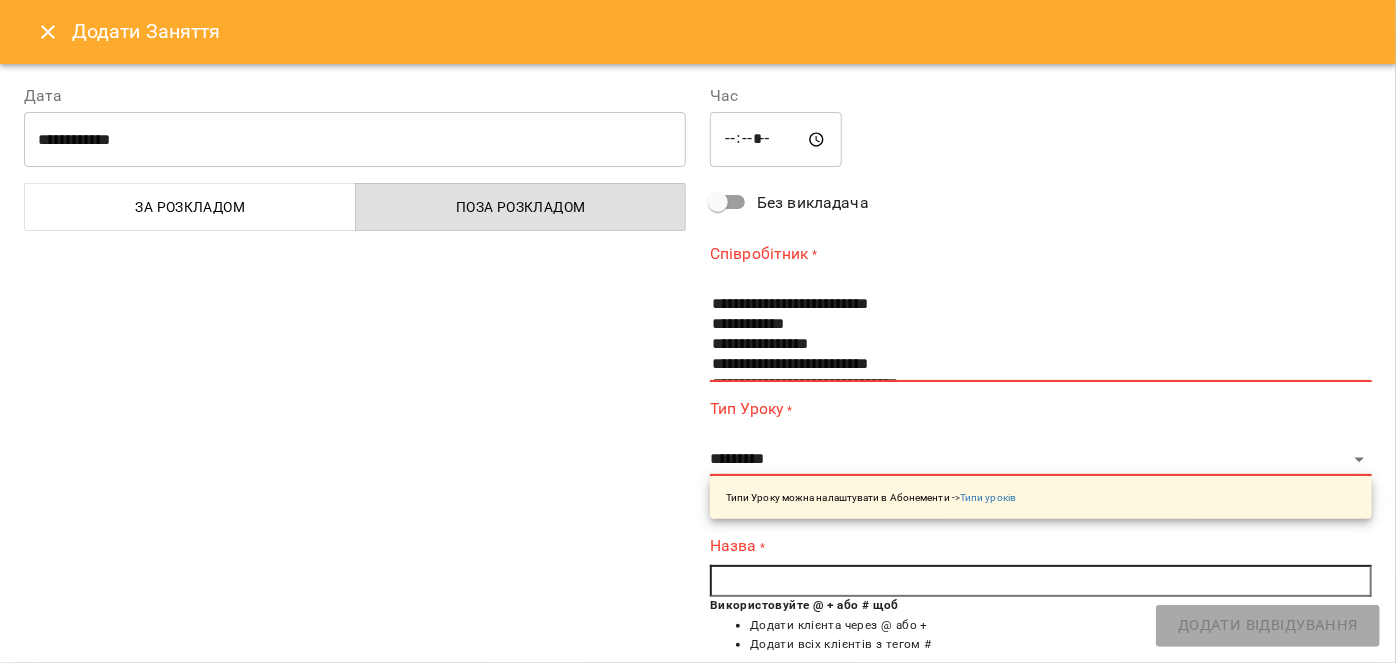 scroll, scrollTop: 90, scrollLeft: 0, axis: vertical 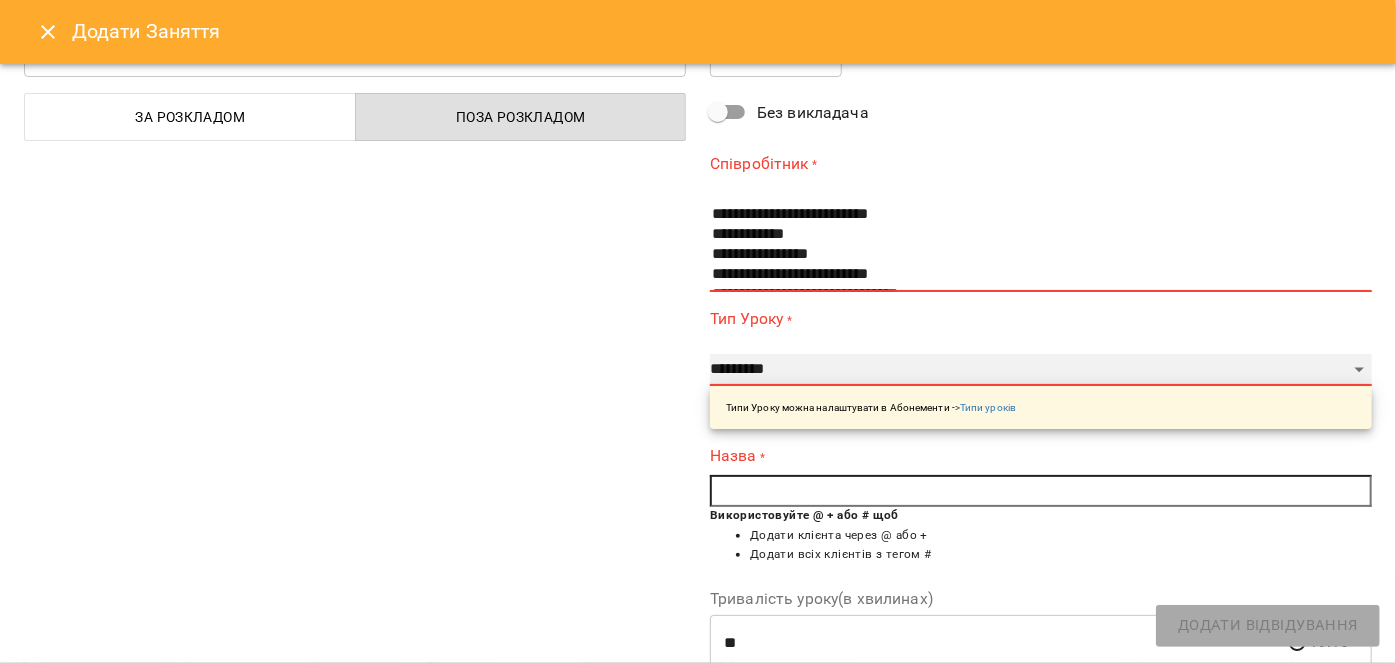 click on "**********" at bounding box center [1041, 370] 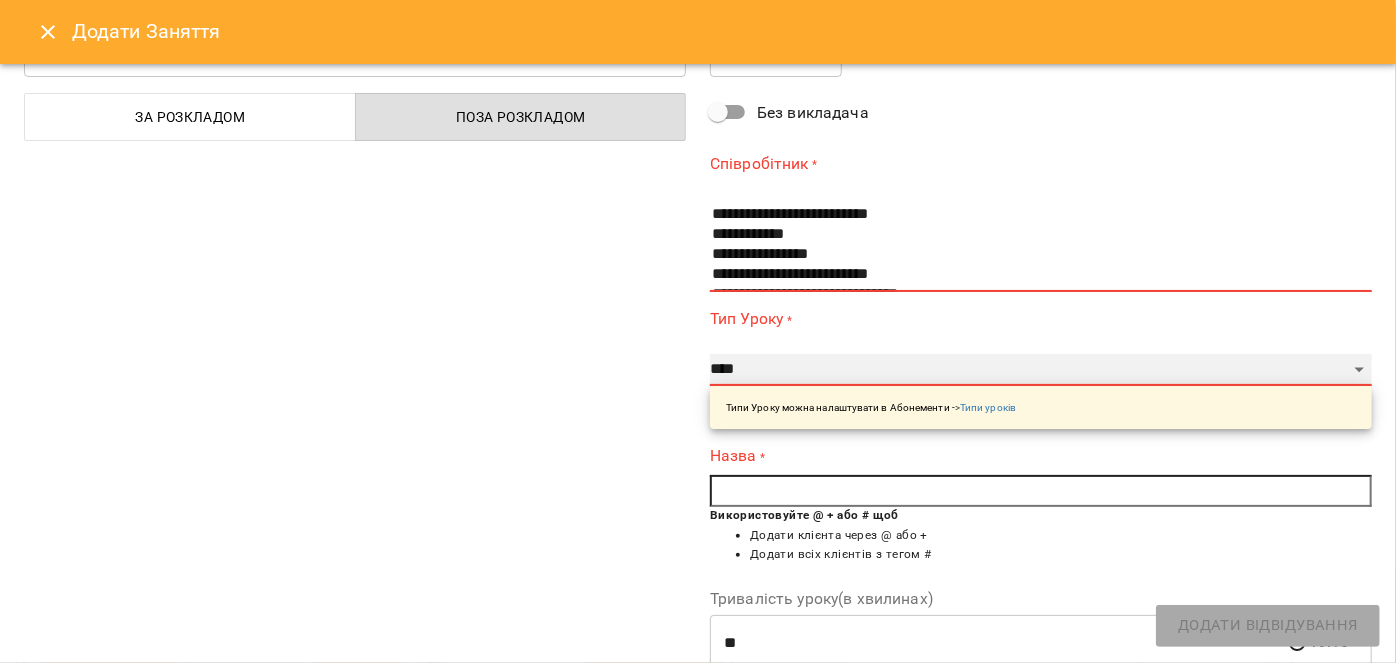 click on "**********" at bounding box center (1041, 370) 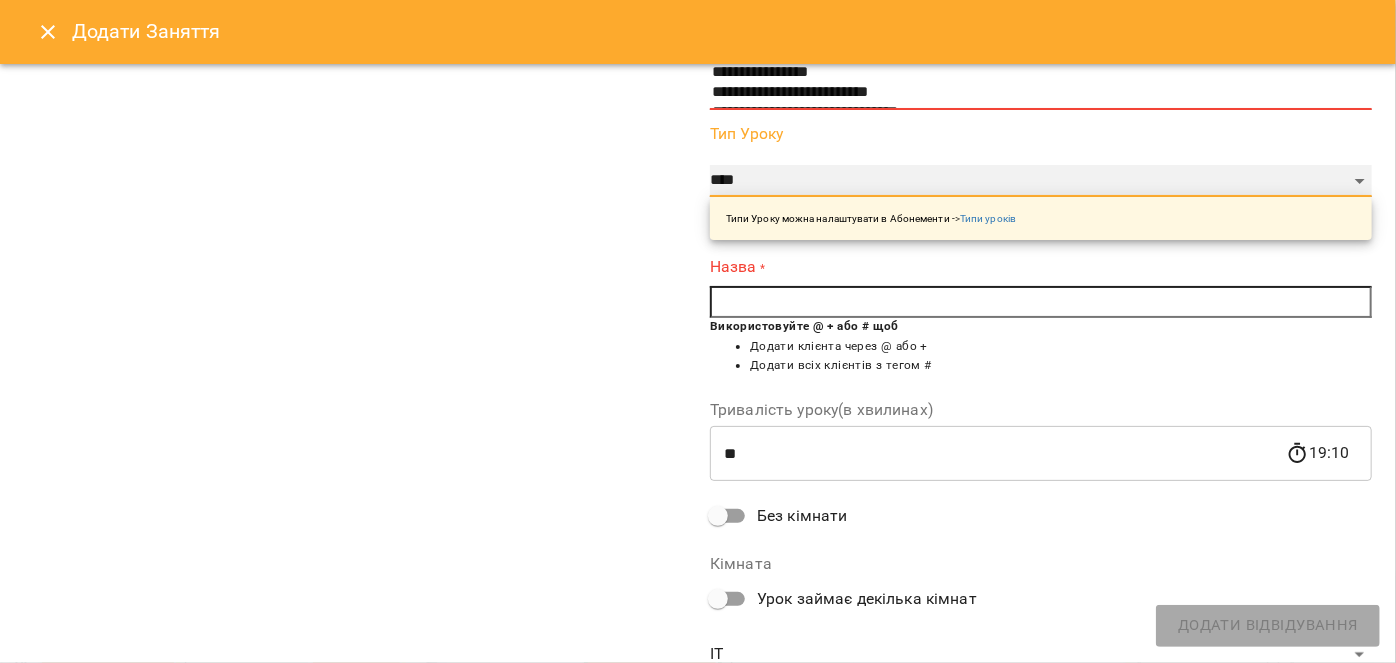 scroll, scrollTop: 181, scrollLeft: 0, axis: vertical 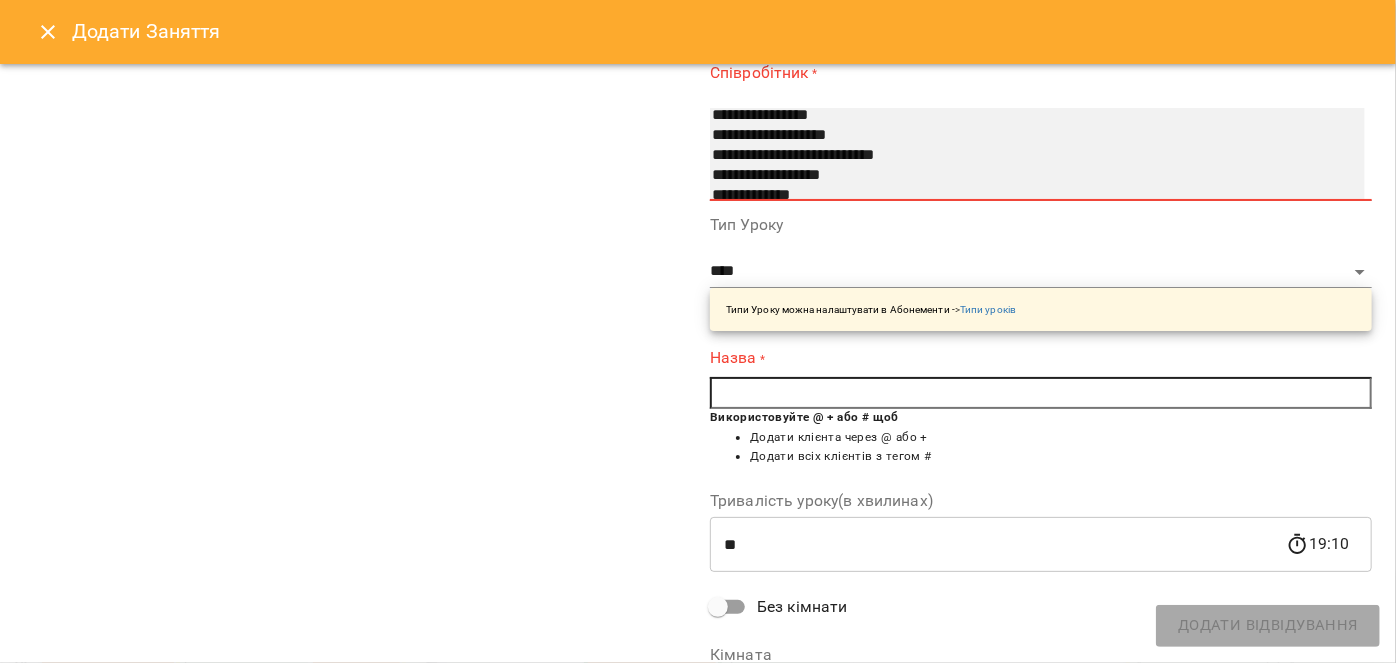 click on "**********" at bounding box center (1018, 136) 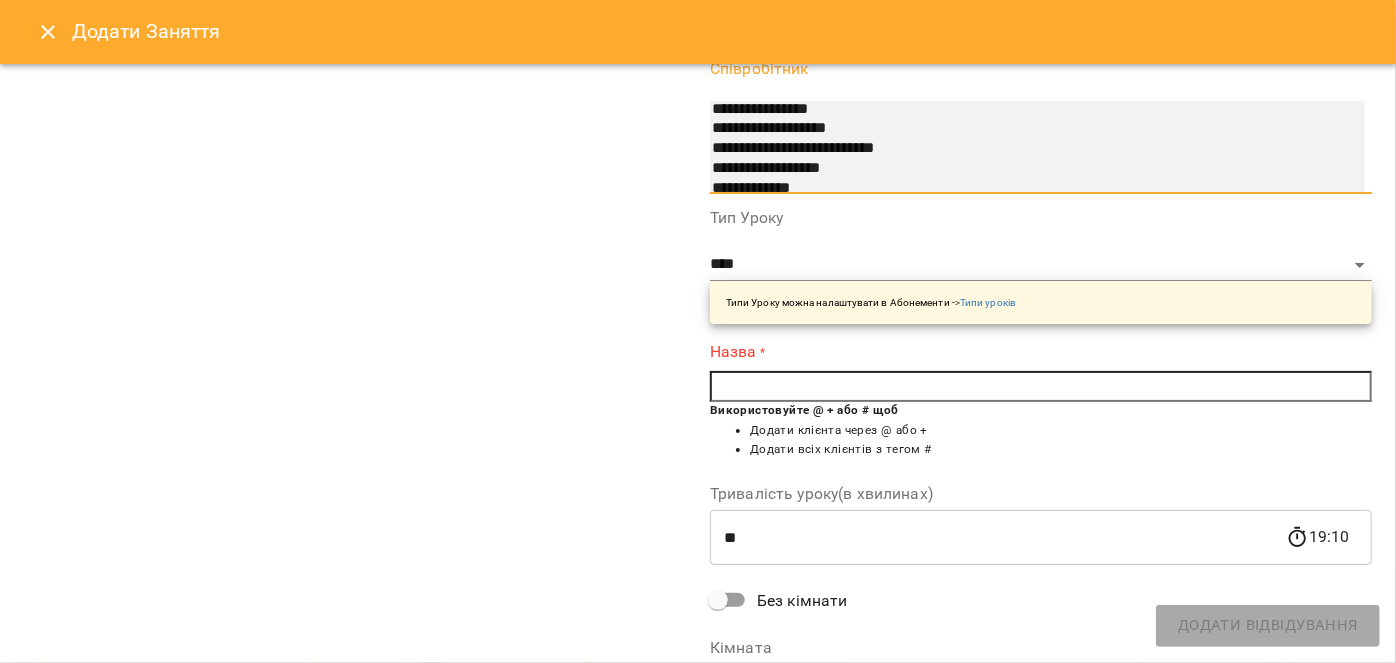 select on "**********" 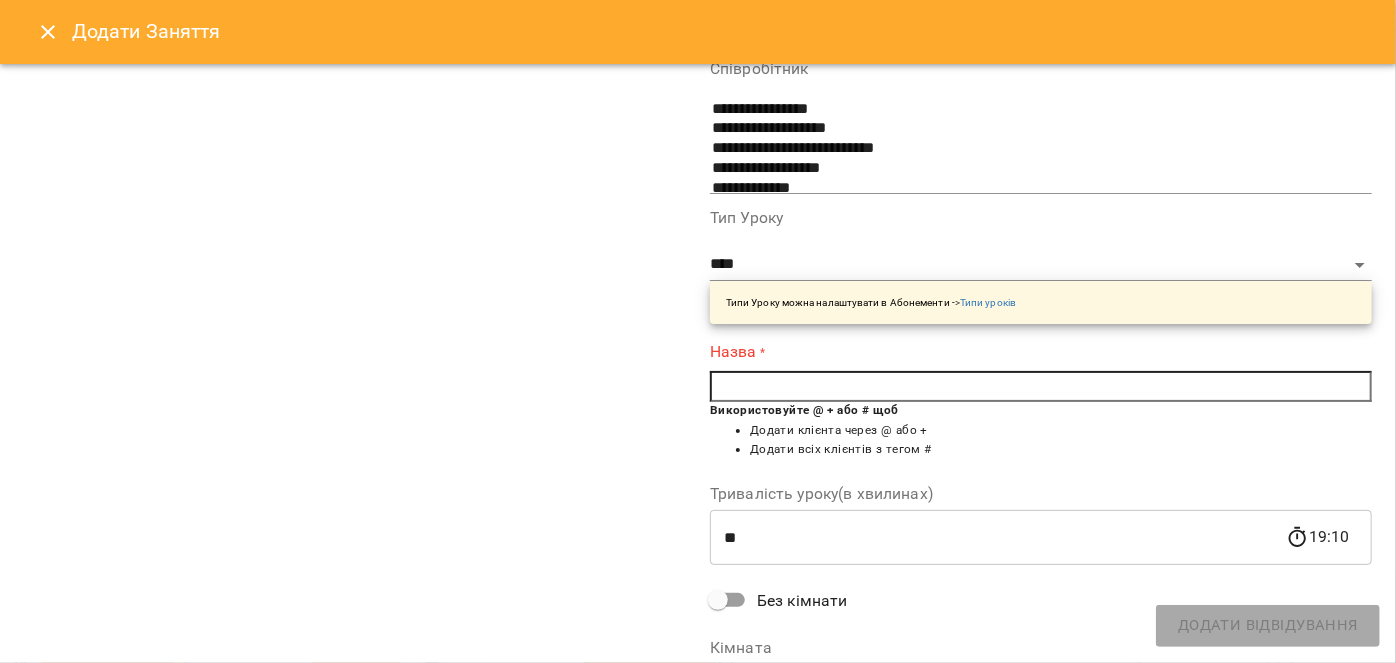 click at bounding box center (1041, 387) 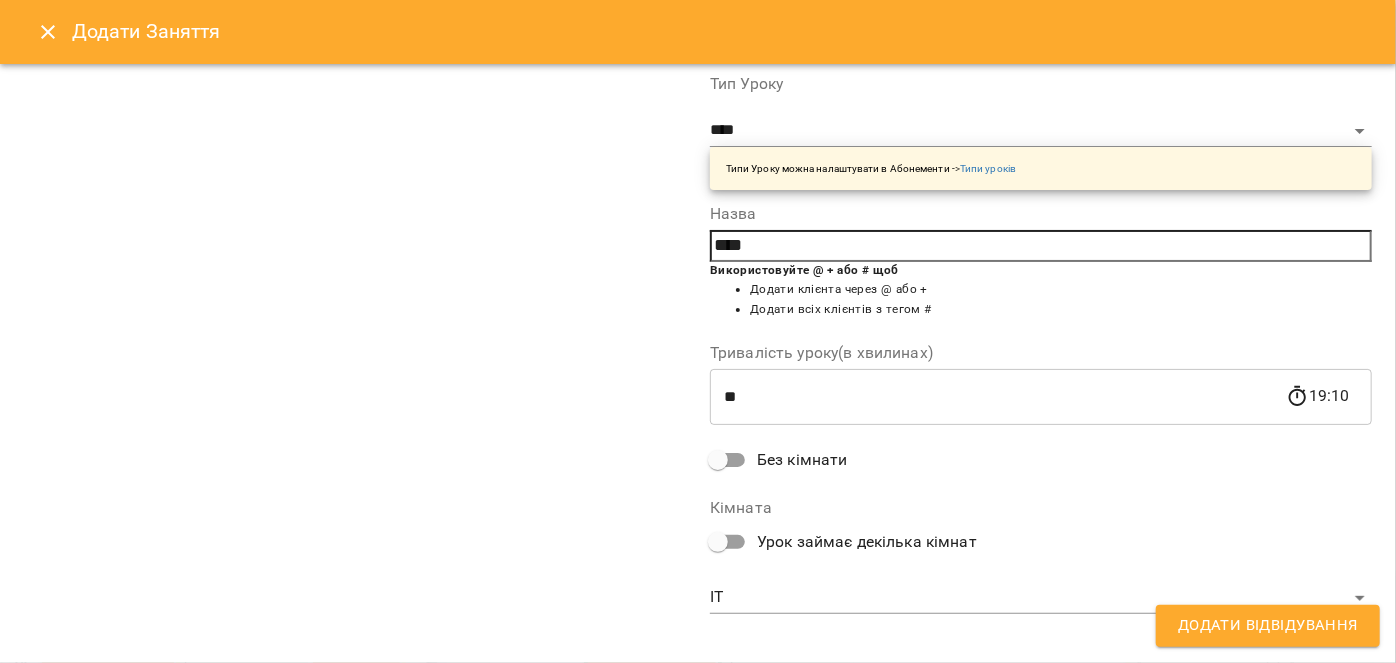 scroll, scrollTop: 333, scrollLeft: 0, axis: vertical 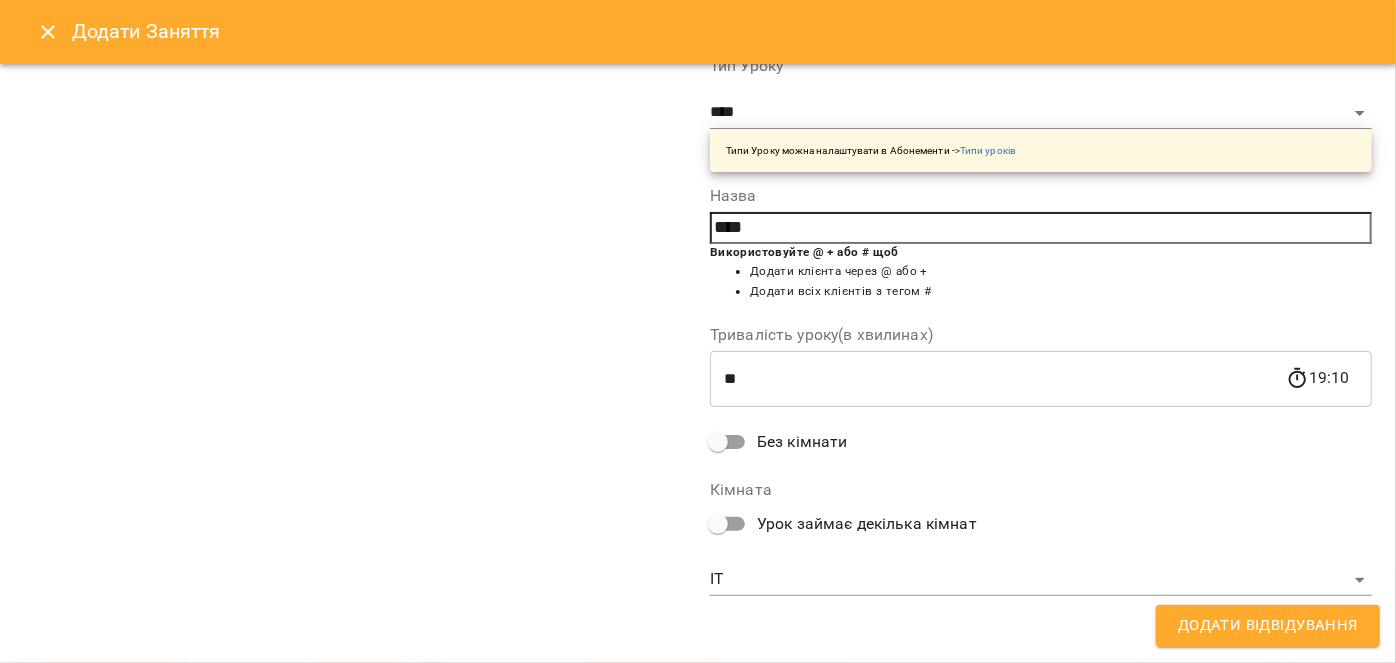type on "****" 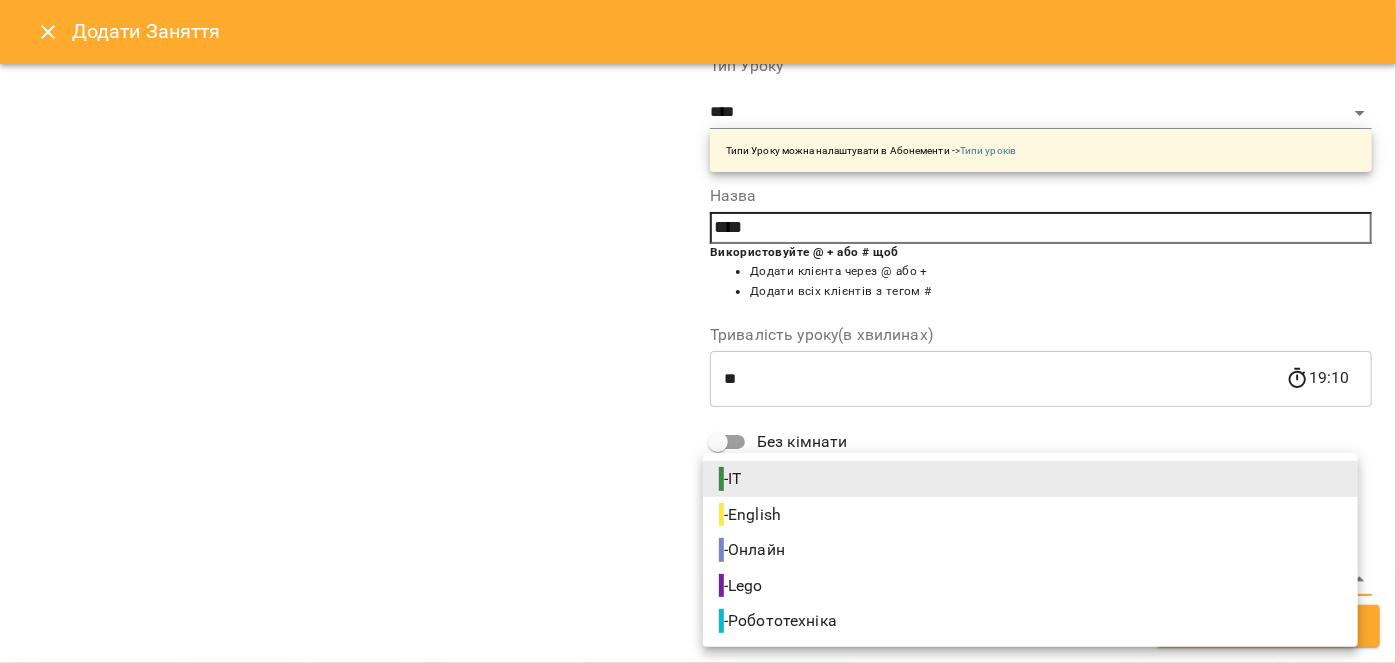 click on "-  Lego" at bounding box center (1030, 586) 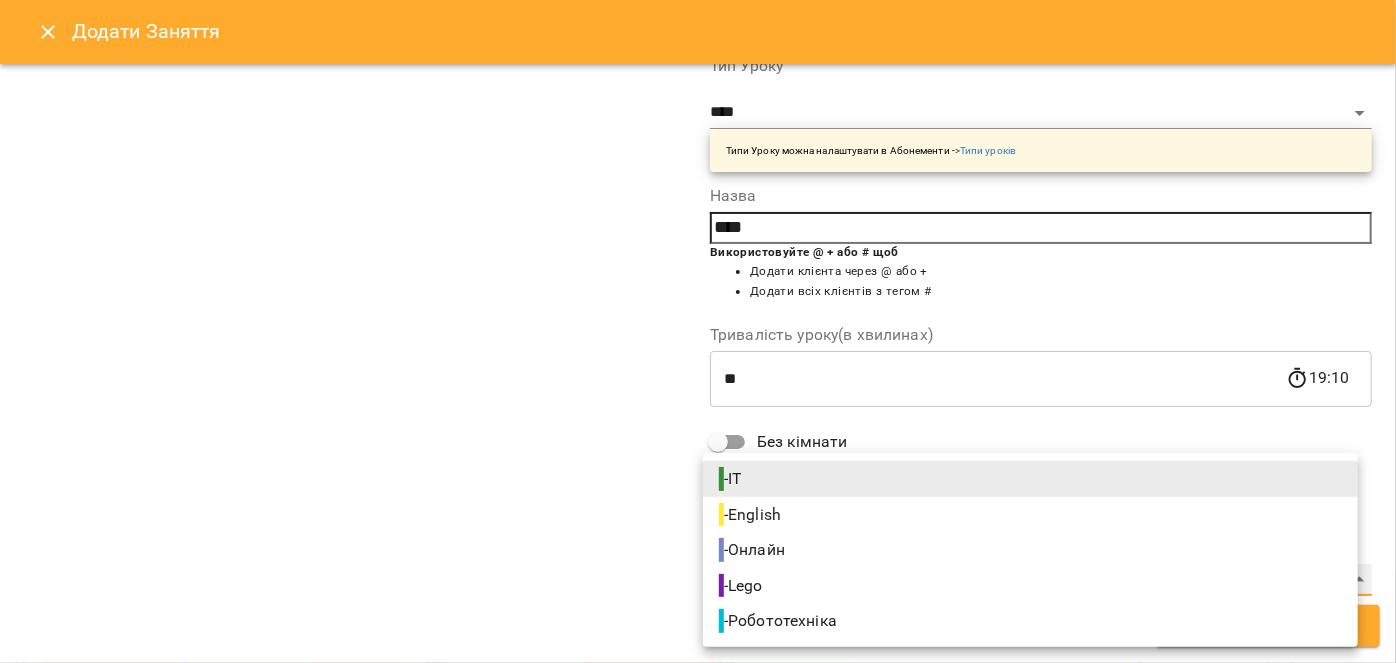 type on "**********" 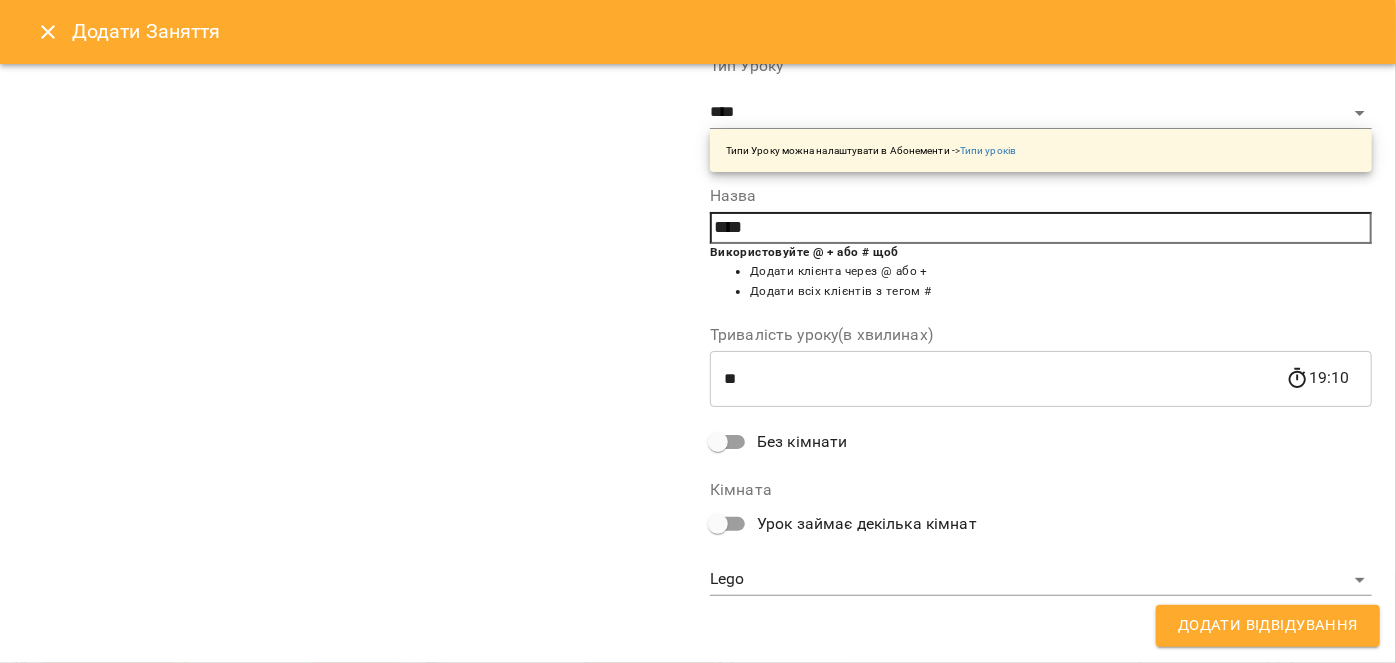 drag, startPoint x: 1243, startPoint y: 634, endPoint x: 546, endPoint y: 423, distance: 728.2376 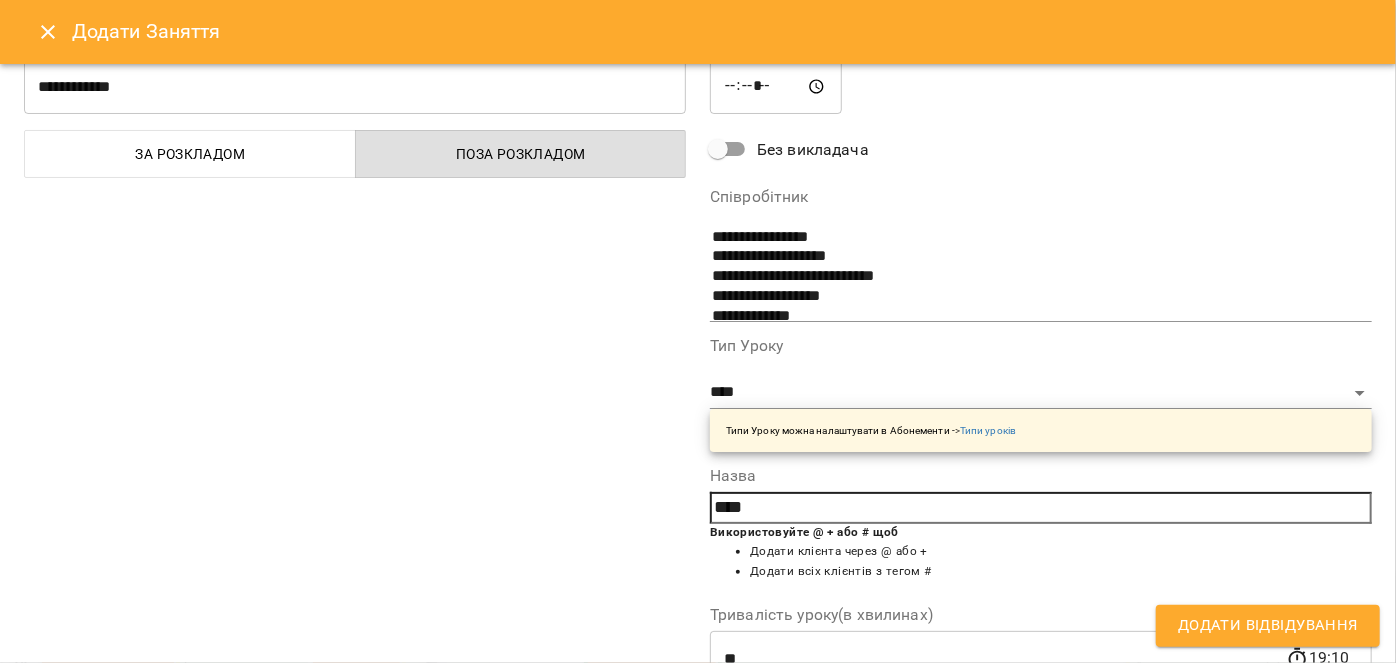 scroll, scrollTop: 0, scrollLeft: 0, axis: both 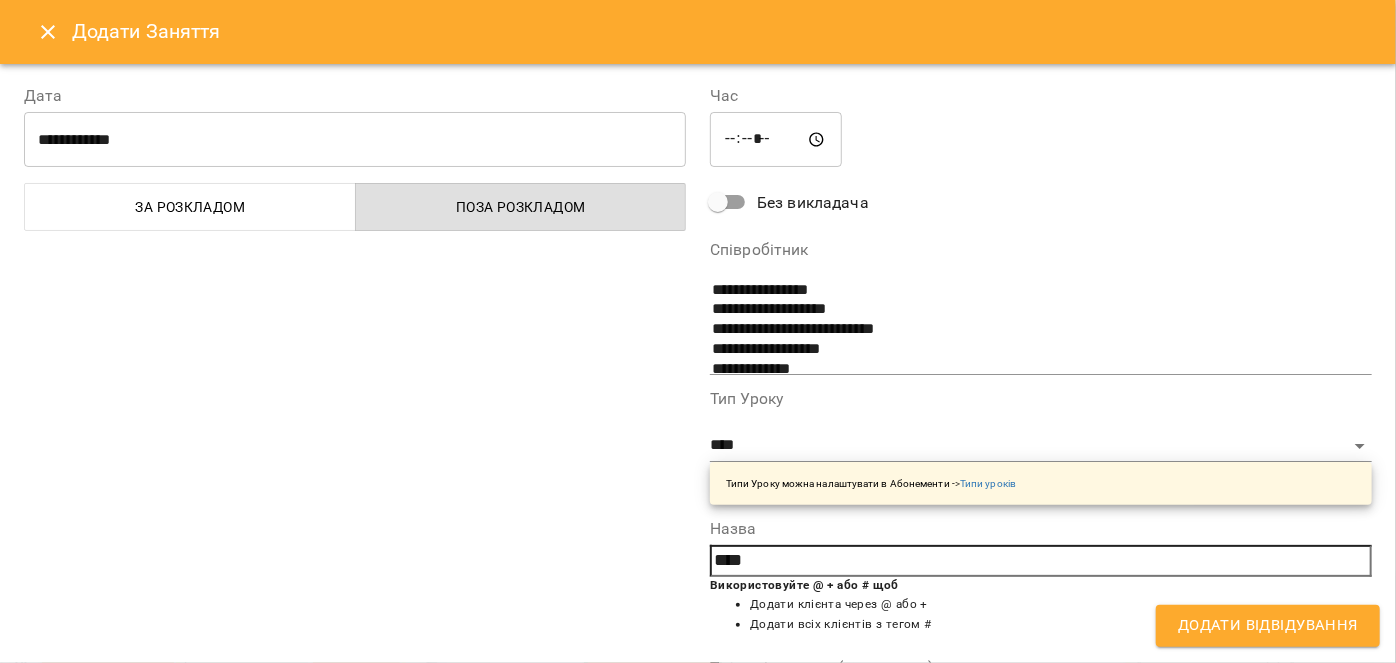 click on "*****" at bounding box center [776, 140] 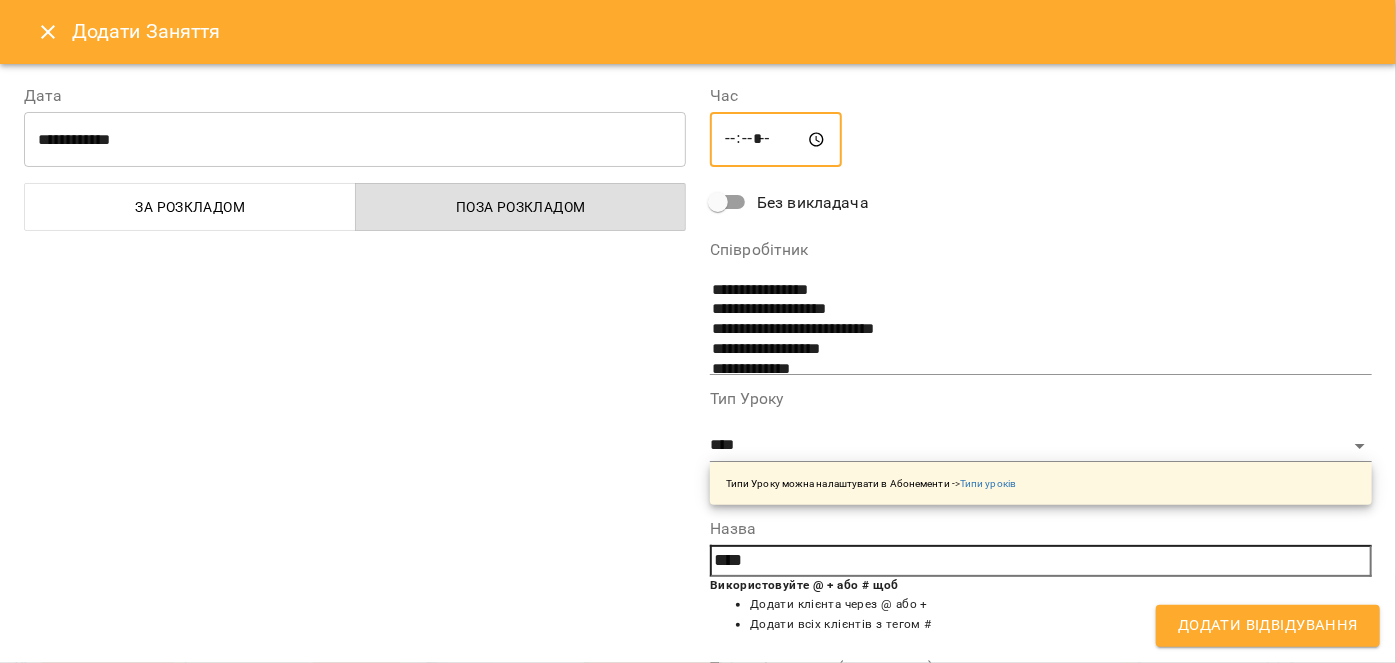 click on "*****" at bounding box center (776, 140) 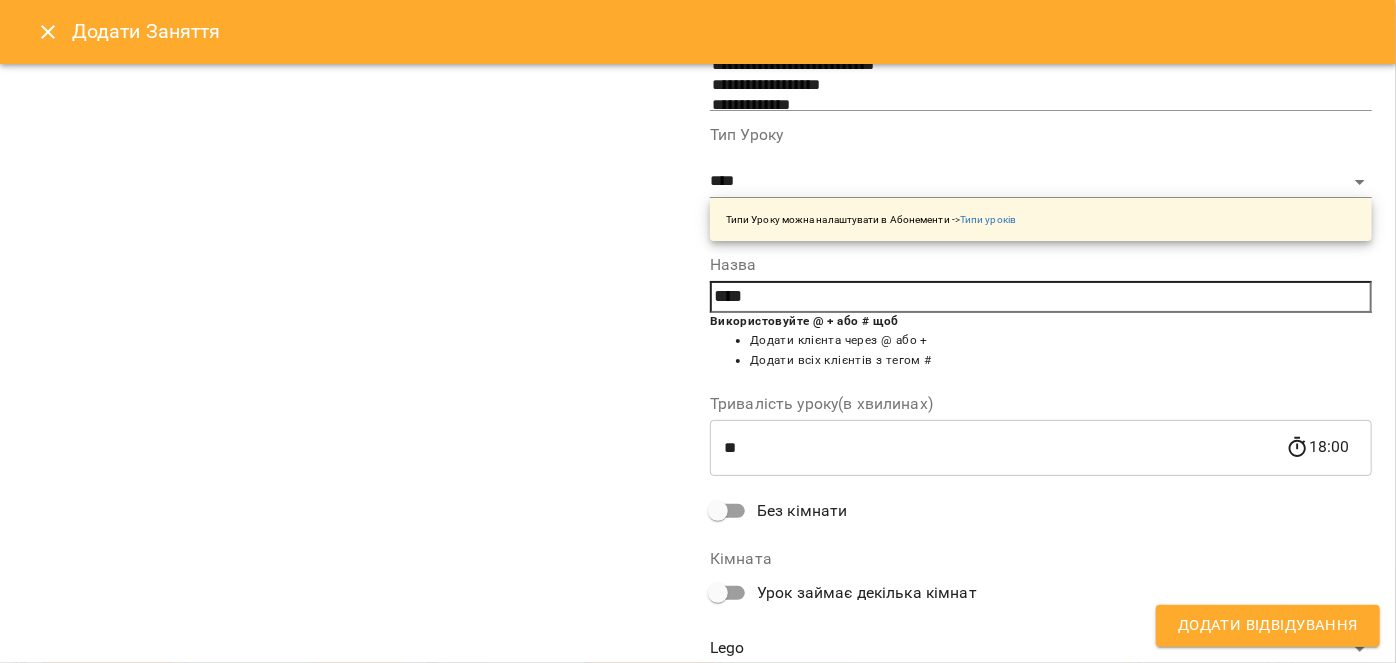 scroll, scrollTop: 333, scrollLeft: 0, axis: vertical 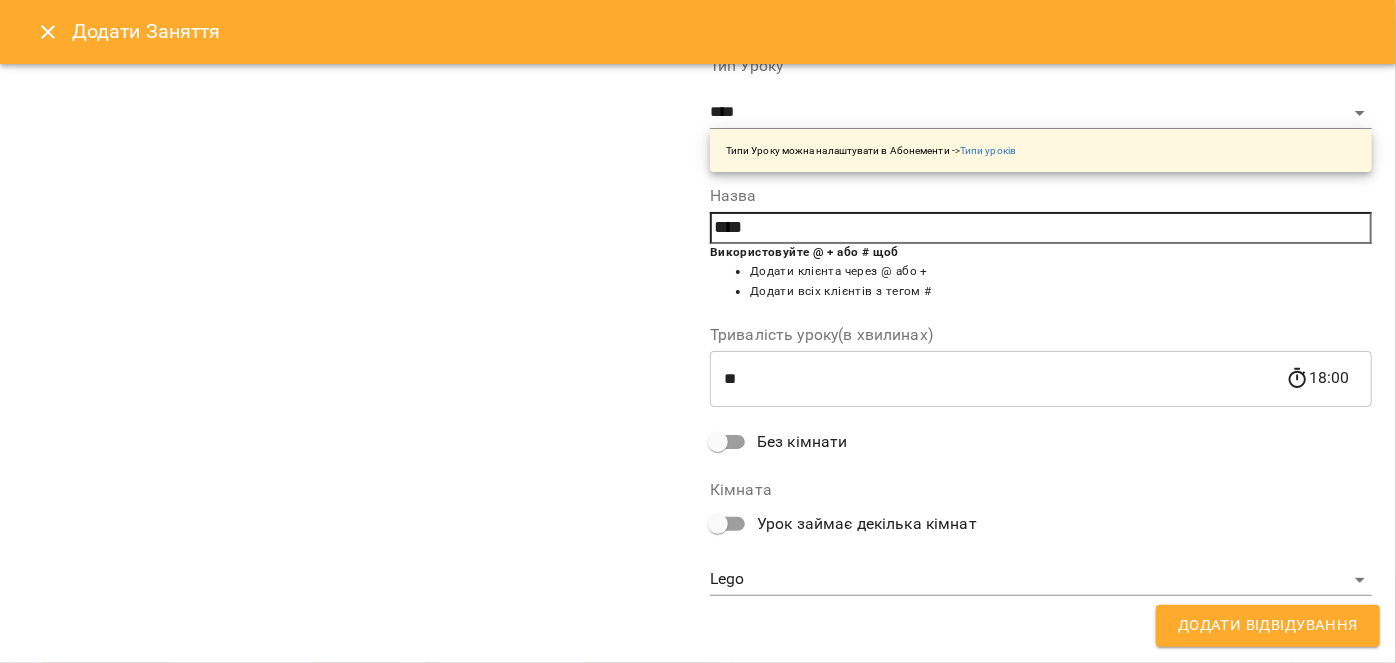 click on "Додати Відвідування" at bounding box center (1268, 626) 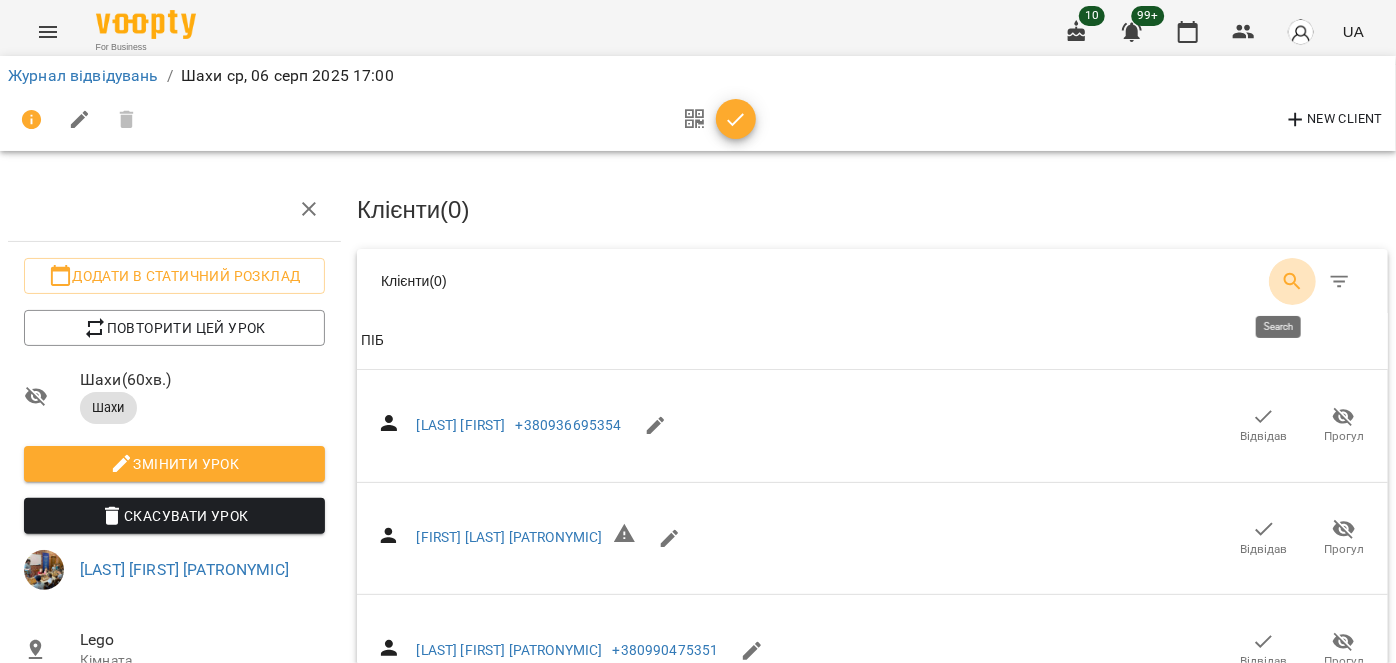 click 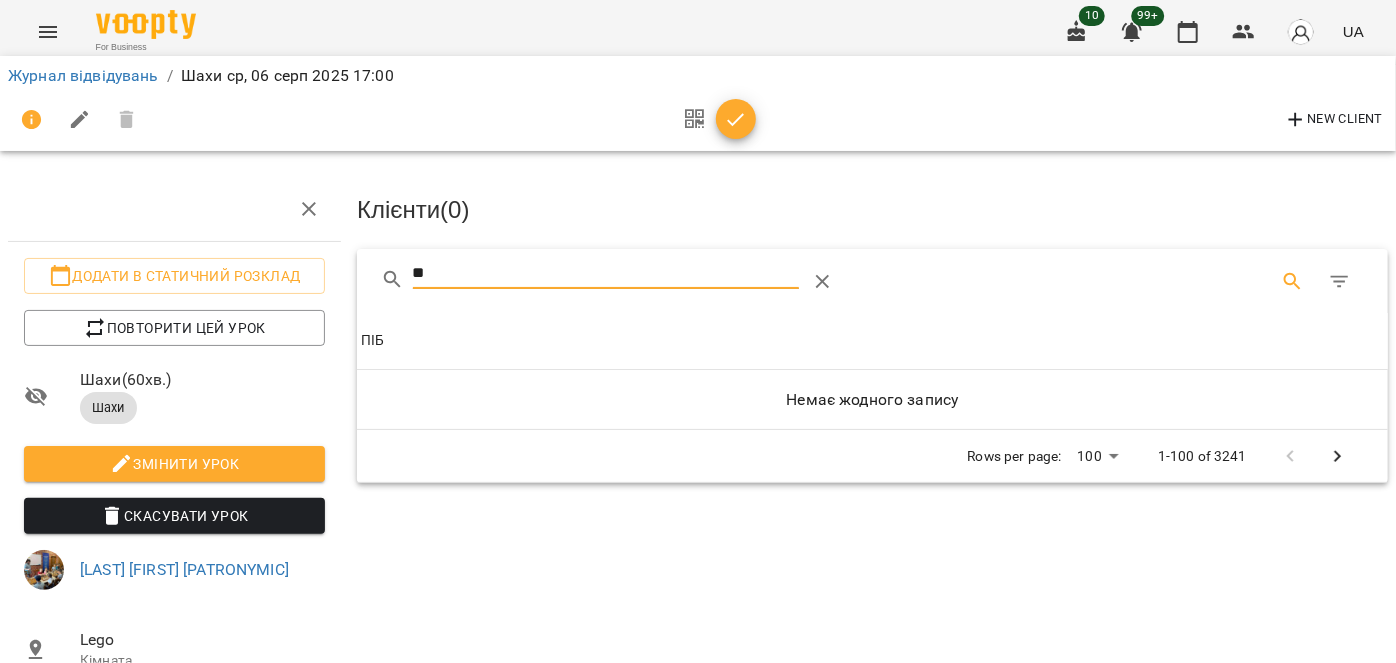 type on "*" 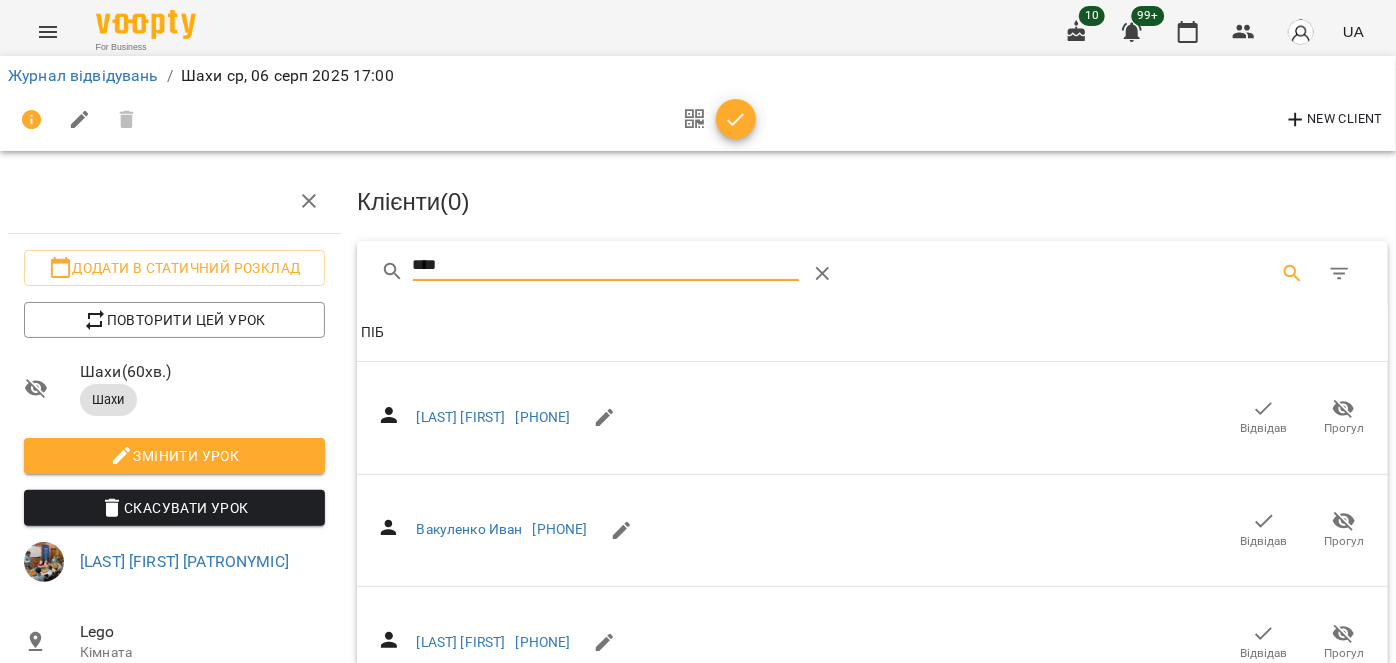scroll, scrollTop: 818, scrollLeft: 0, axis: vertical 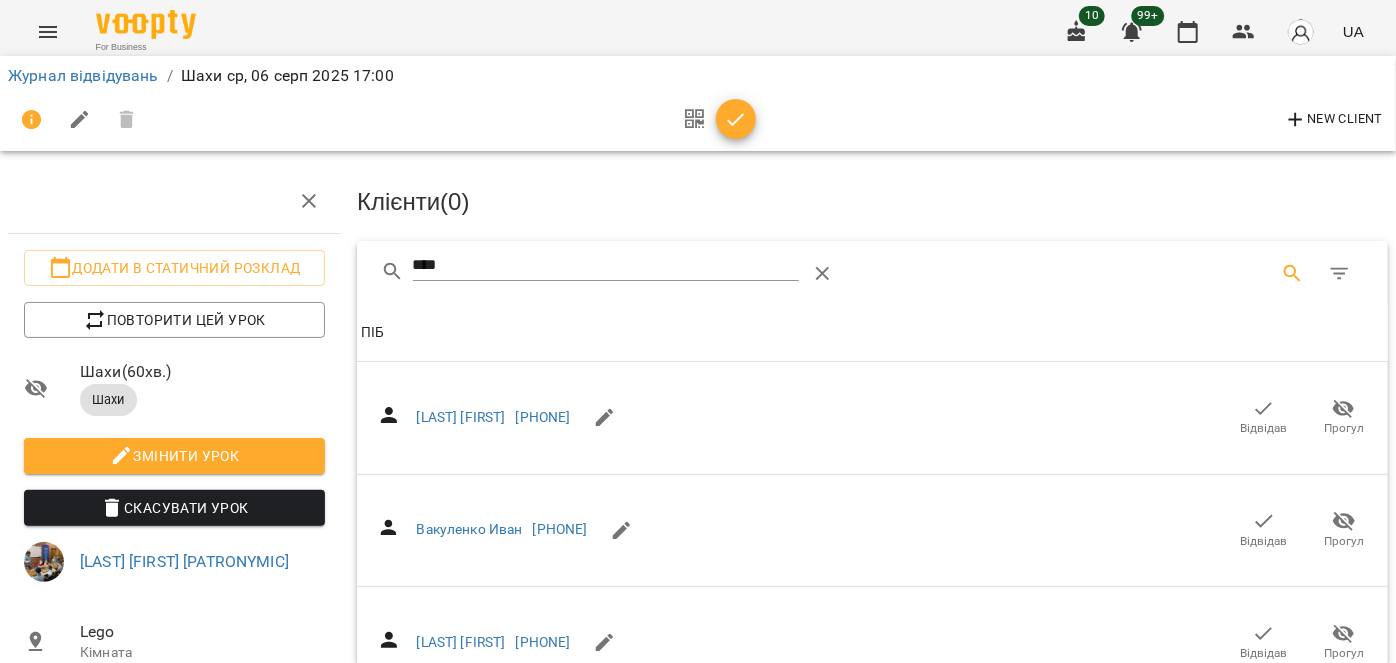 click 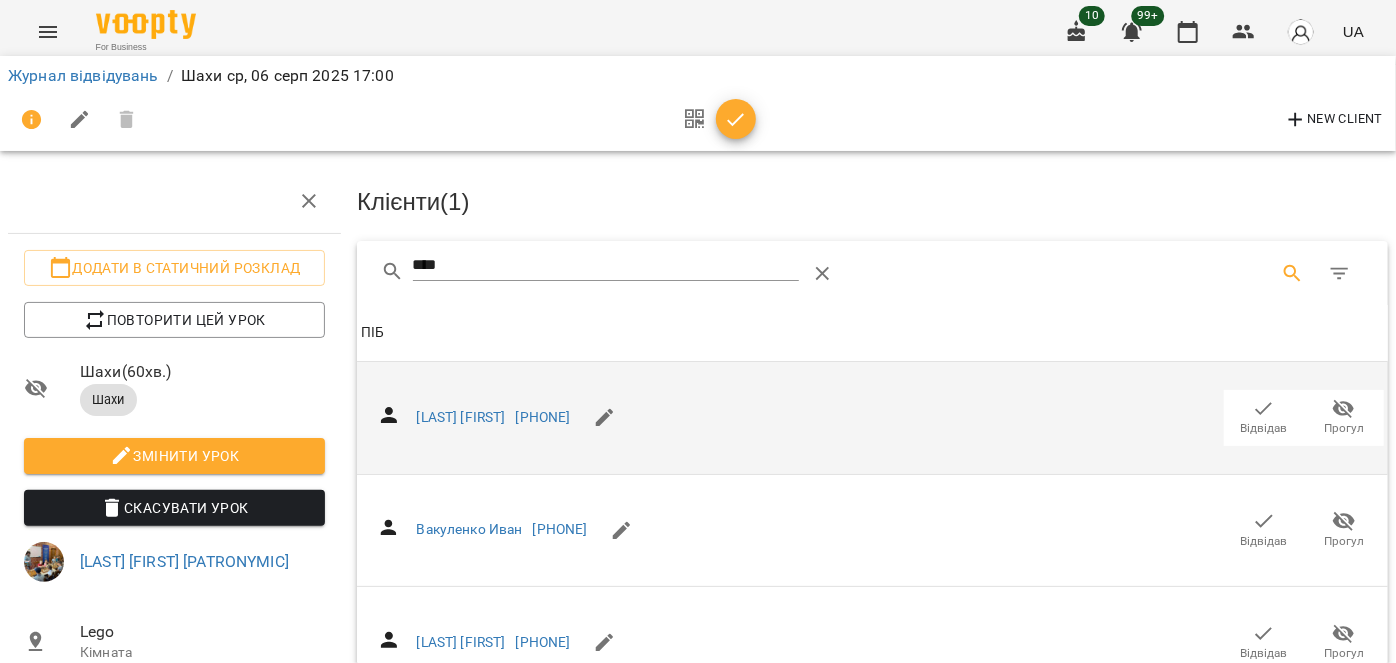 scroll, scrollTop: 0, scrollLeft: 0, axis: both 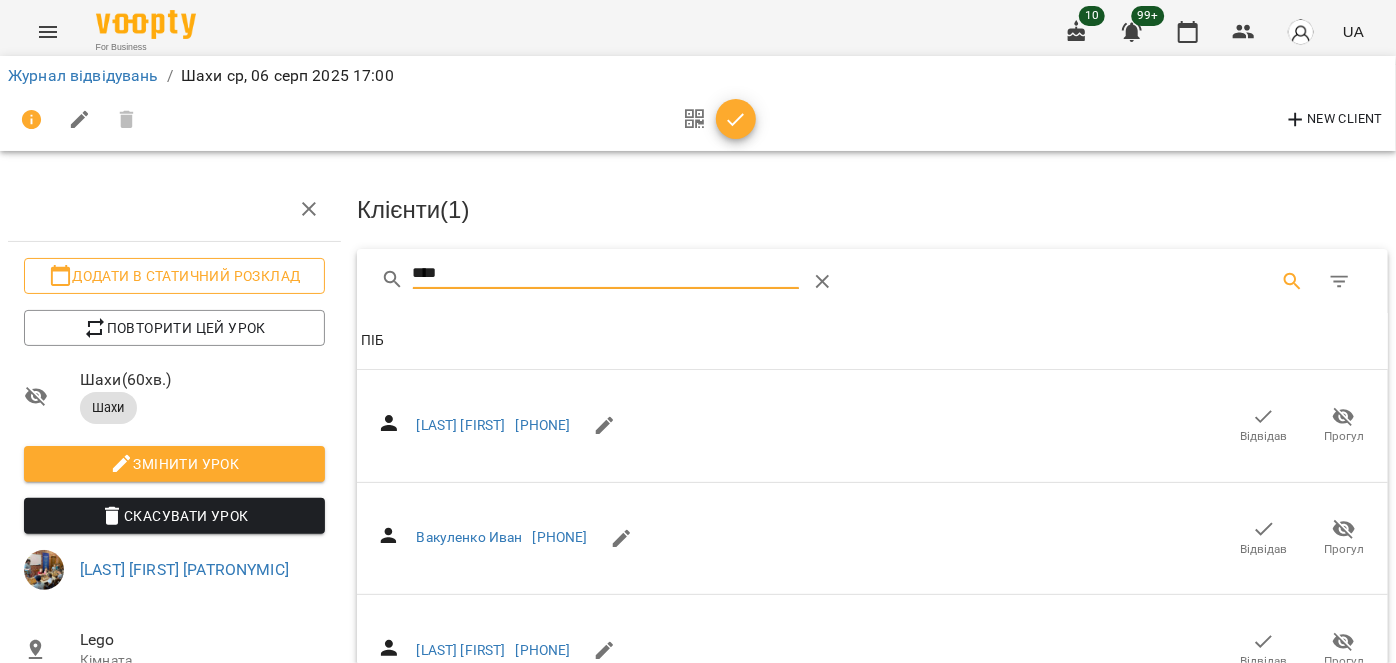 drag, startPoint x: 425, startPoint y: 272, endPoint x: 280, endPoint y: 273, distance: 145.00345 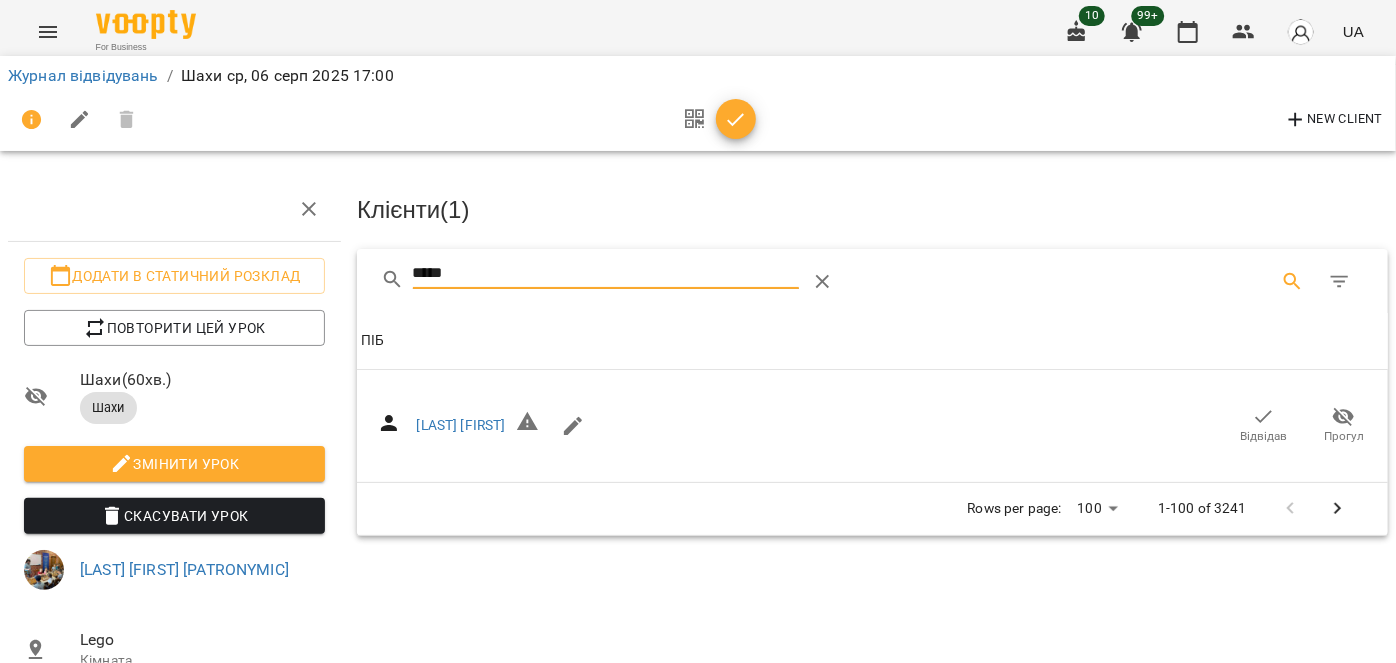 type on "*****" 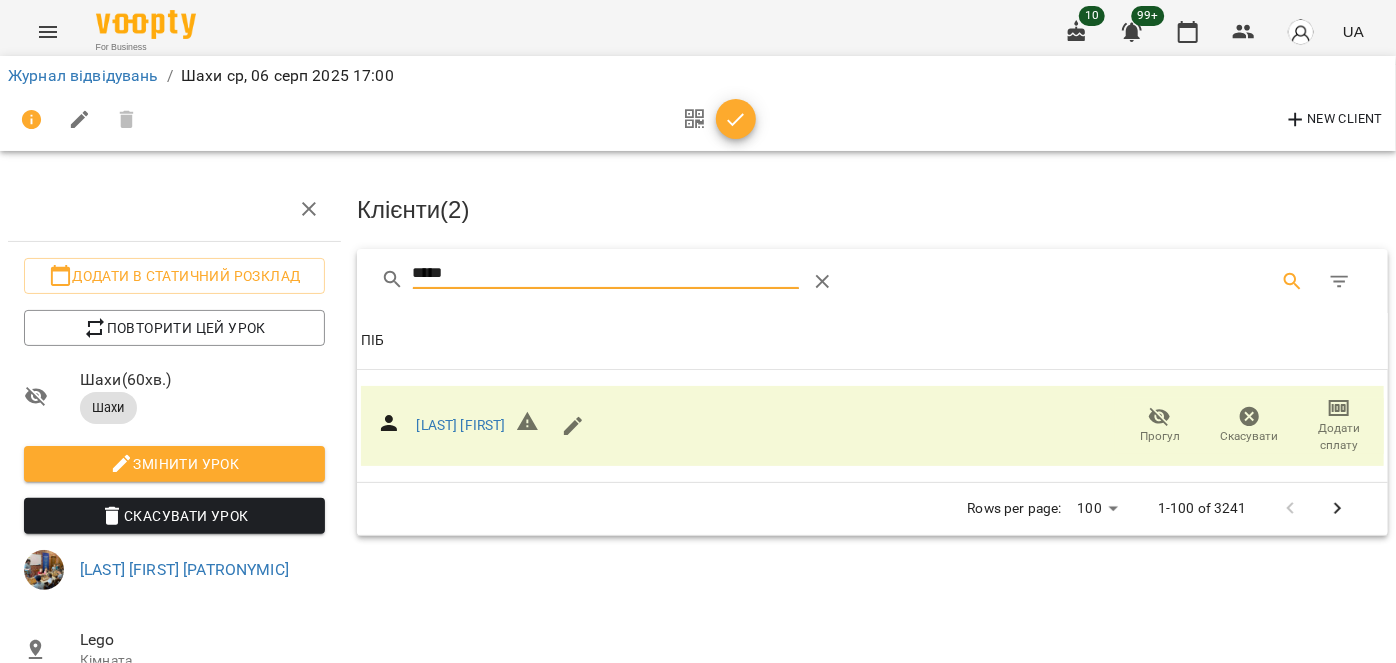 drag, startPoint x: 584, startPoint y: 277, endPoint x: 378, endPoint y: 267, distance: 206.24257 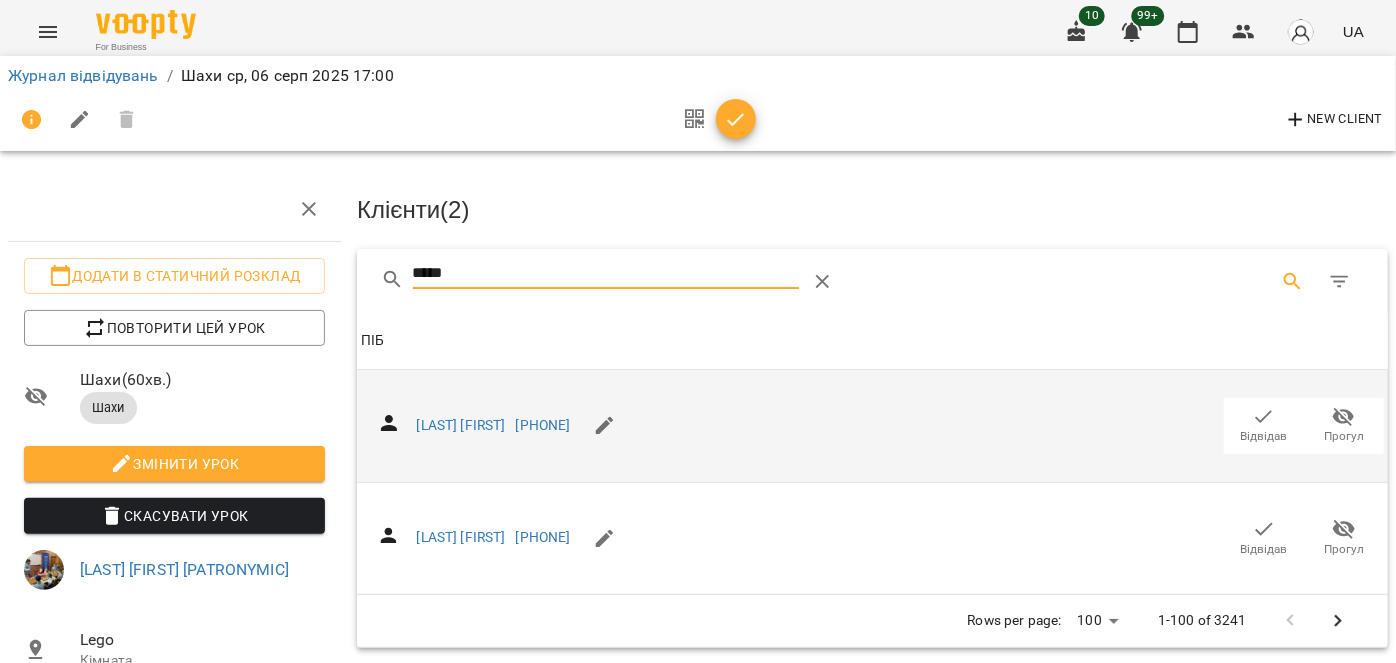 type on "*****" 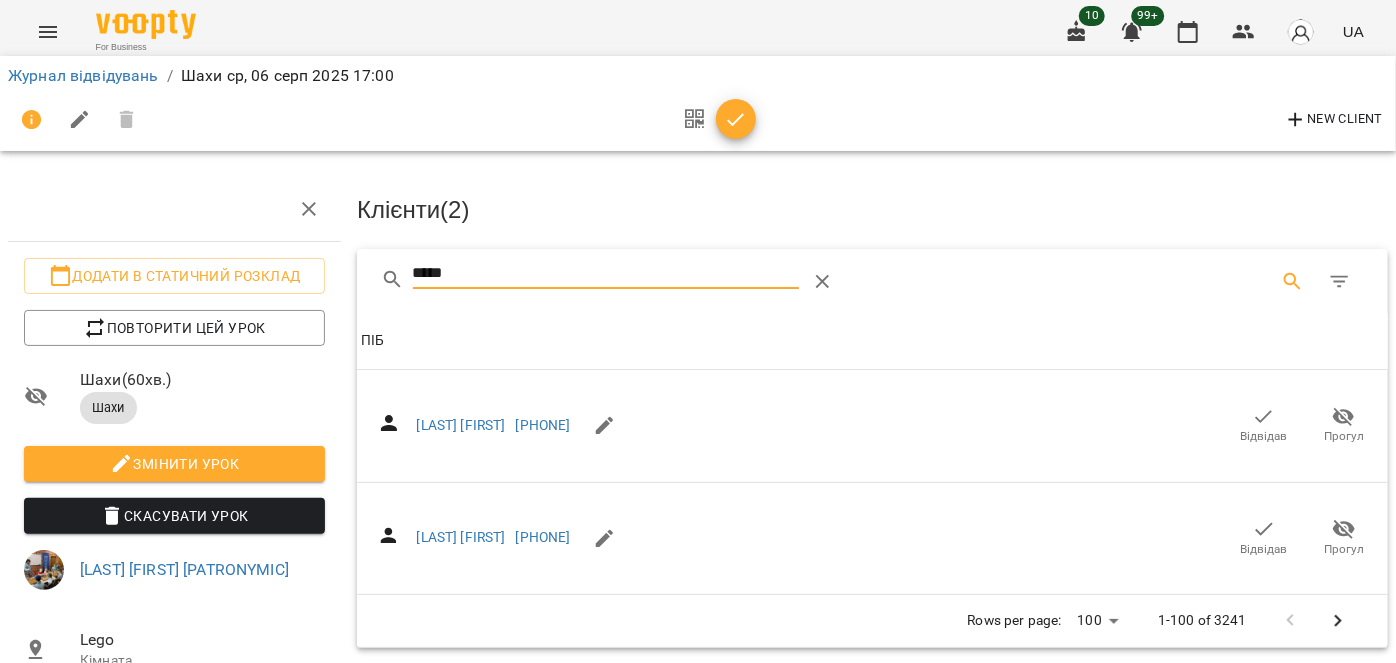 drag, startPoint x: 1252, startPoint y: 423, endPoint x: 531, endPoint y: 276, distance: 735.8329 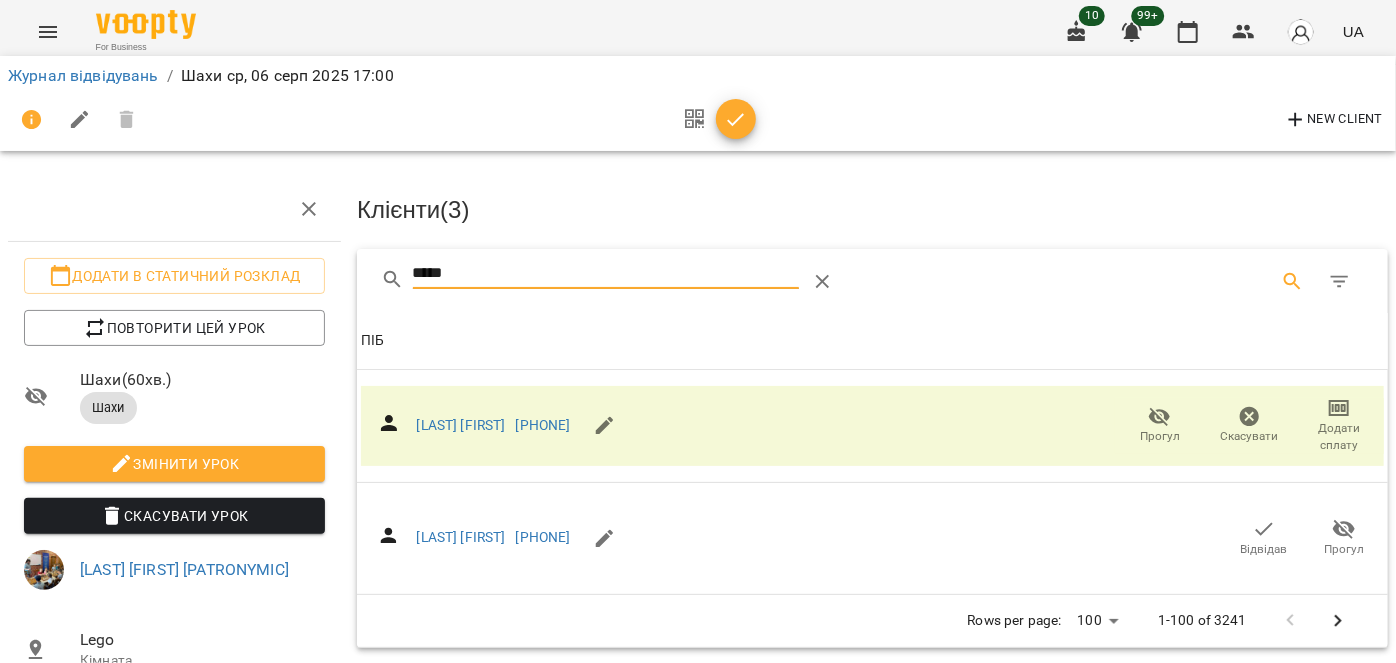 drag, startPoint x: 510, startPoint y: 270, endPoint x: 355, endPoint y: 253, distance: 155.92947 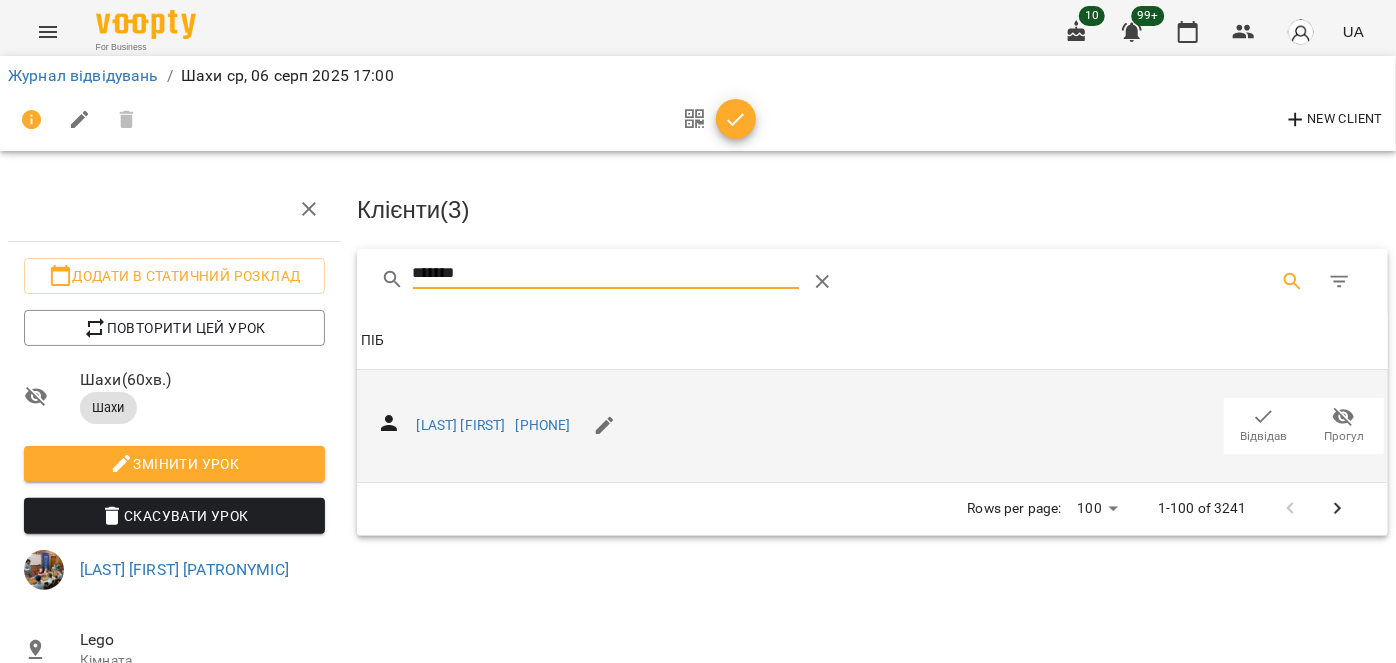 type on "*******" 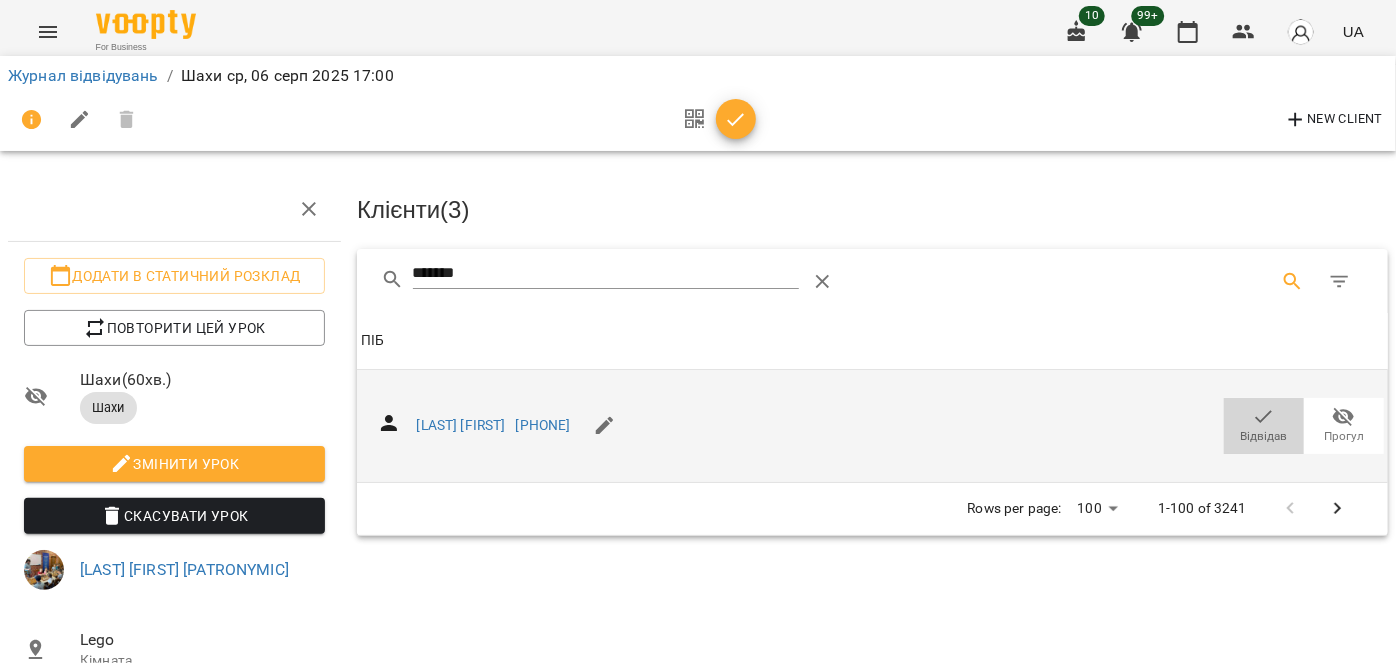 click on "Відвідав" at bounding box center [1264, 425] 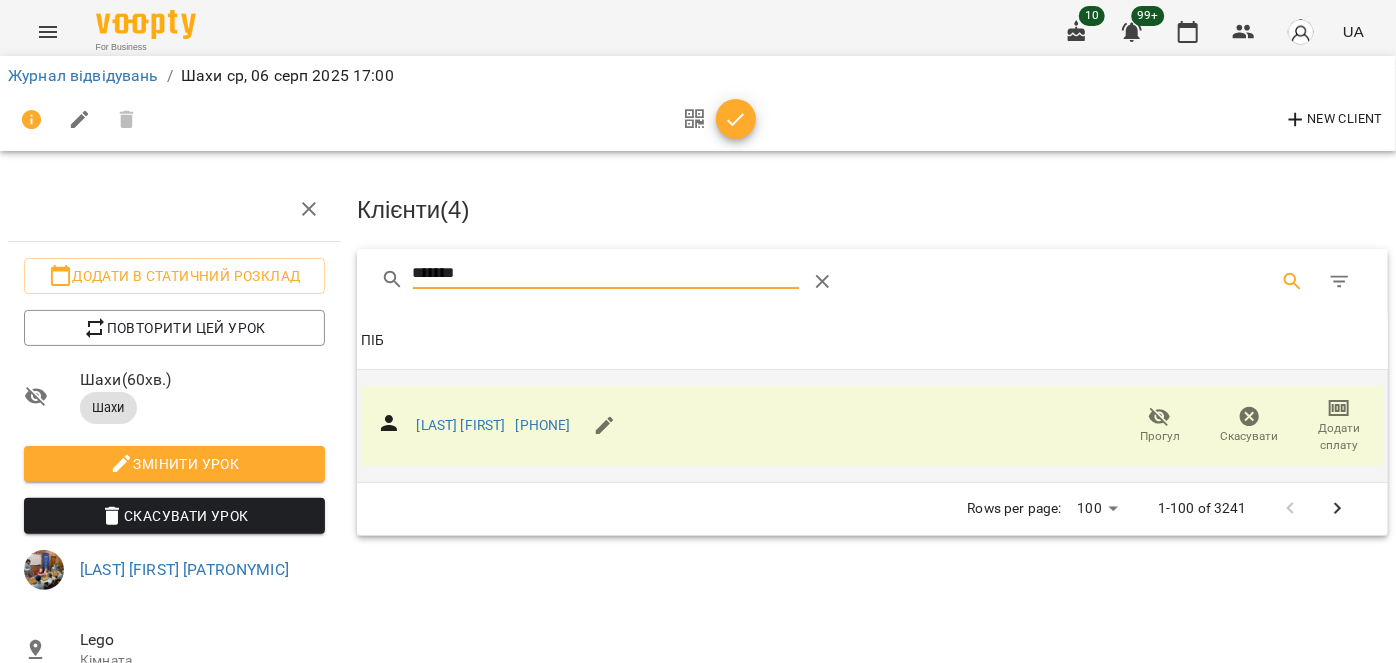drag, startPoint x: 509, startPoint y: 263, endPoint x: 380, endPoint y: 245, distance: 130.24976 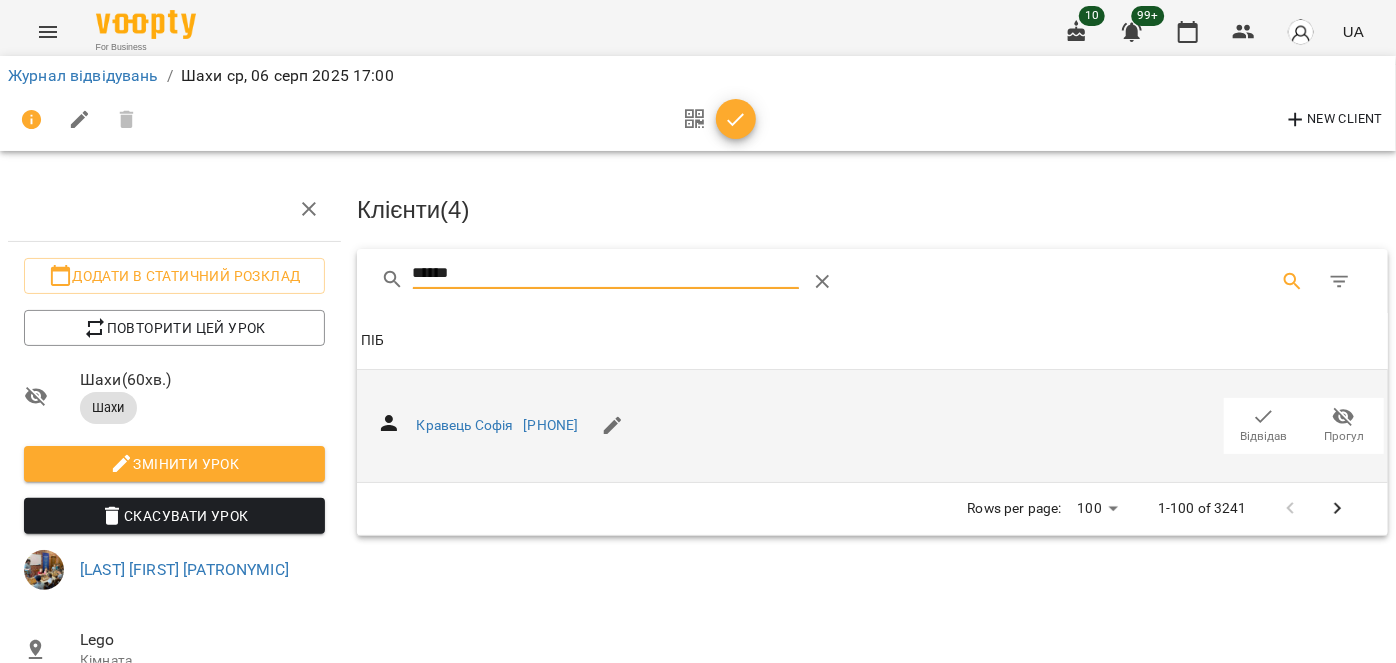 type on "******" 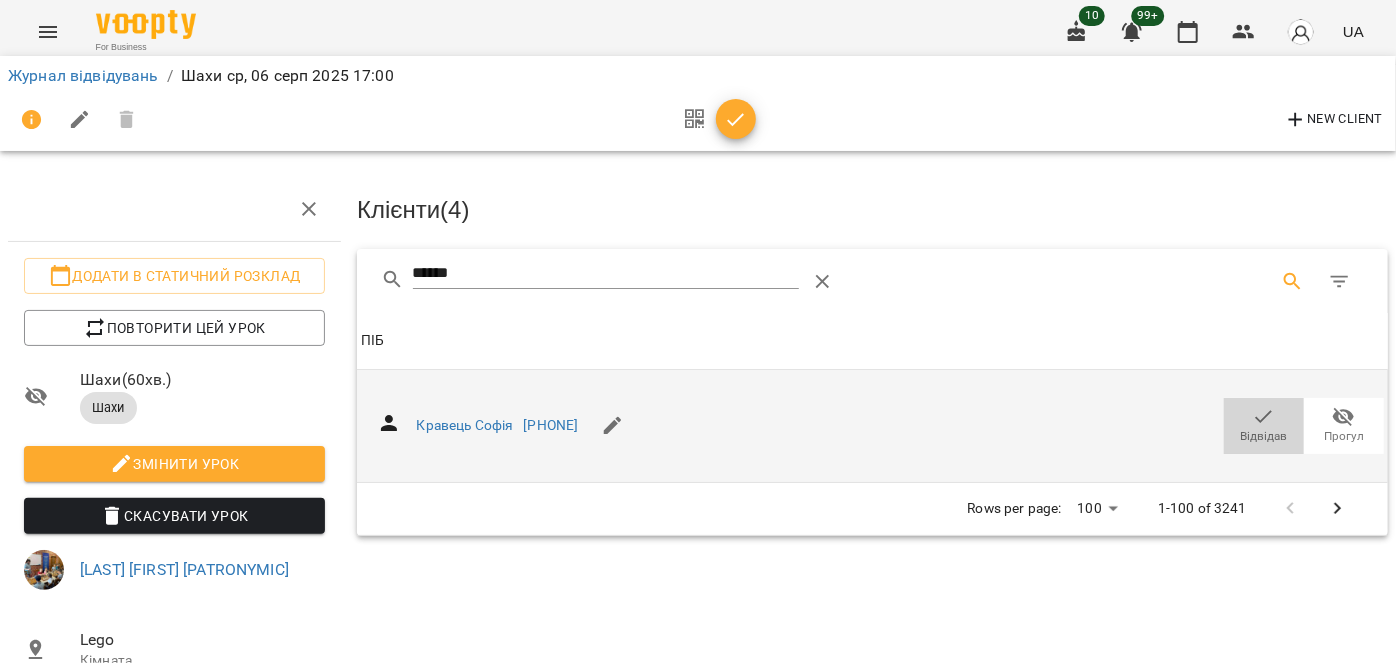 click on "Відвідав" at bounding box center (1264, 425) 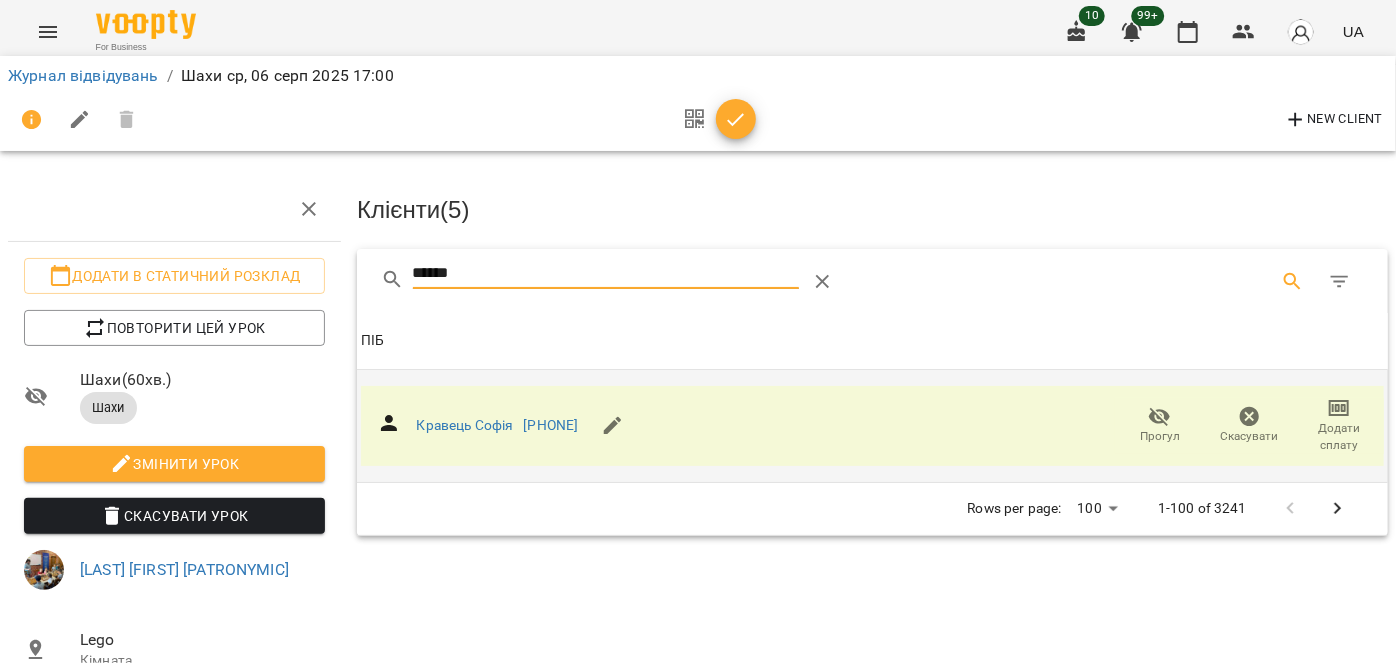 drag, startPoint x: 511, startPoint y: 269, endPoint x: 408, endPoint y: 259, distance: 103.4843 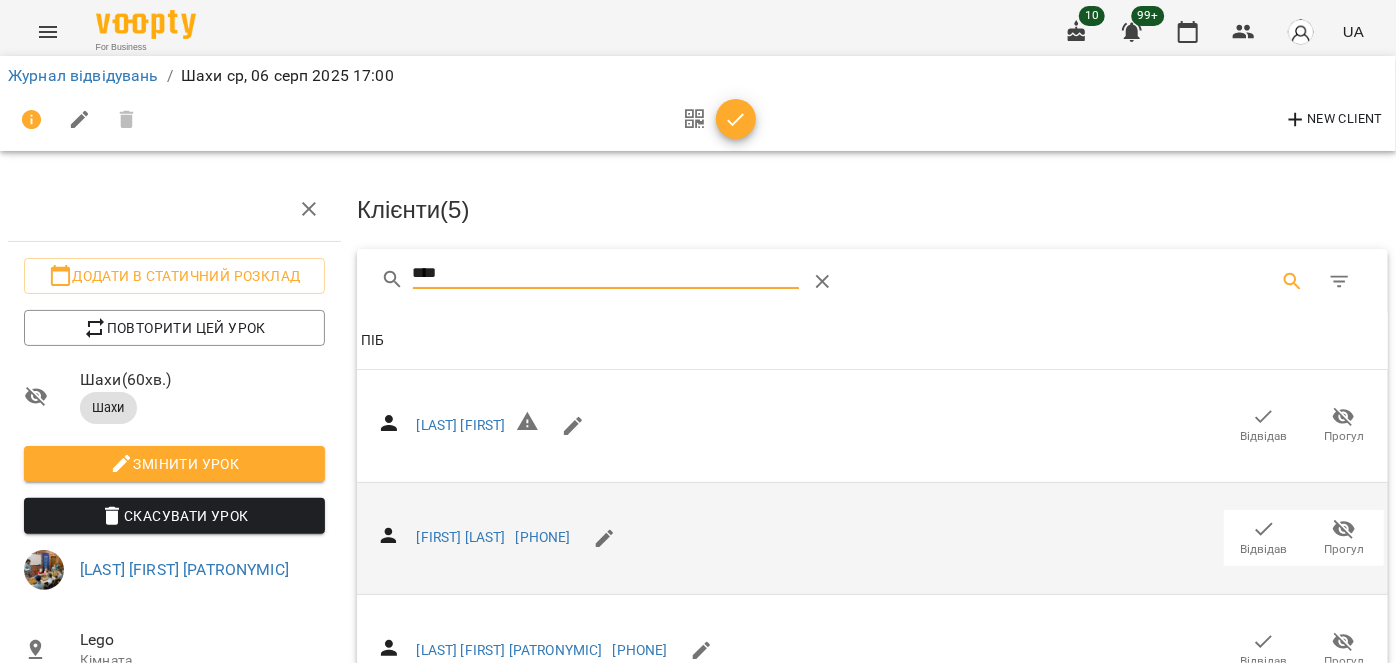 click 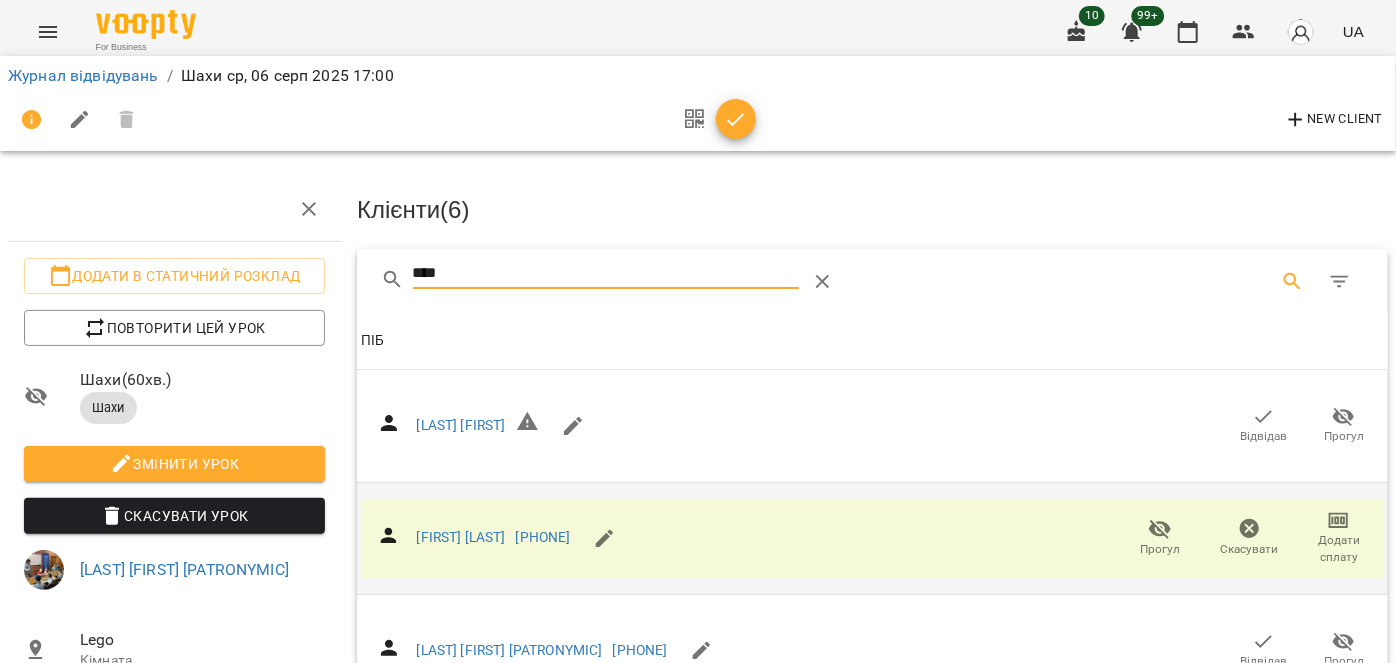 drag, startPoint x: 500, startPoint y: 282, endPoint x: 416, endPoint y: 281, distance: 84.00595 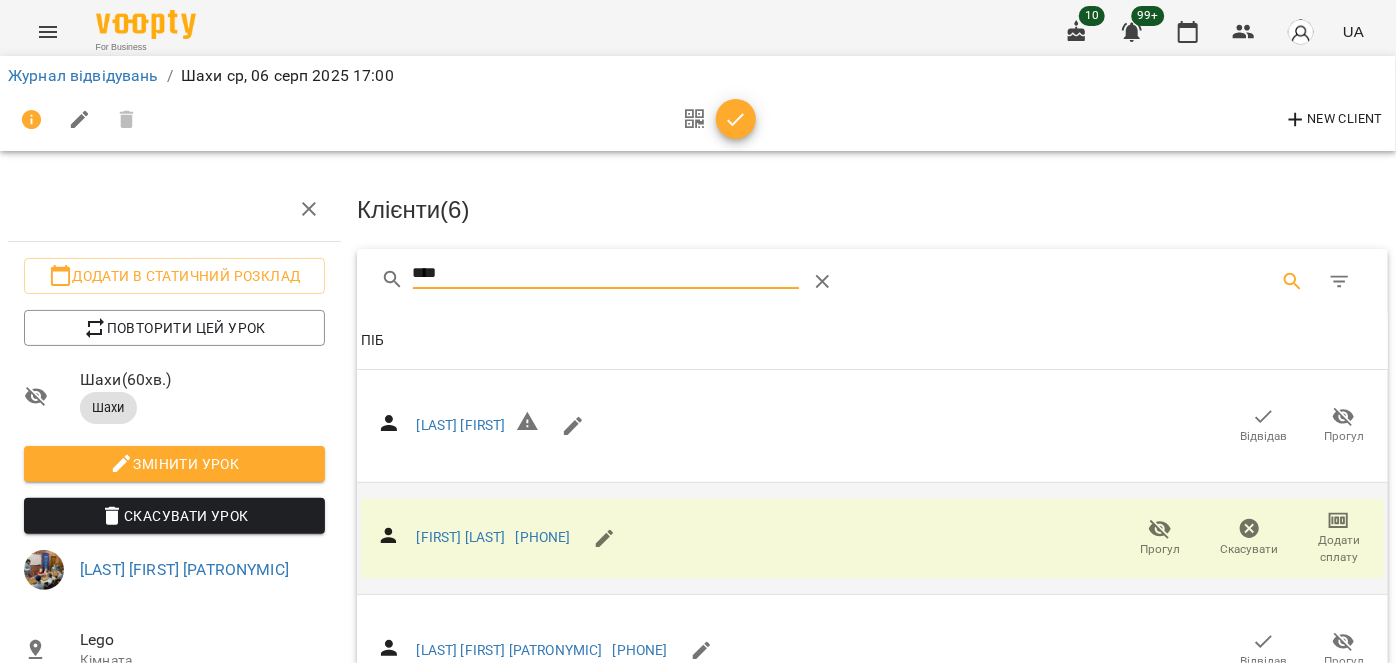 type on "*" 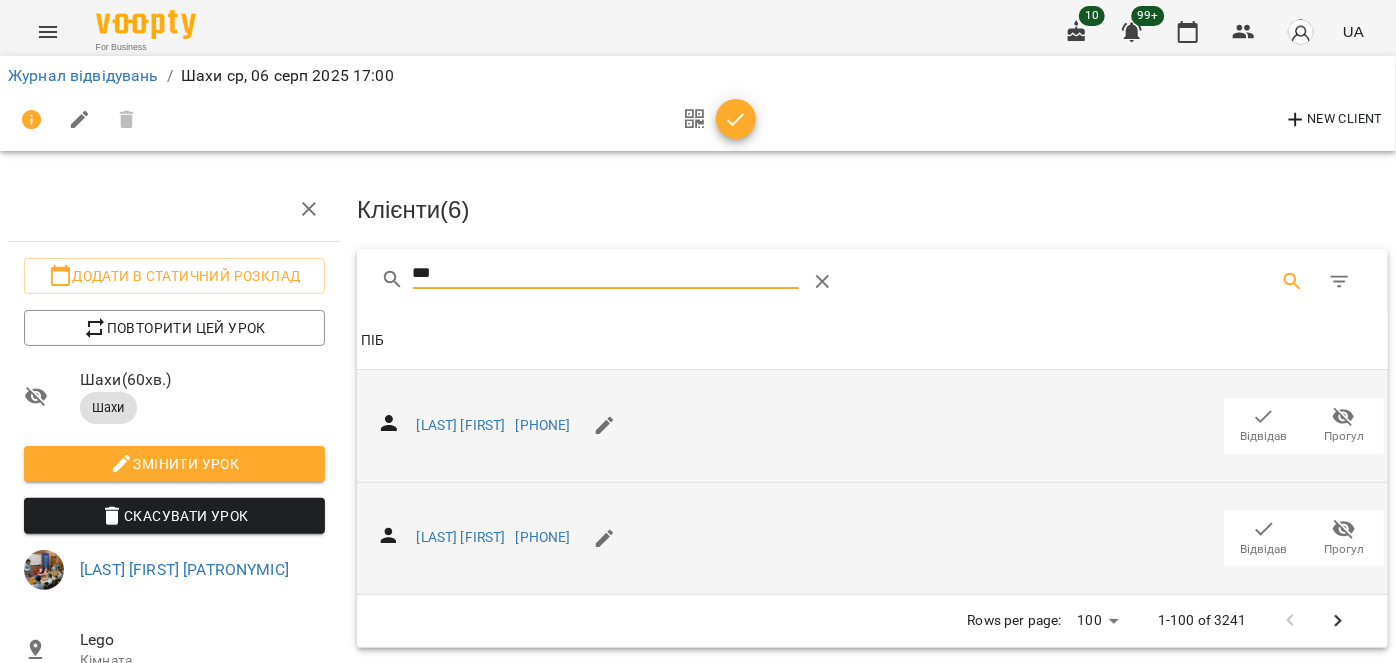 type on "***" 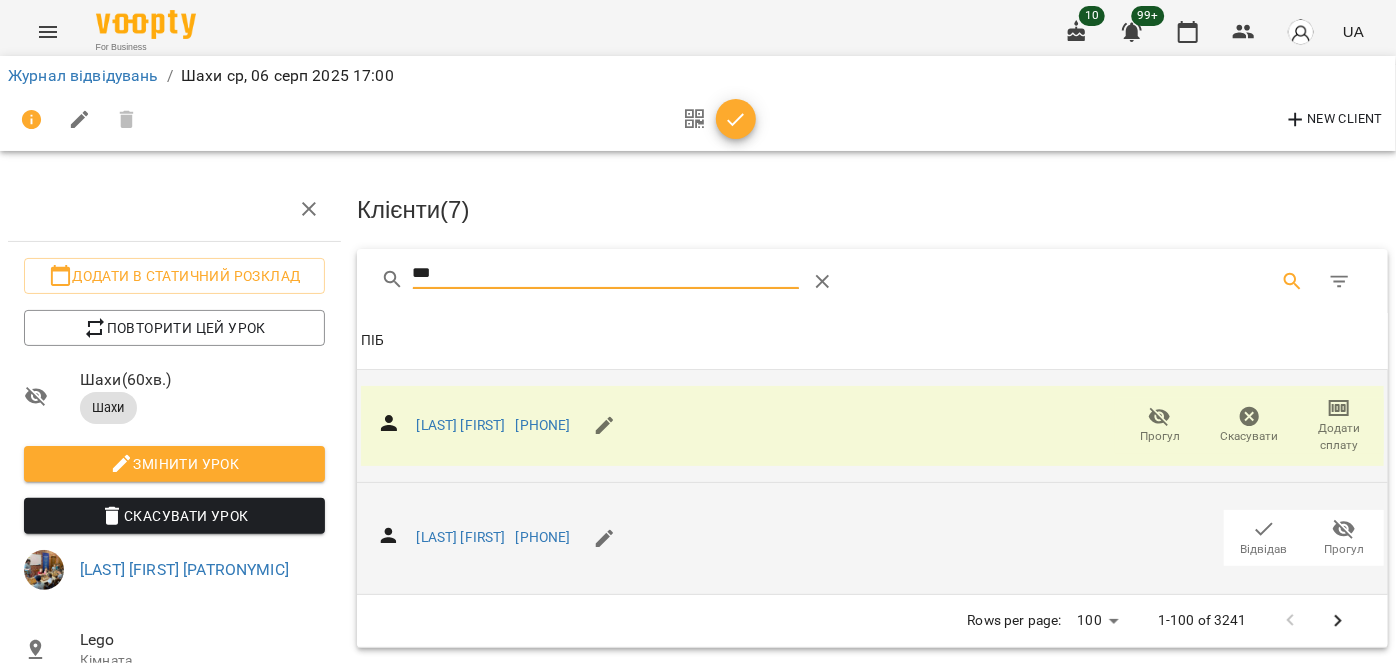 drag, startPoint x: 494, startPoint y: 271, endPoint x: 351, endPoint y: 271, distance: 143 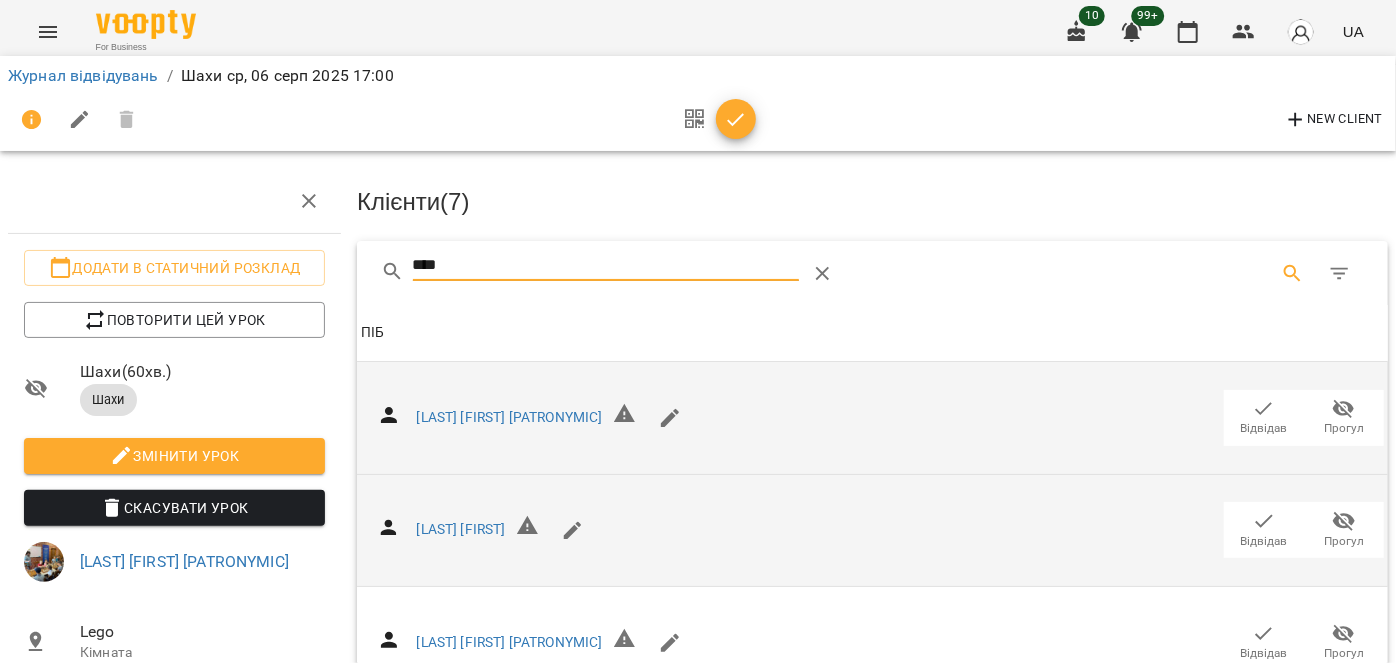scroll, scrollTop: 1181, scrollLeft: 0, axis: vertical 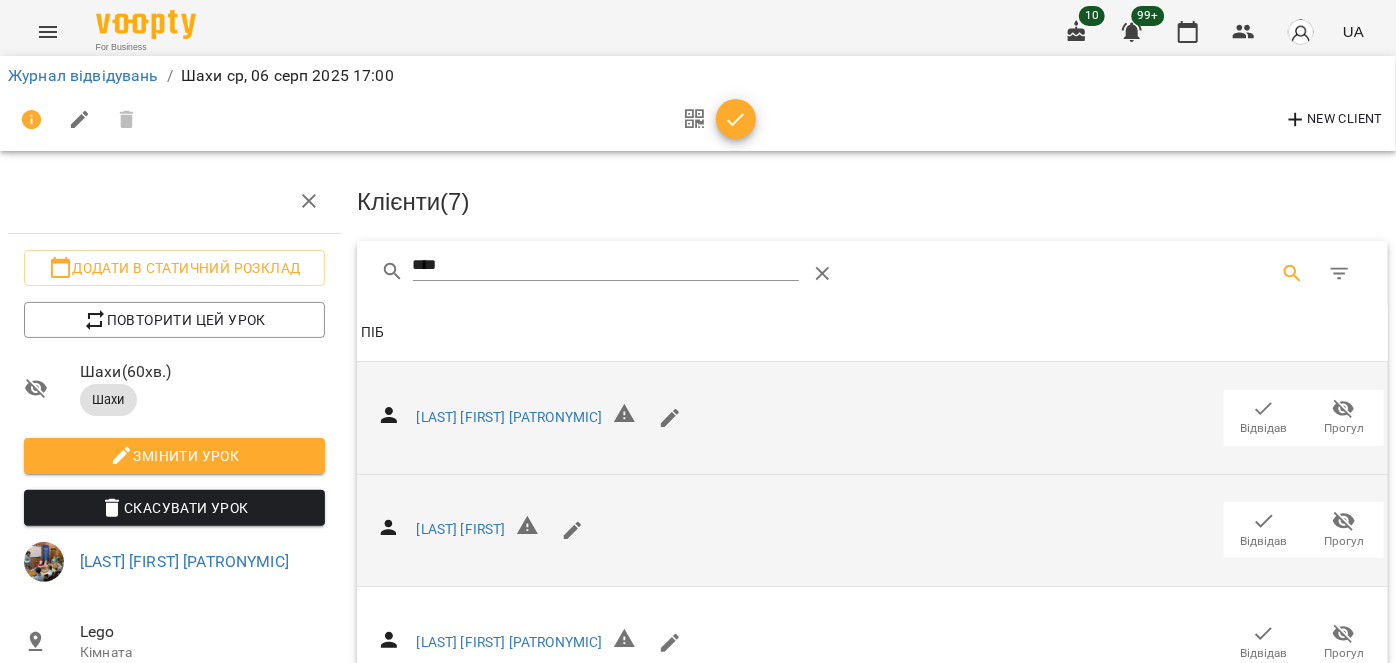 click on "Відвідав" at bounding box center [1264, 1666] 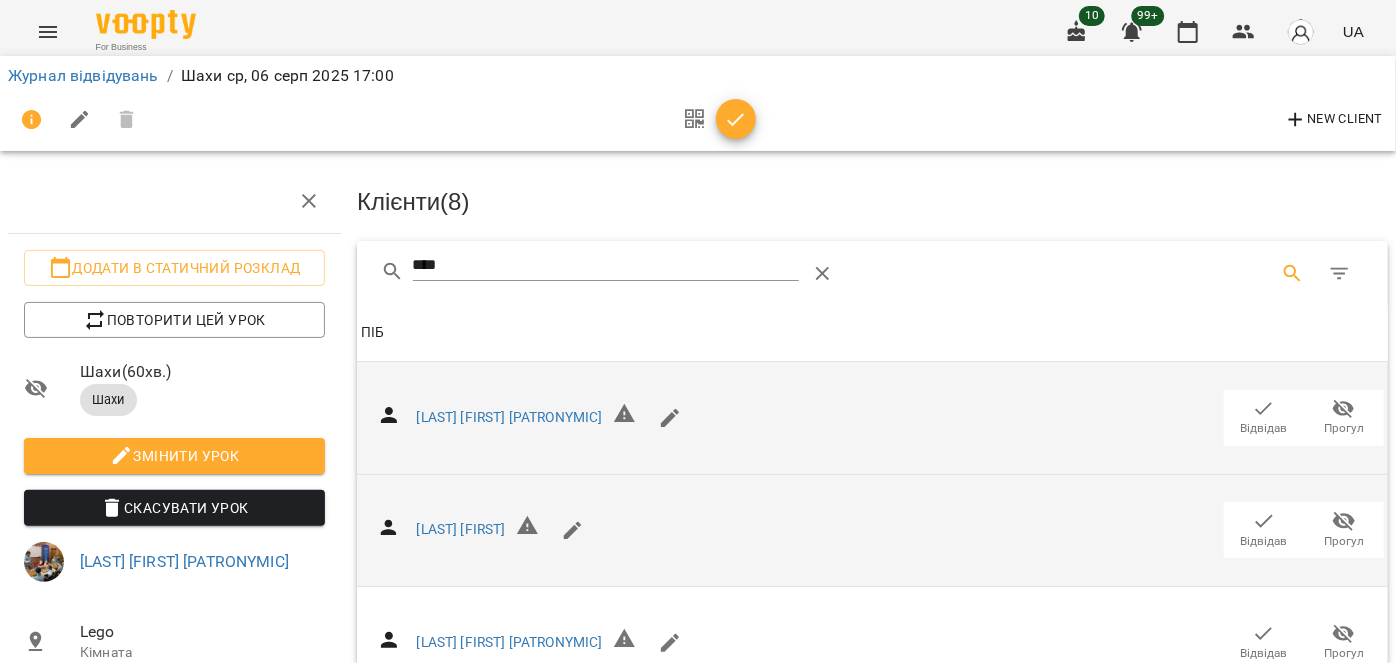scroll, scrollTop: 0, scrollLeft: 0, axis: both 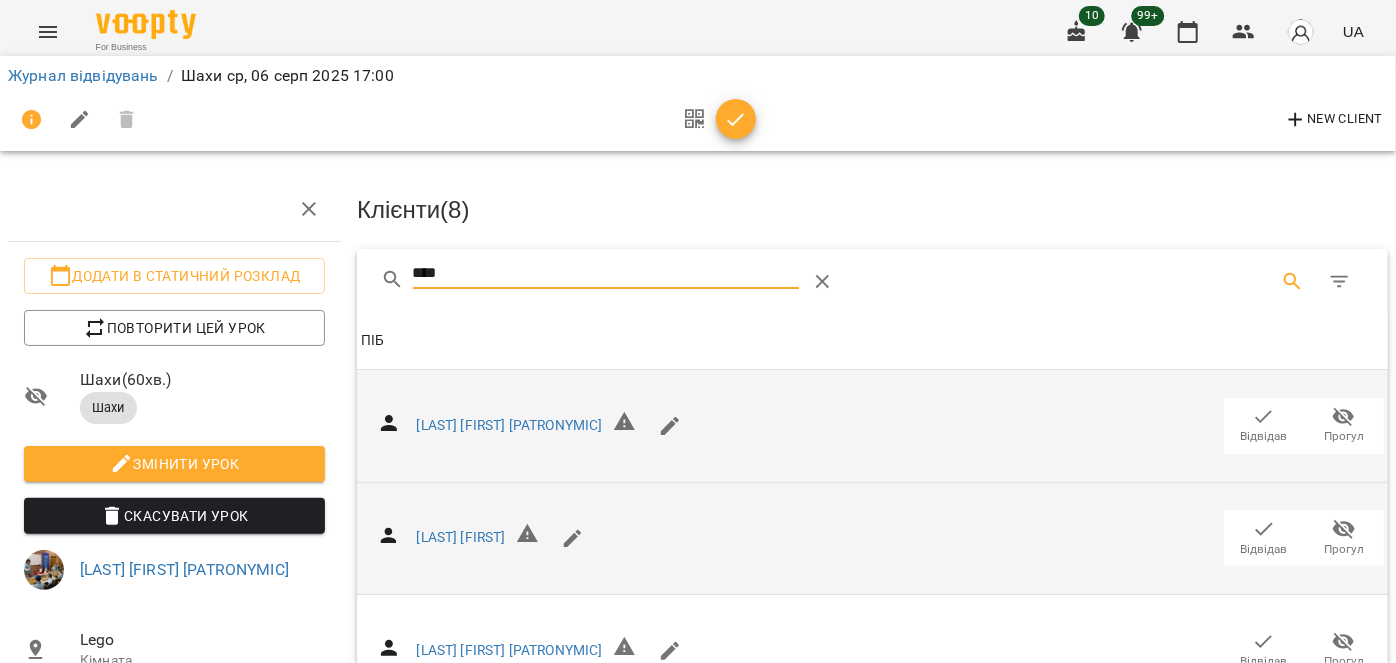 drag, startPoint x: 530, startPoint y: 269, endPoint x: 338, endPoint y: 271, distance: 192.01042 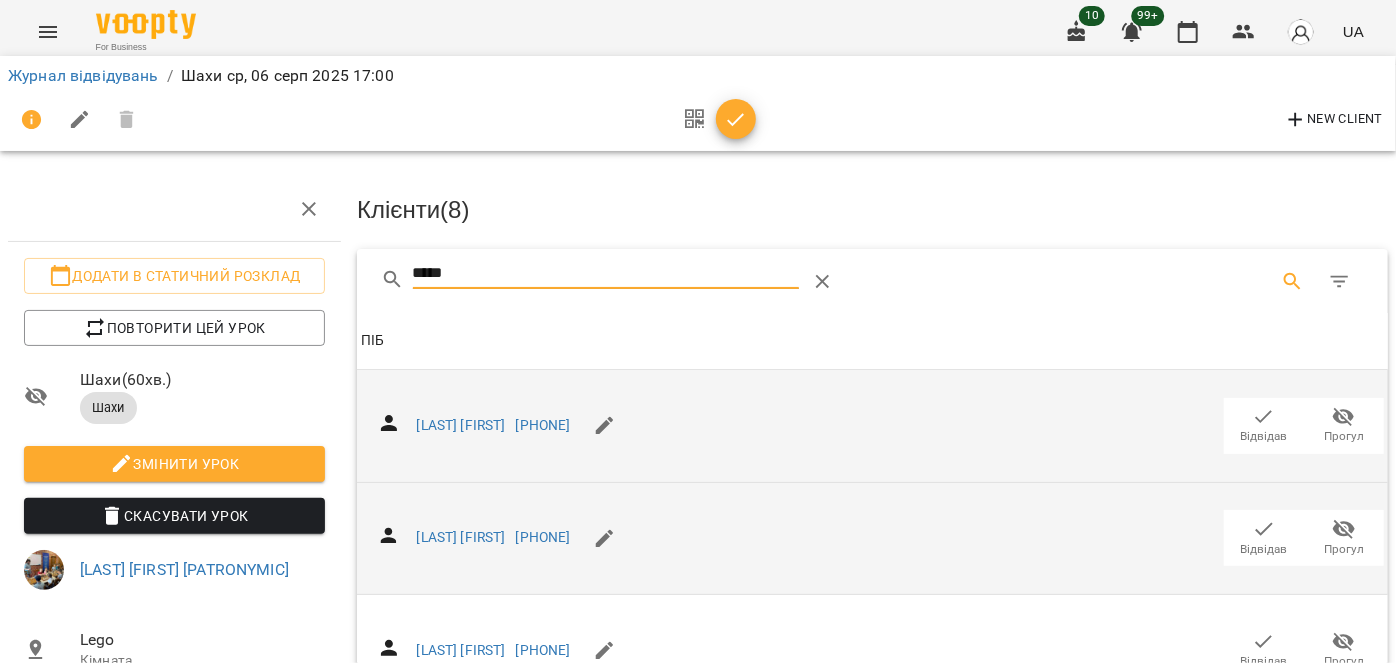 type on "*****" 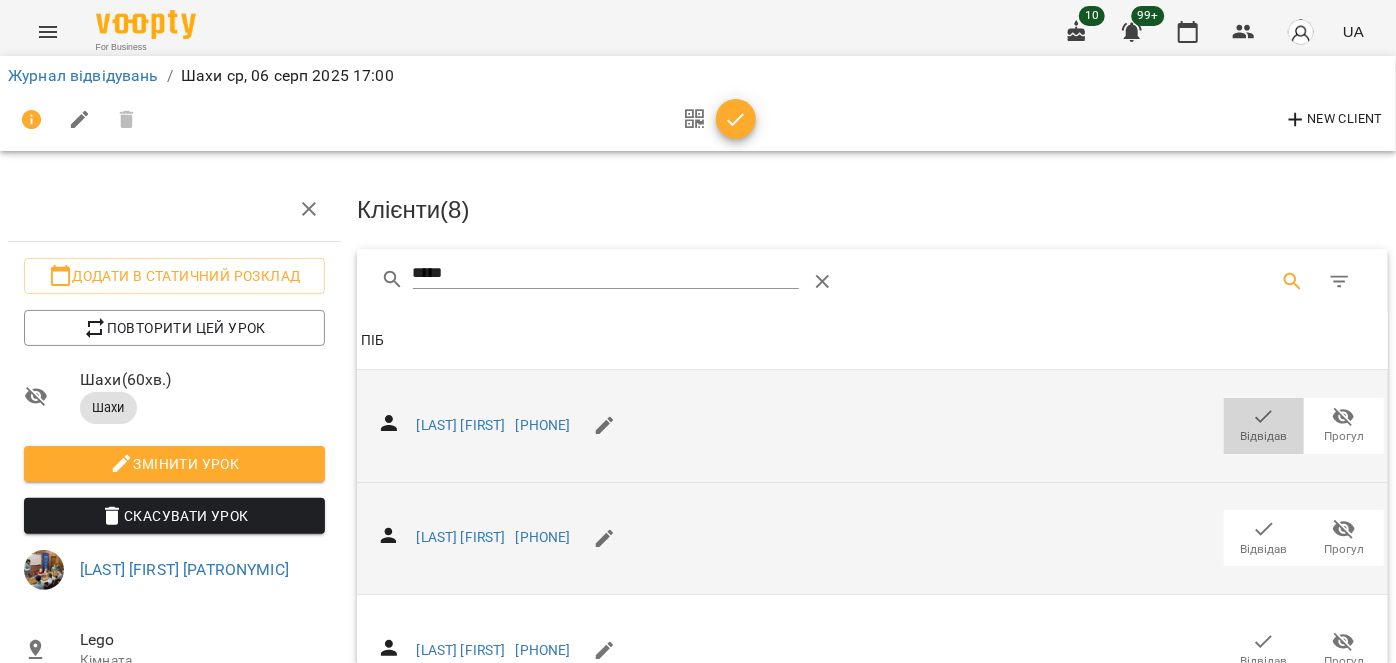 click 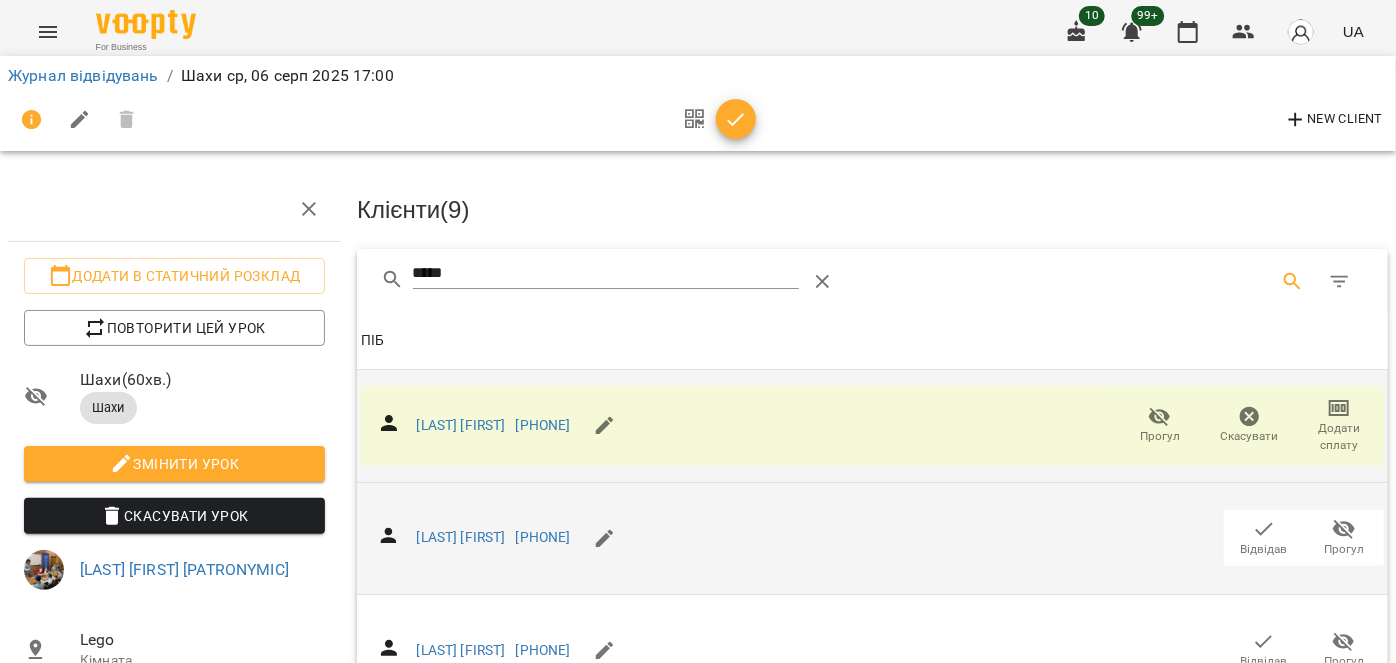 click 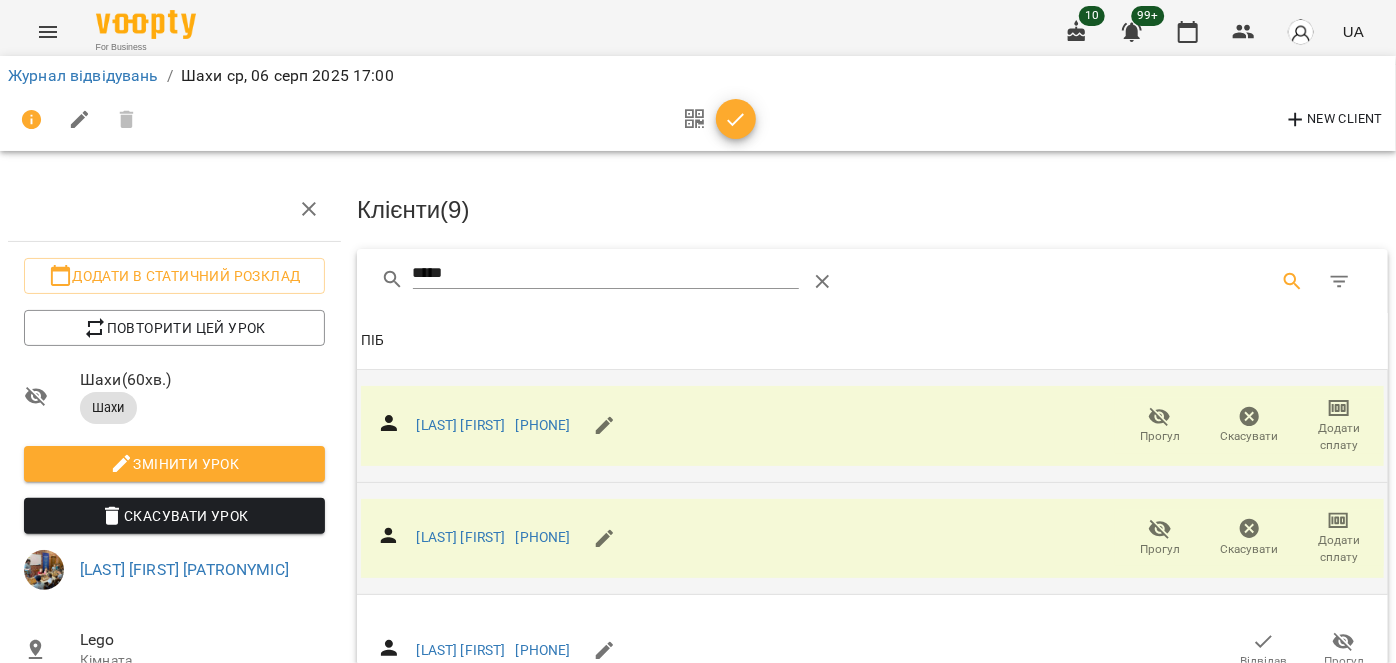 scroll, scrollTop: 90, scrollLeft: 0, axis: vertical 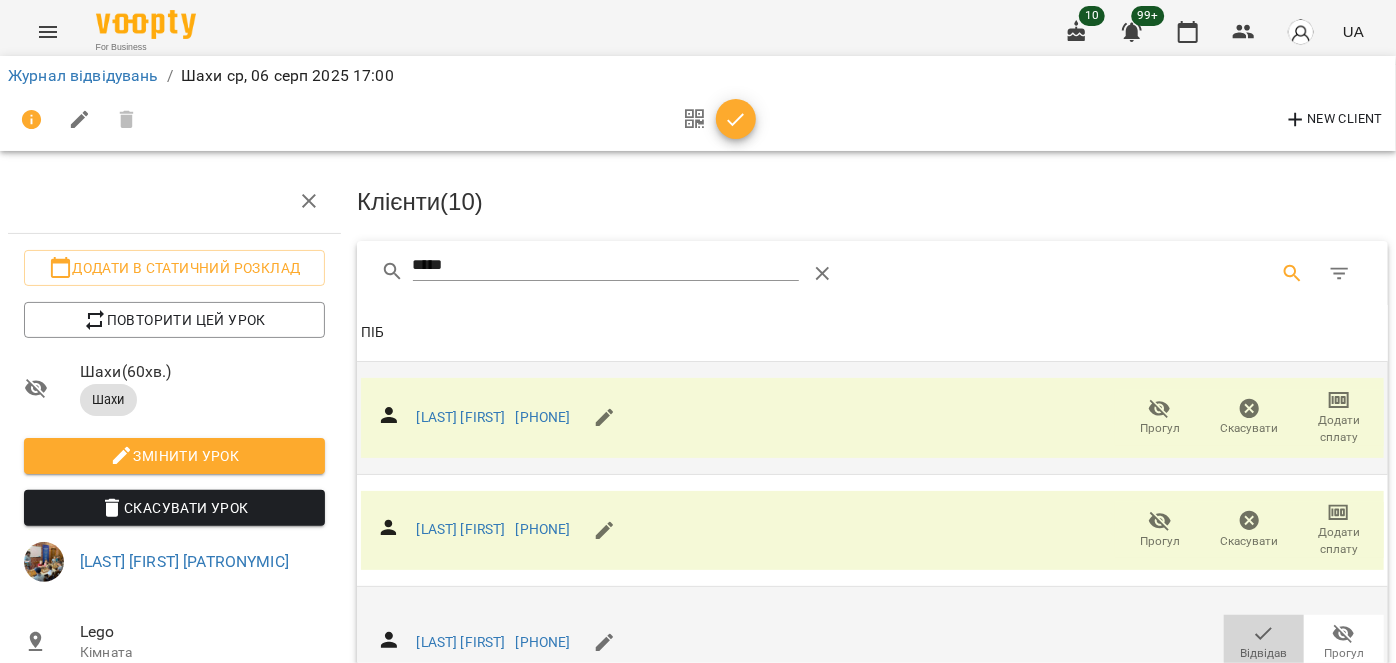 click 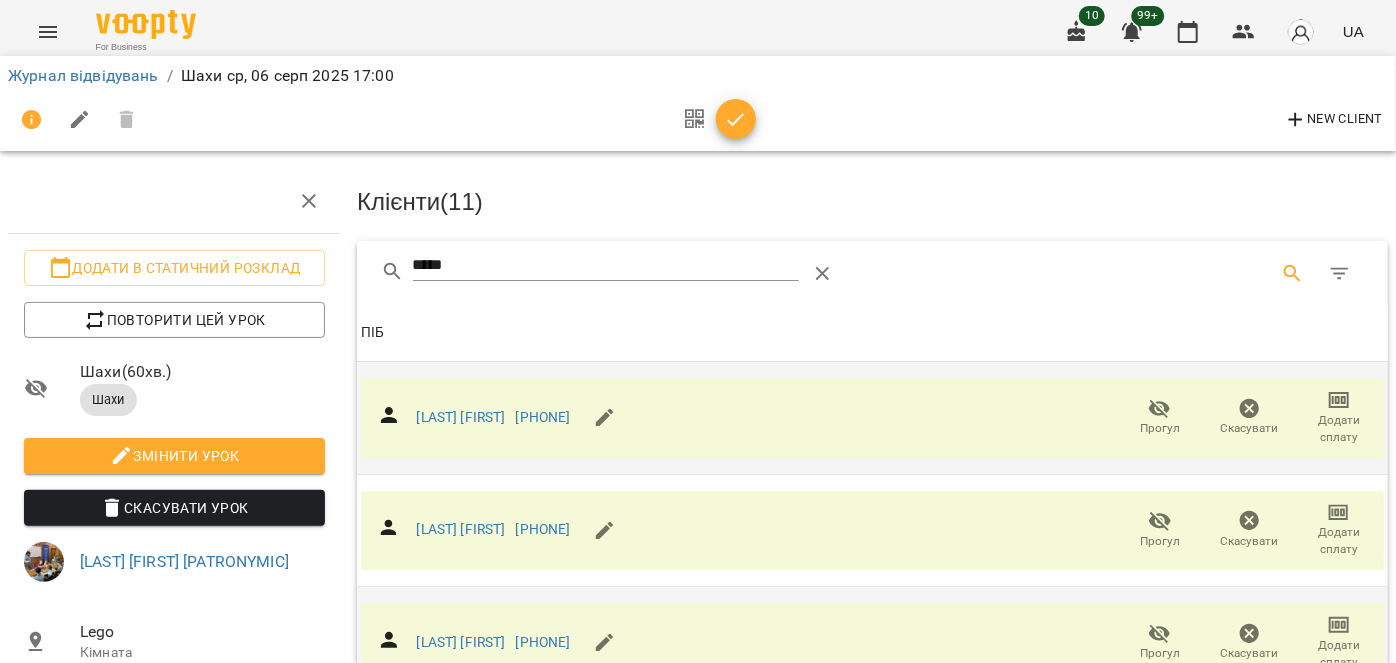 scroll, scrollTop: 0, scrollLeft: 0, axis: both 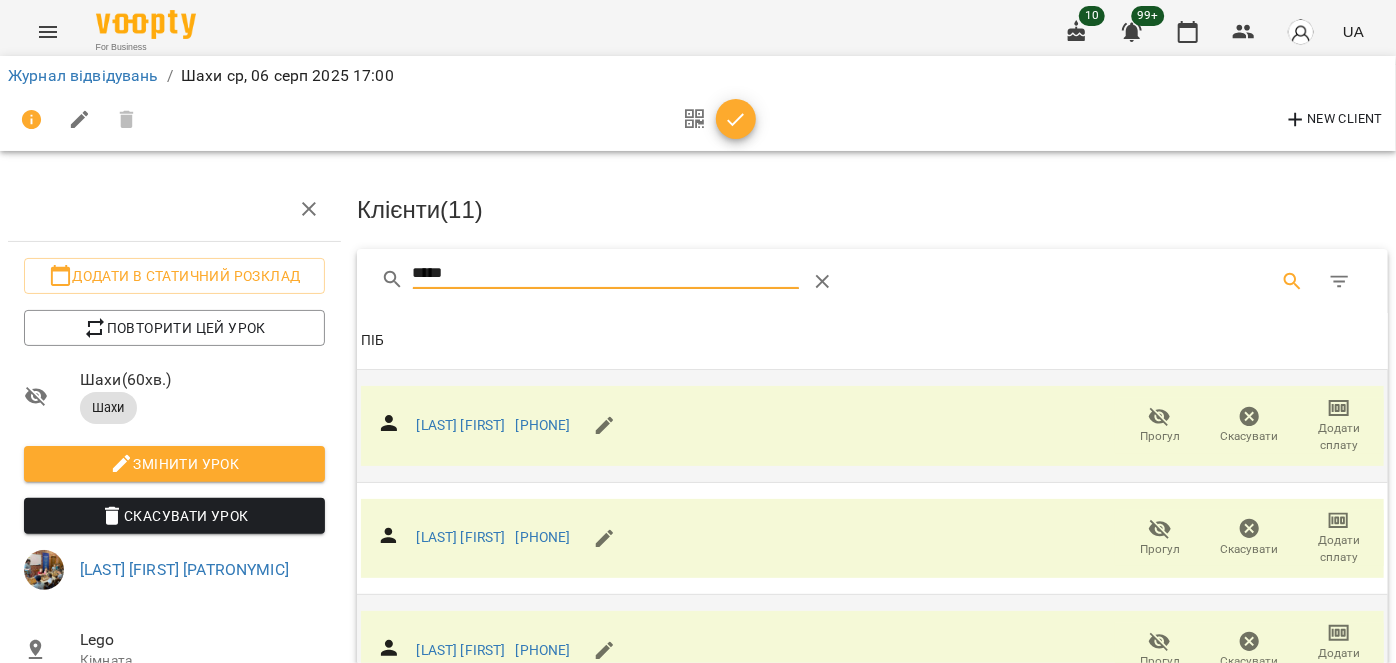 drag, startPoint x: 496, startPoint y: 261, endPoint x: 371, endPoint y: 254, distance: 125.19585 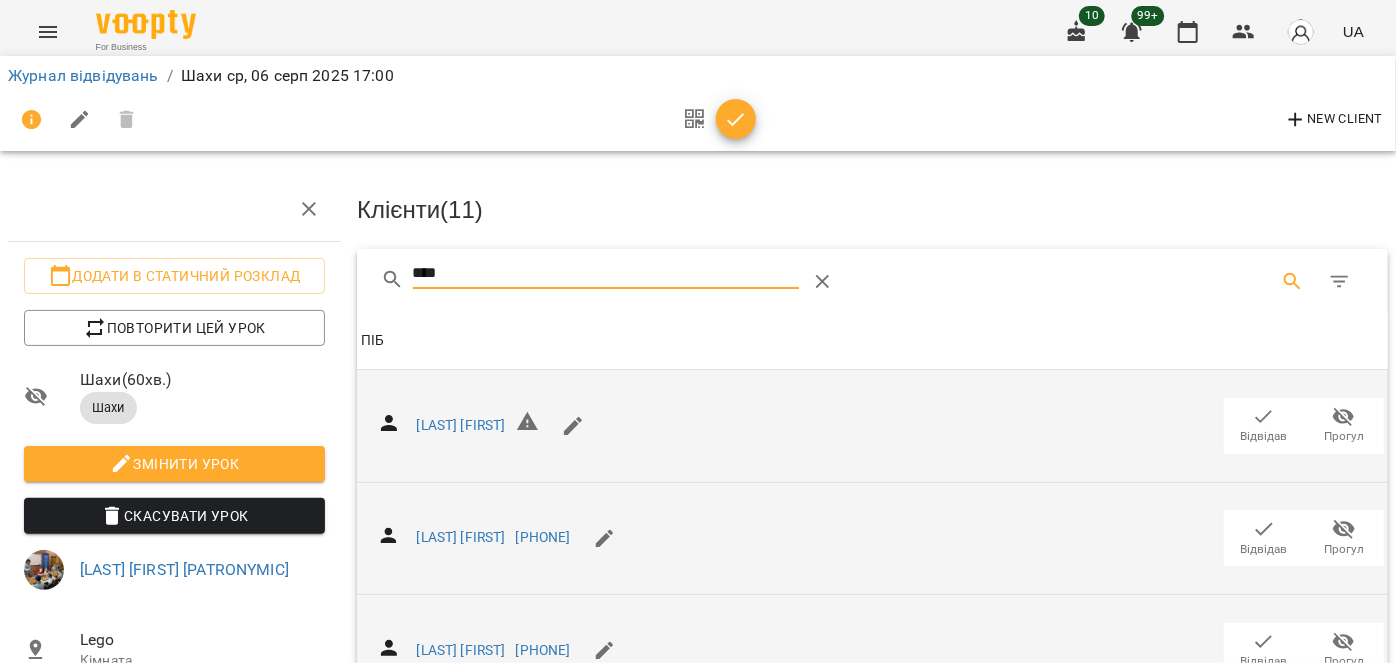 scroll, scrollTop: 90, scrollLeft: 0, axis: vertical 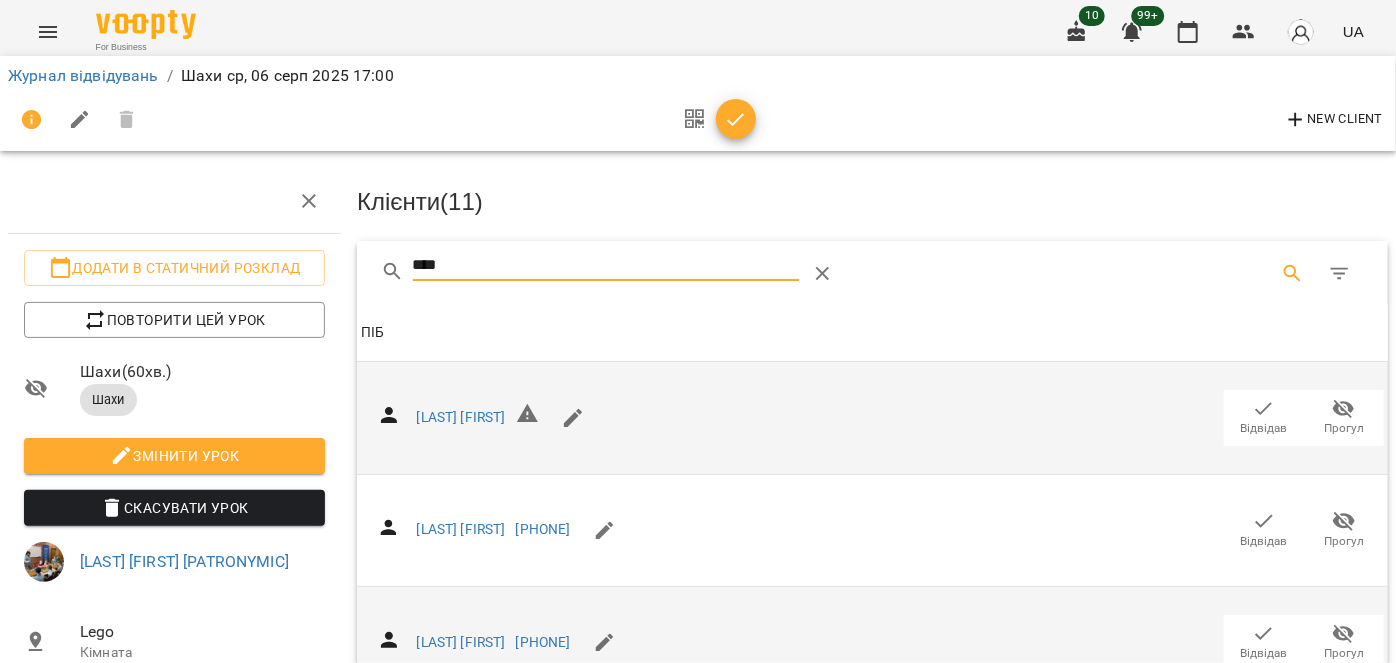 type on "****" 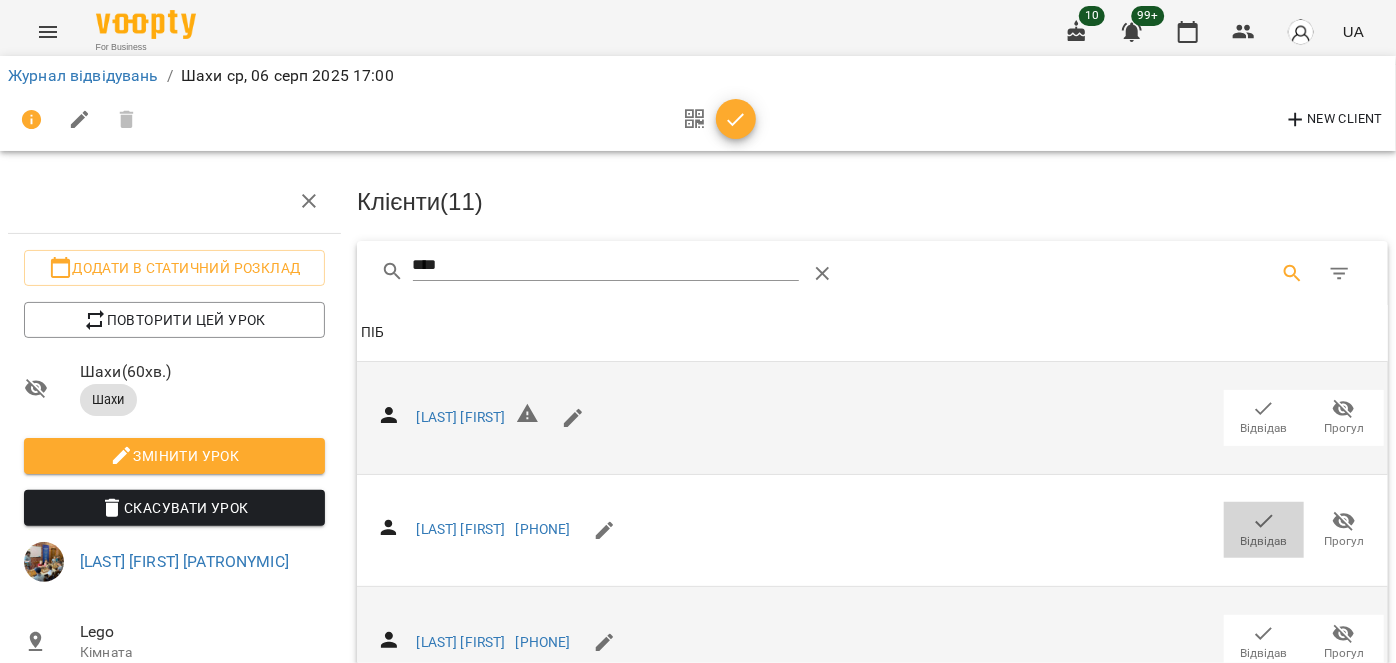 click on "Відвідав" at bounding box center [1264, 541] 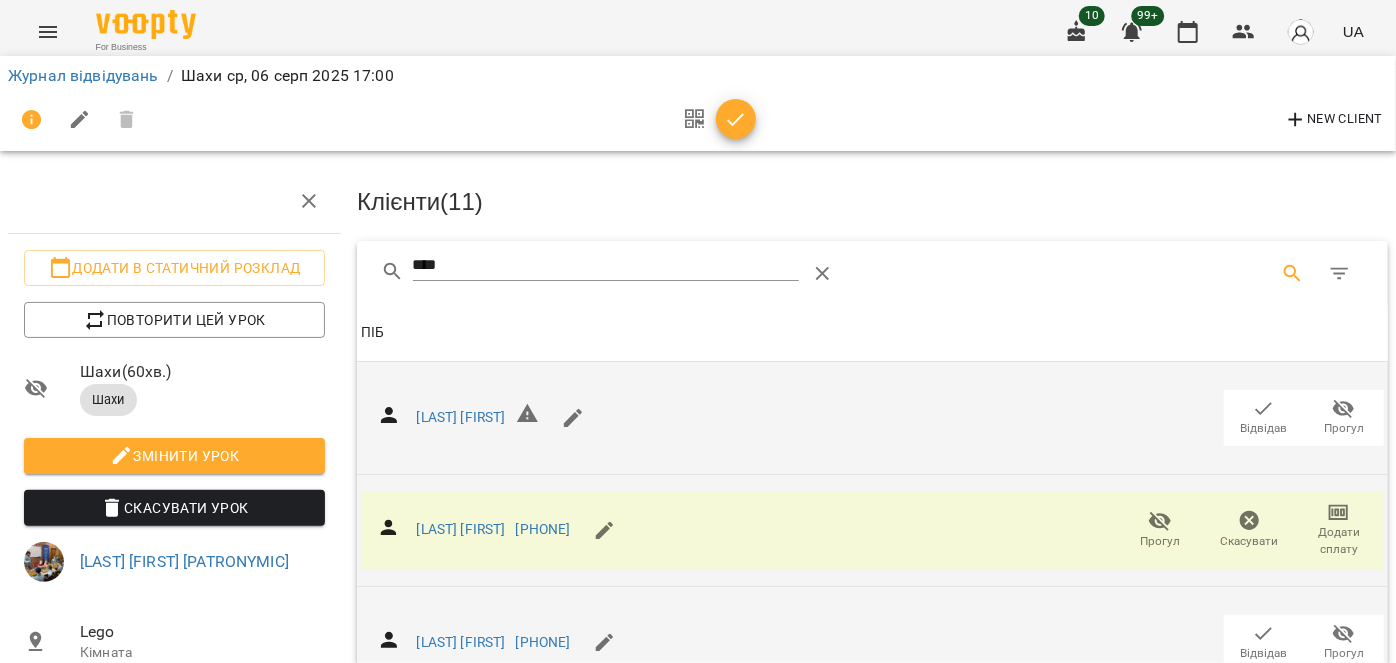 scroll, scrollTop: 0, scrollLeft: 0, axis: both 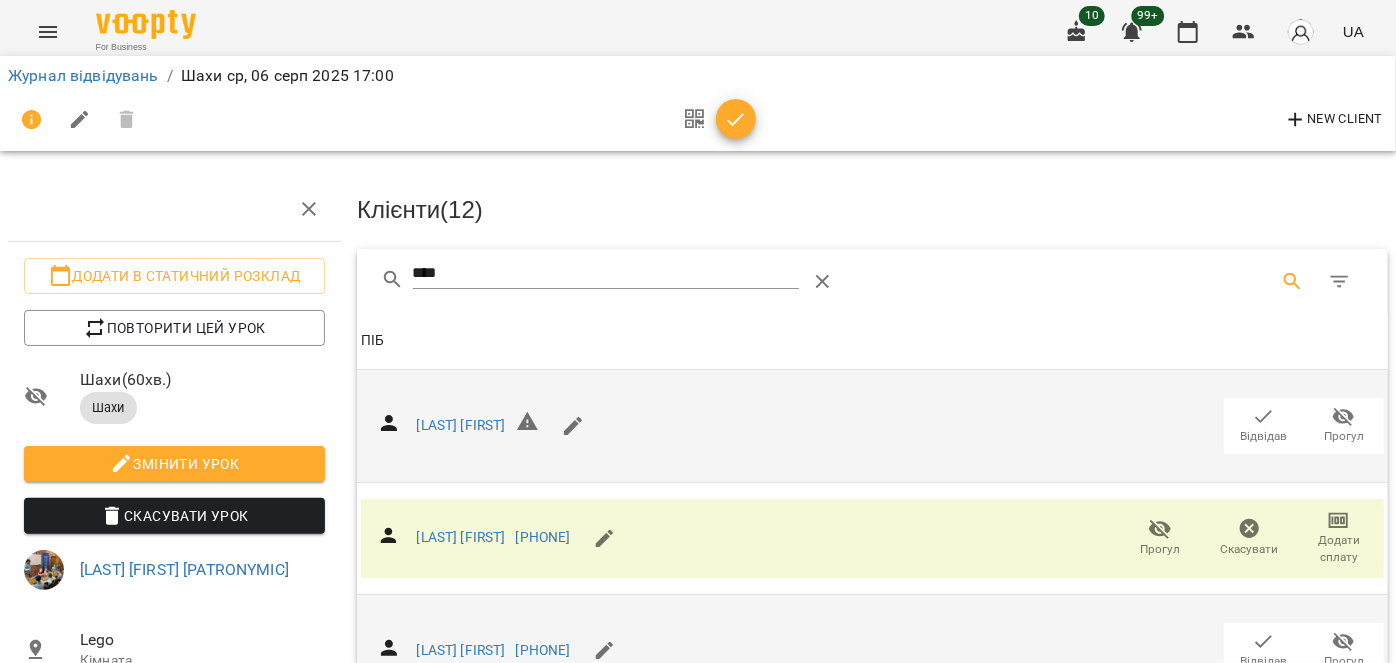 click 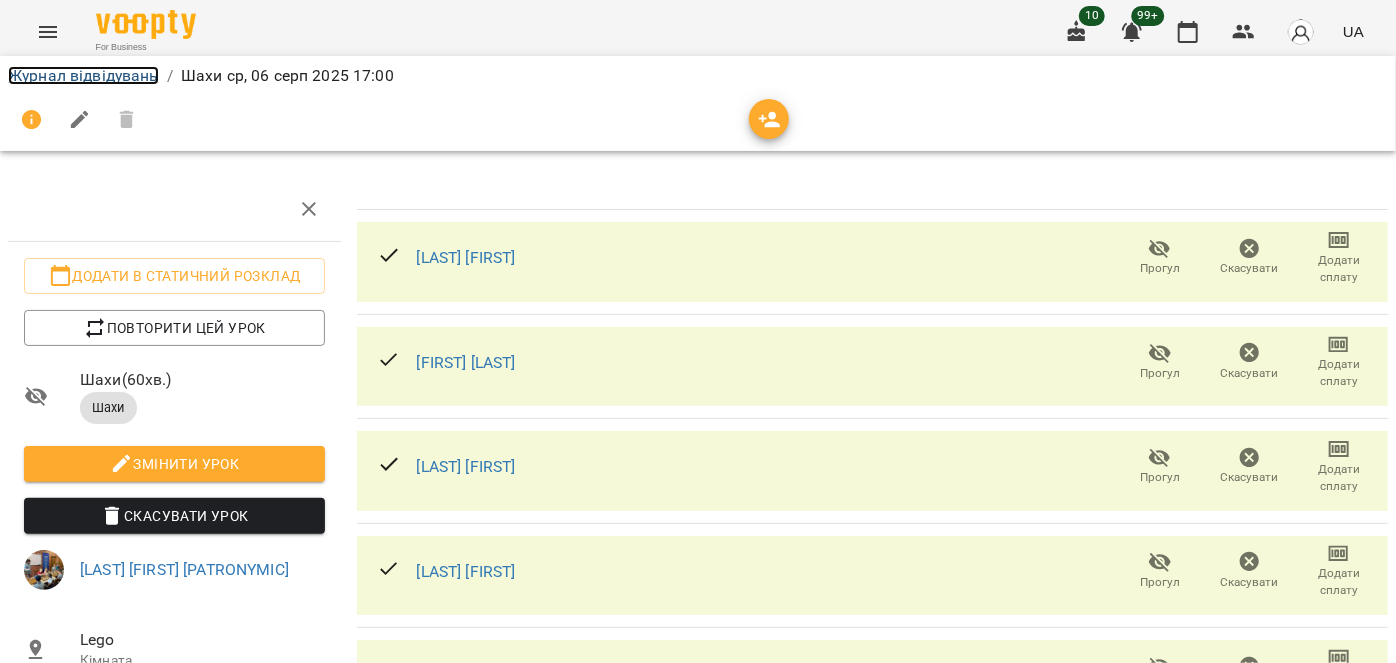 click on "Журнал відвідувань" at bounding box center (83, 75) 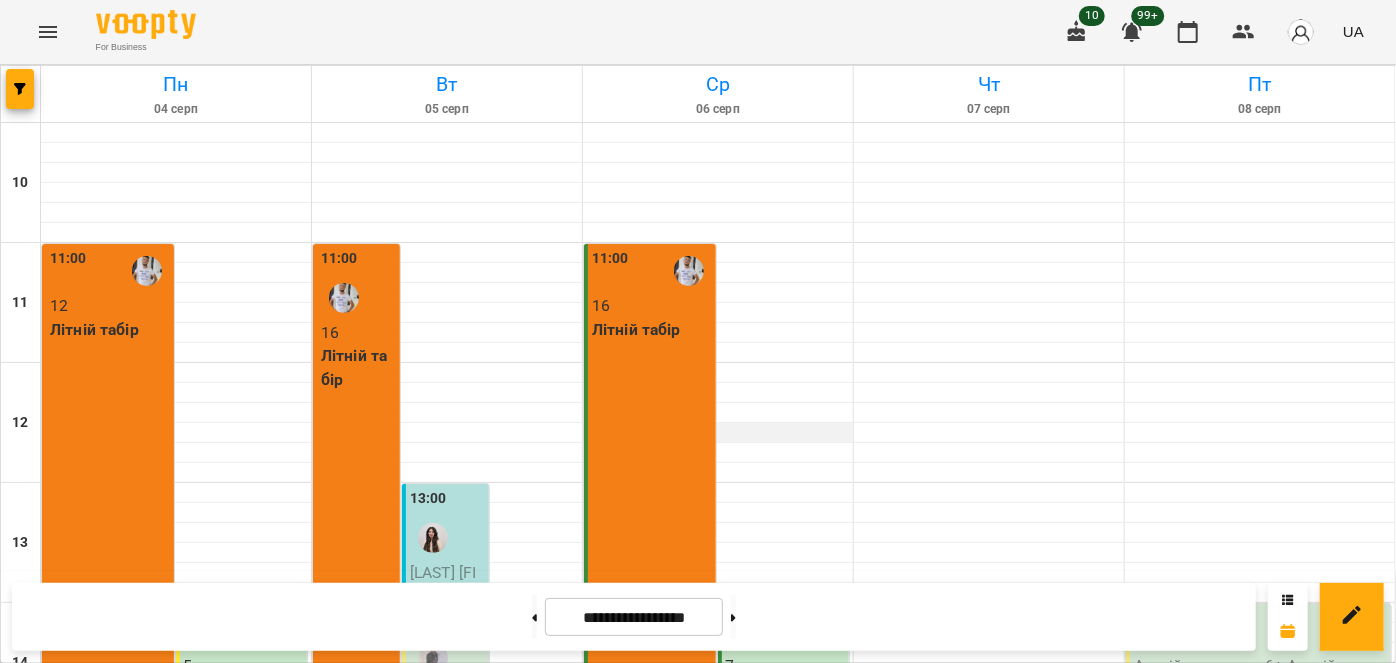 scroll, scrollTop: 545, scrollLeft: 0, axis: vertical 